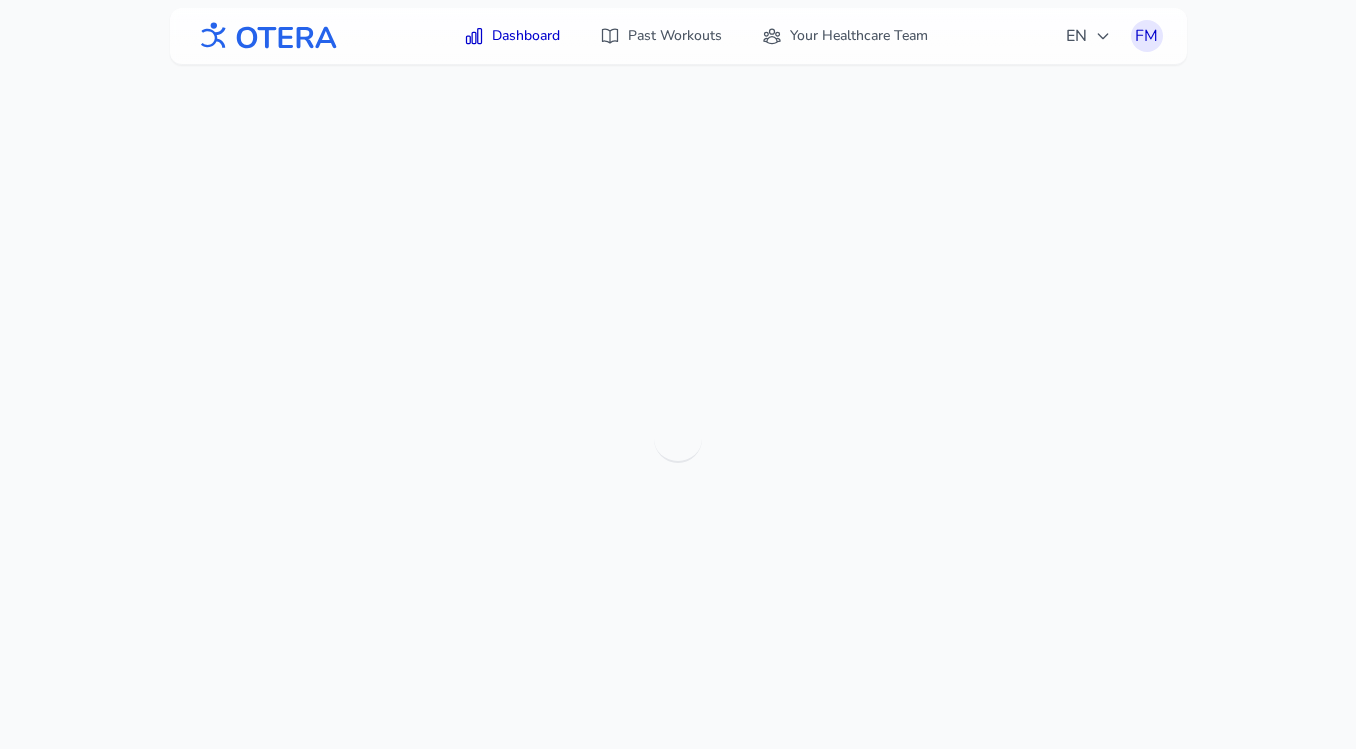 scroll, scrollTop: 0, scrollLeft: 0, axis: both 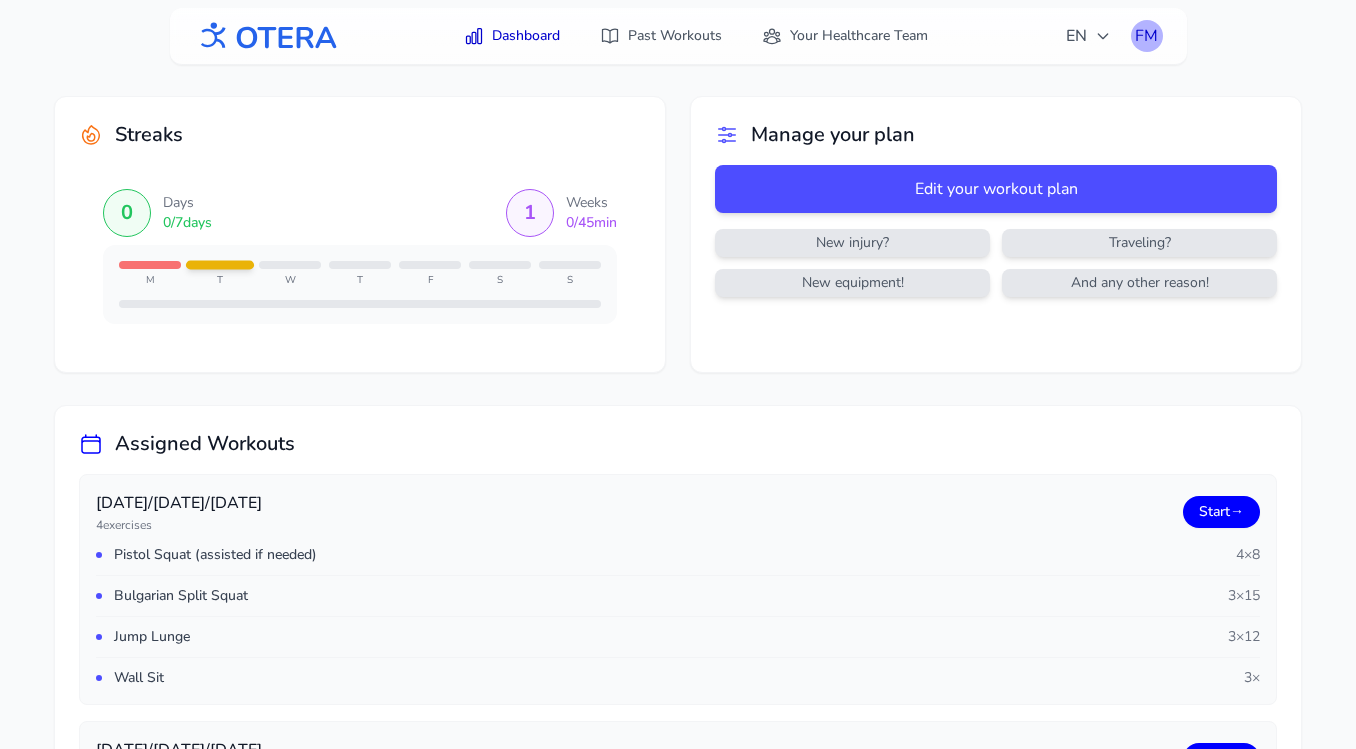 click on "FM" at bounding box center [1147, 36] 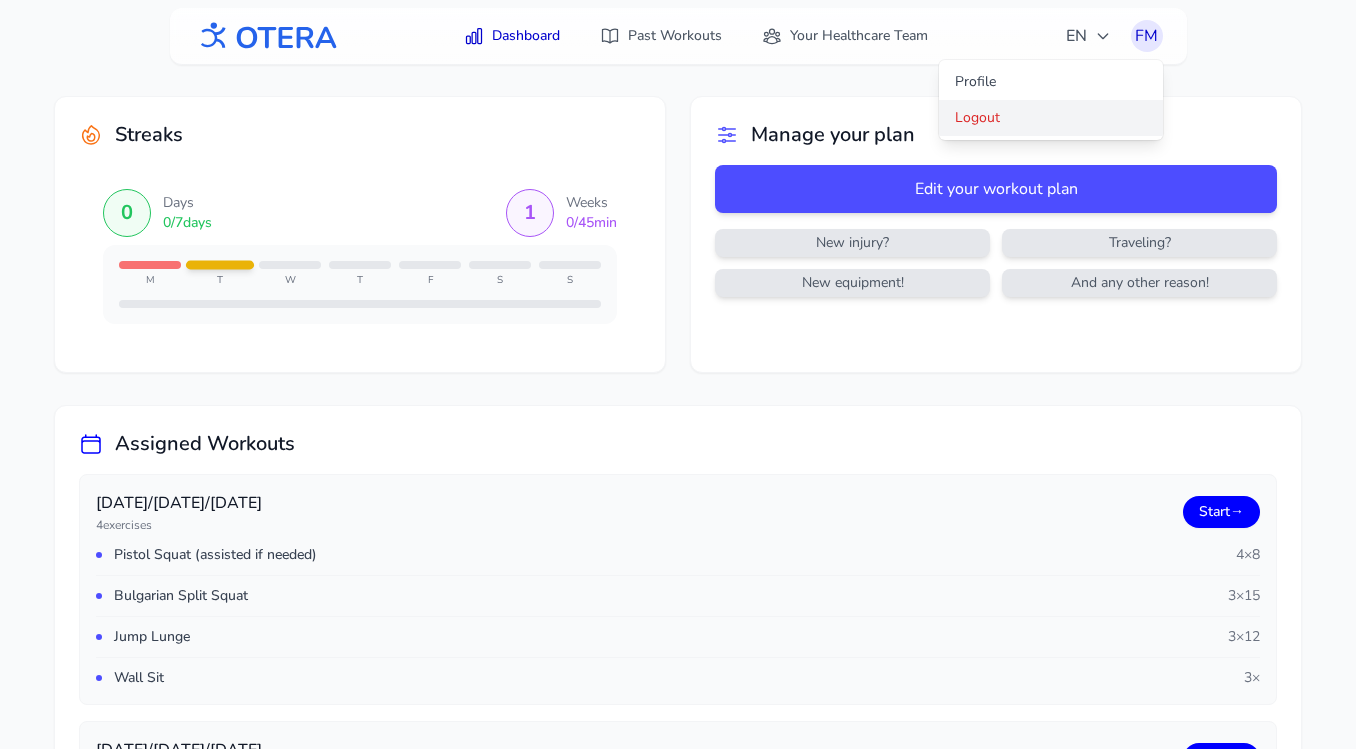 click on "Logout" at bounding box center [1051, 118] 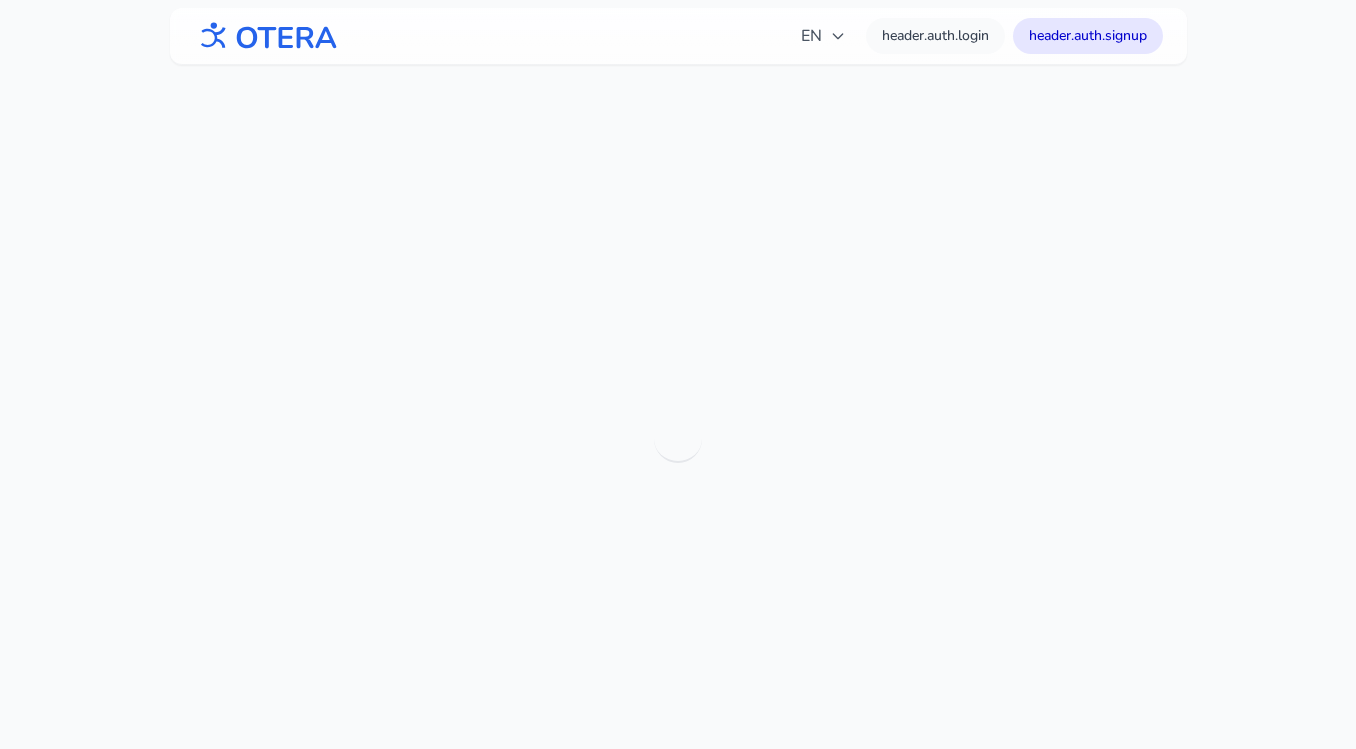 scroll, scrollTop: 0, scrollLeft: 0, axis: both 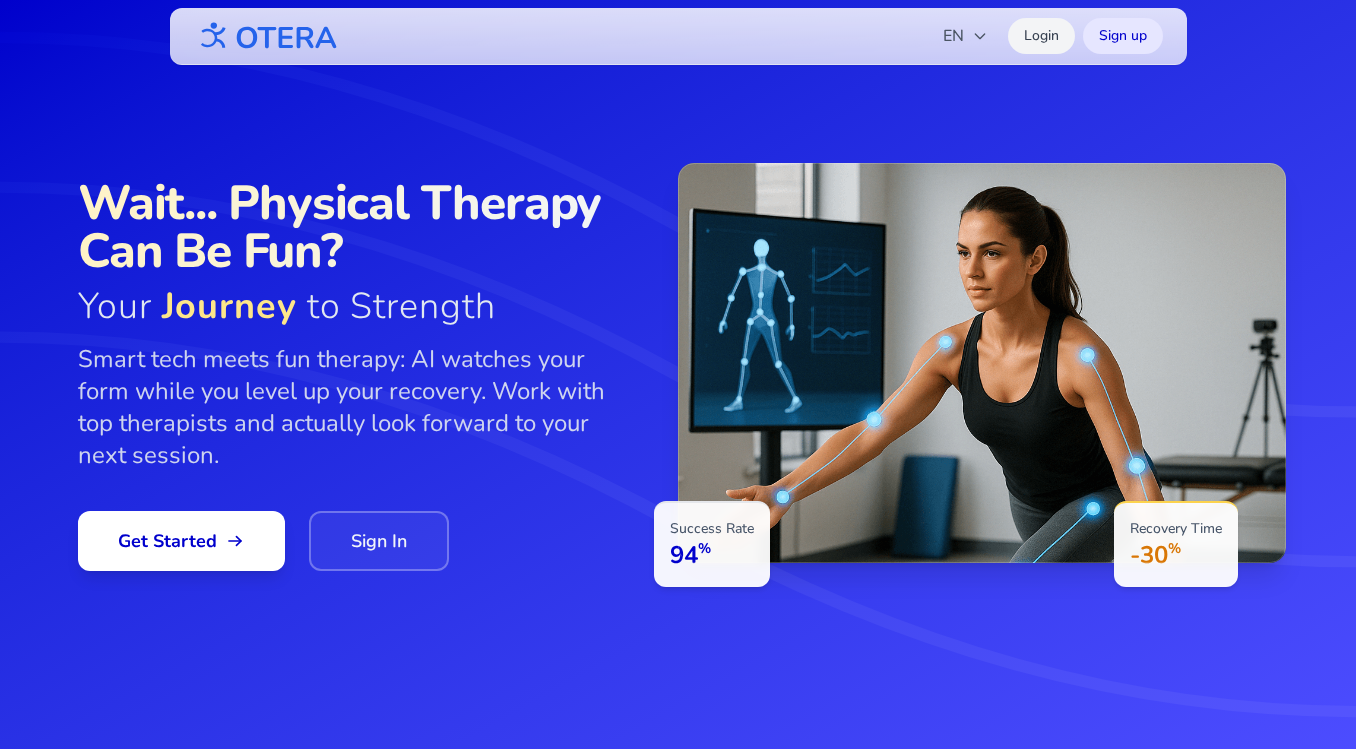click on "Login" at bounding box center [1041, 36] 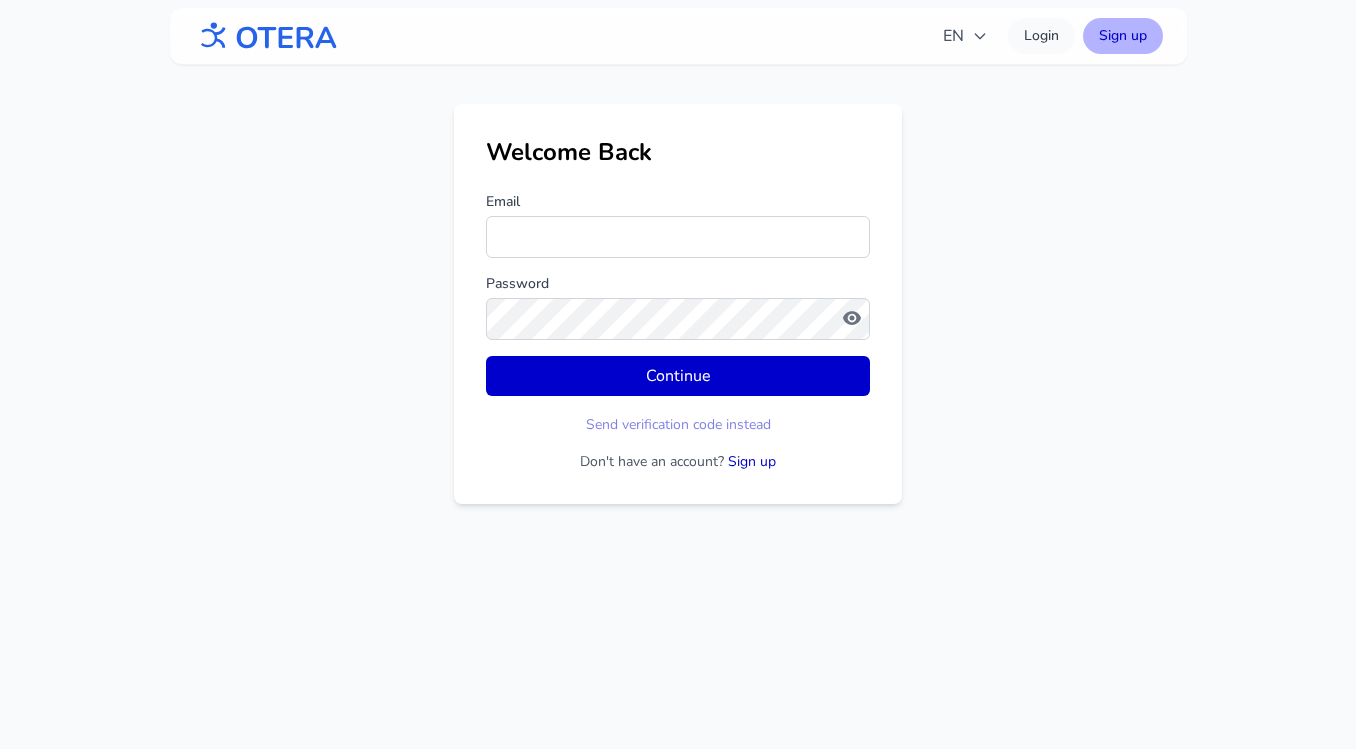 click on "Sign up" at bounding box center (1123, 36) 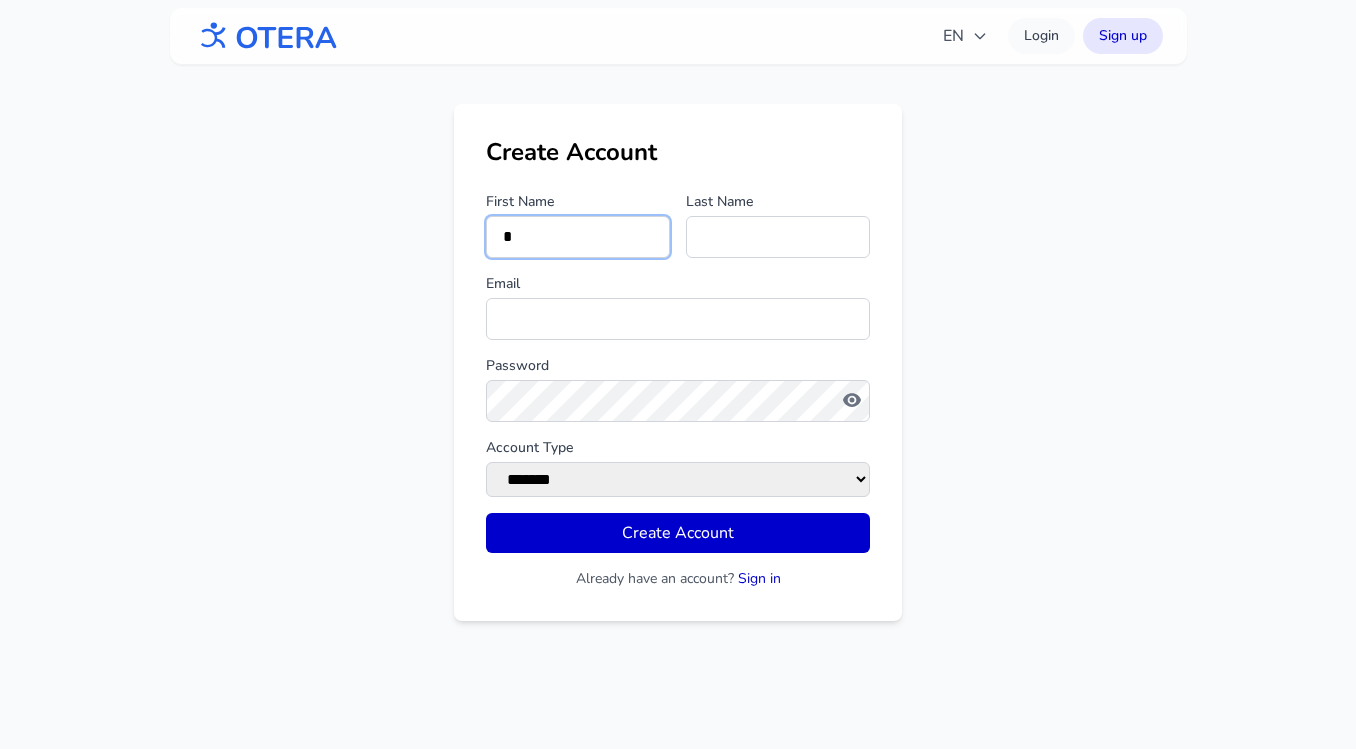 click on "*" at bounding box center [578, 237] 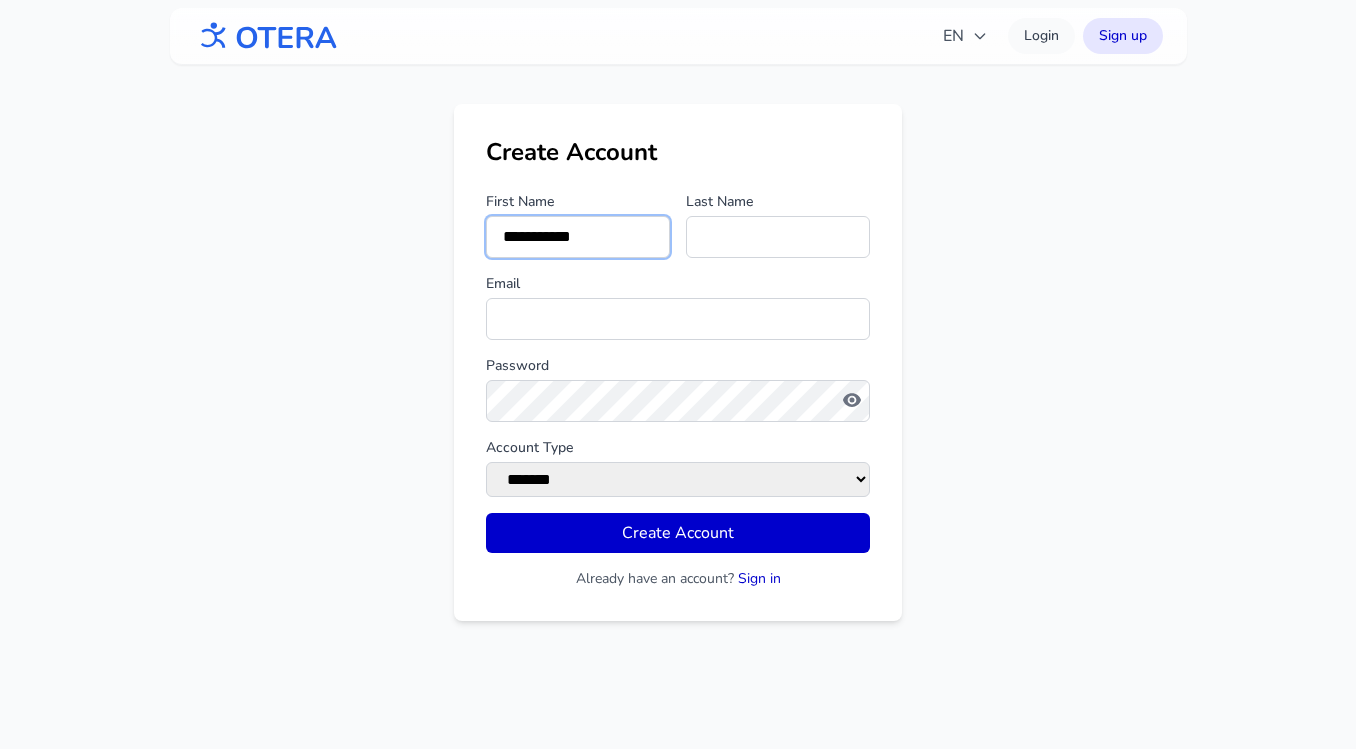 type on "**********" 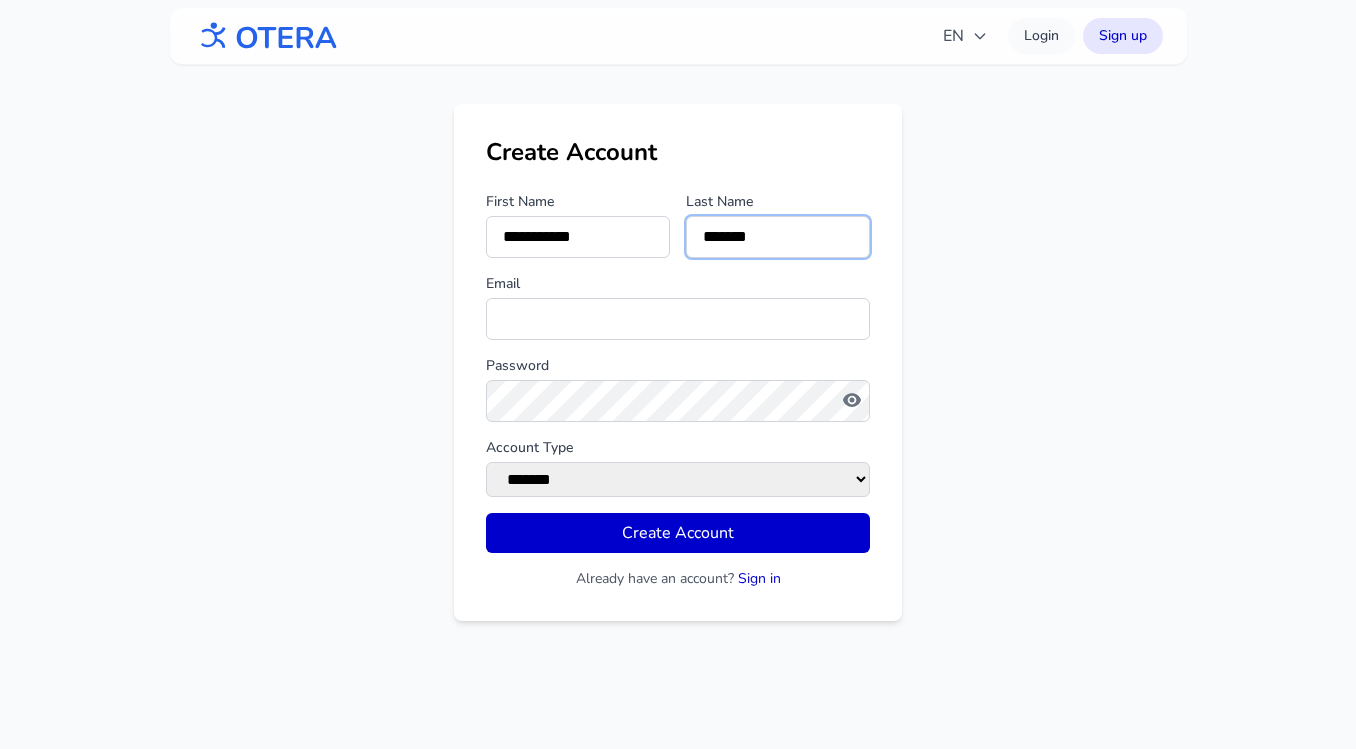 type on "*******" 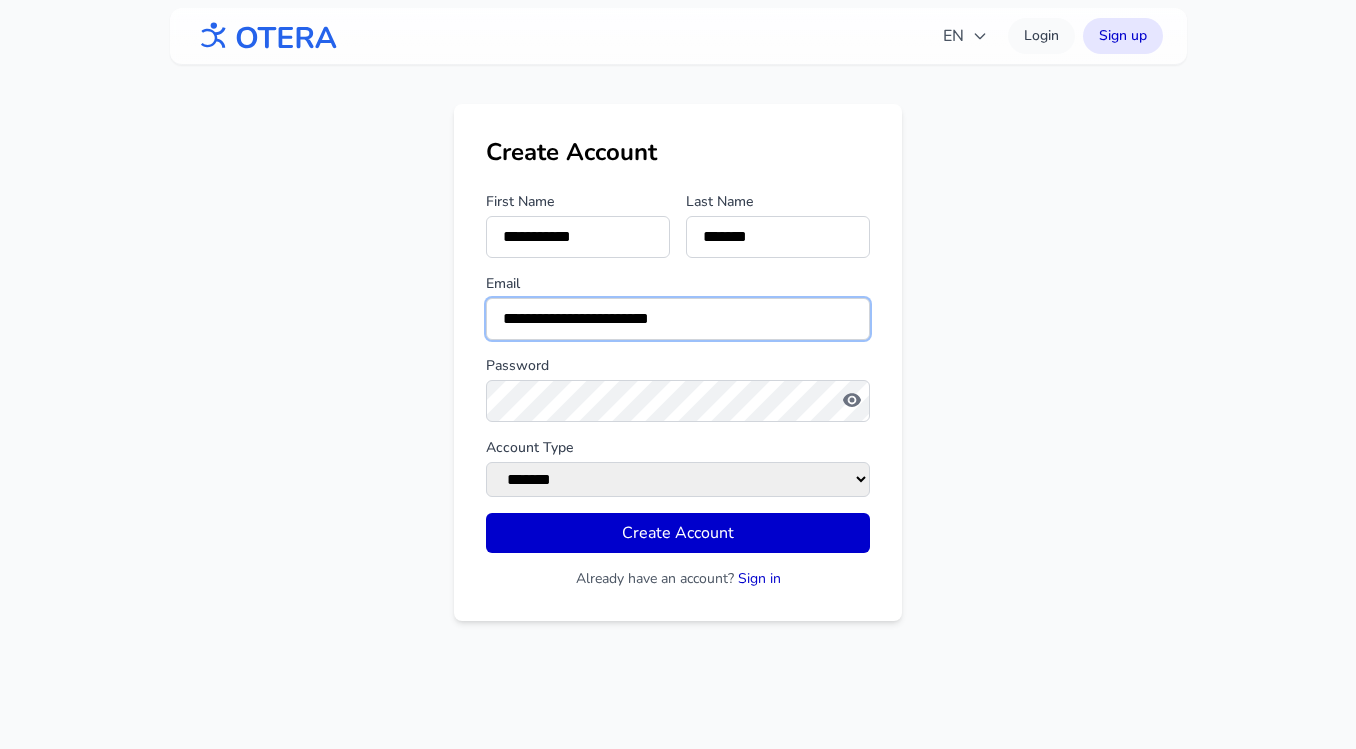 type on "**********" 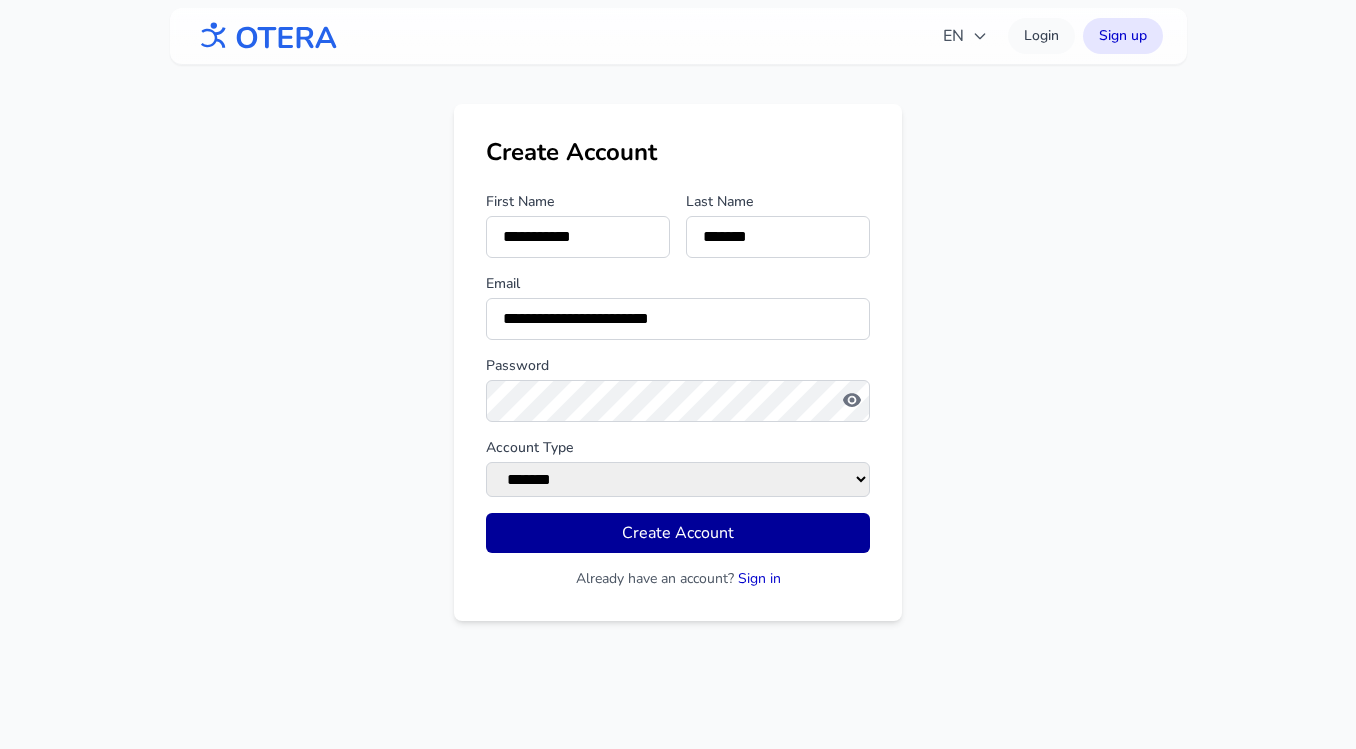 click on "Create Account" at bounding box center [678, 533] 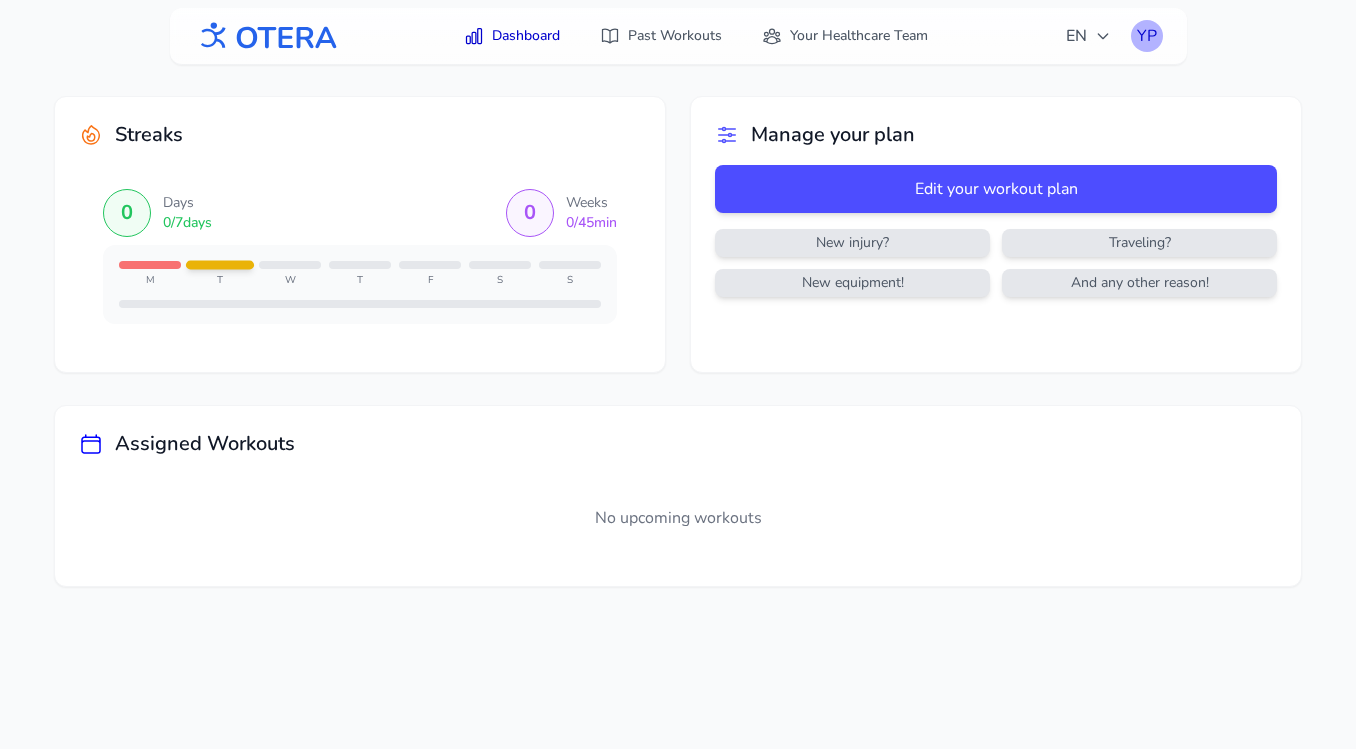 click on "YP" at bounding box center (1147, 36) 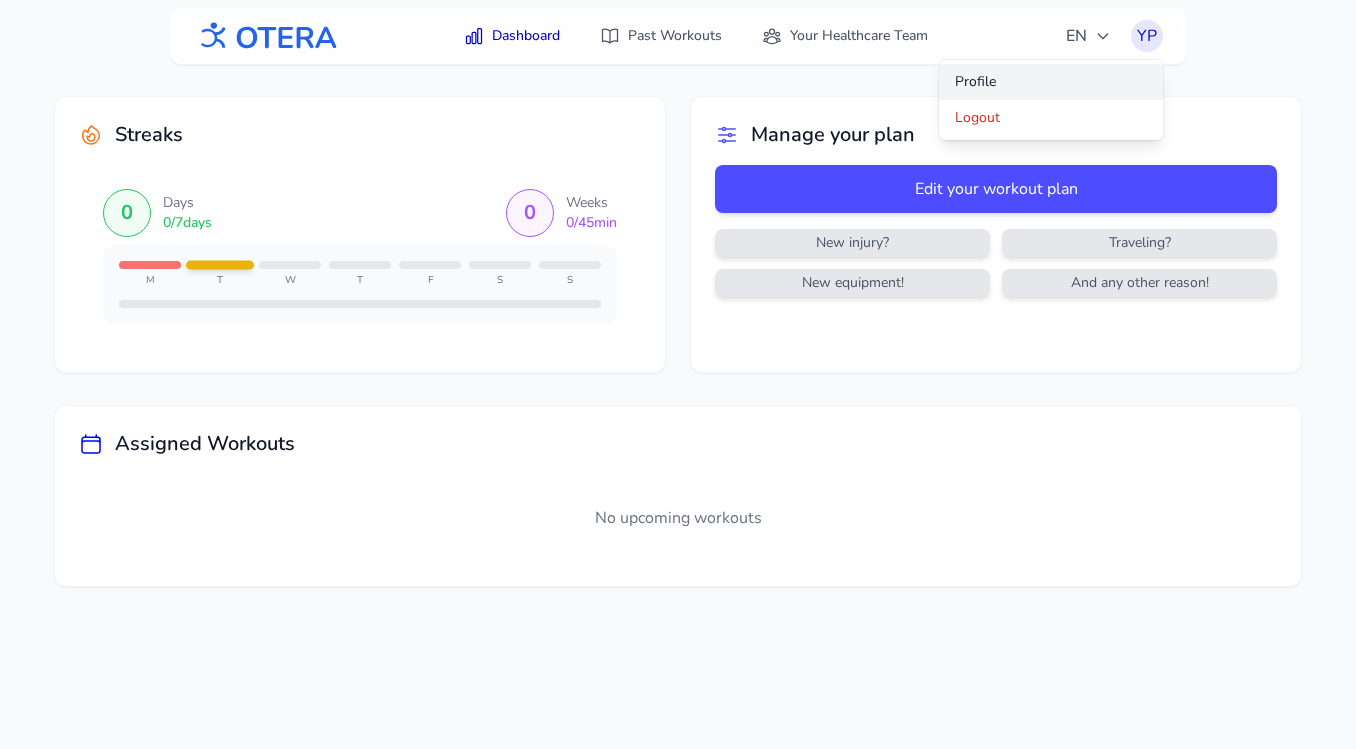 click on "Profile" at bounding box center [1051, 82] 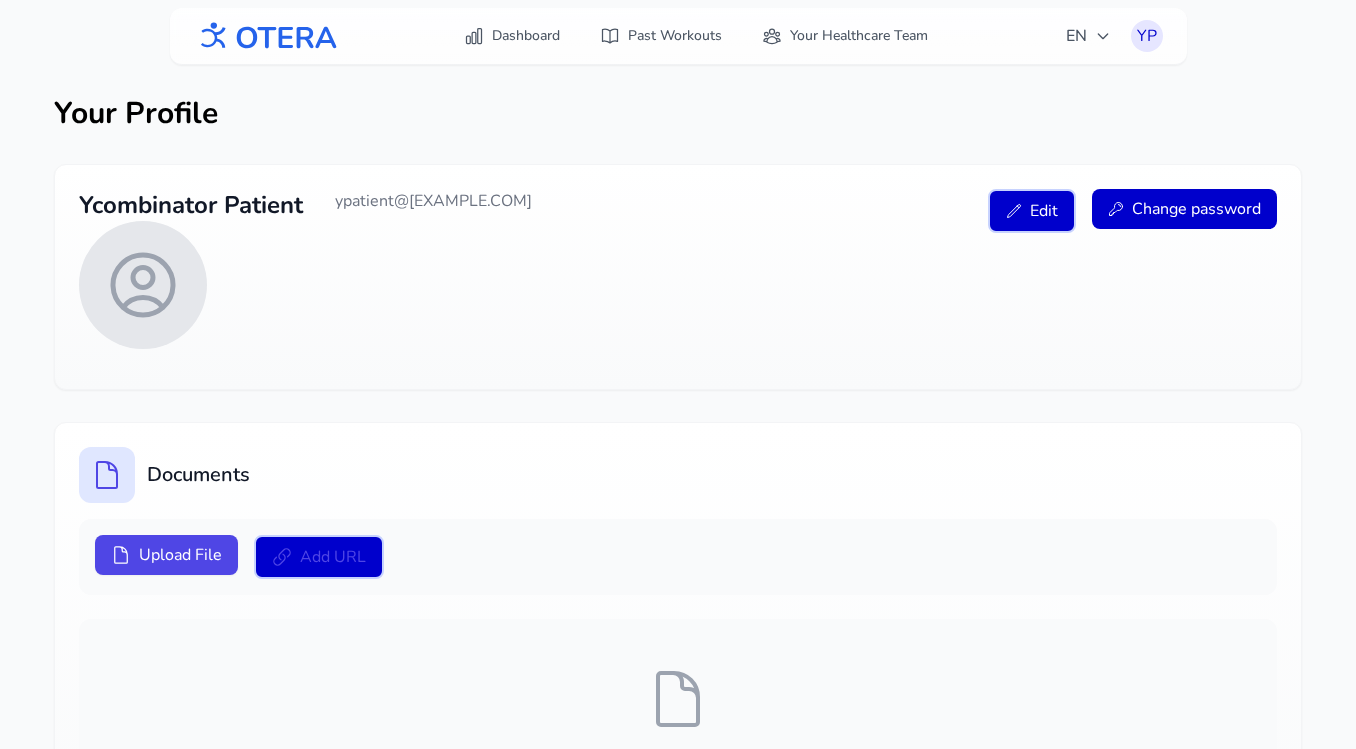 drag, startPoint x: 533, startPoint y: 201, endPoint x: 338, endPoint y: 201, distance: 195 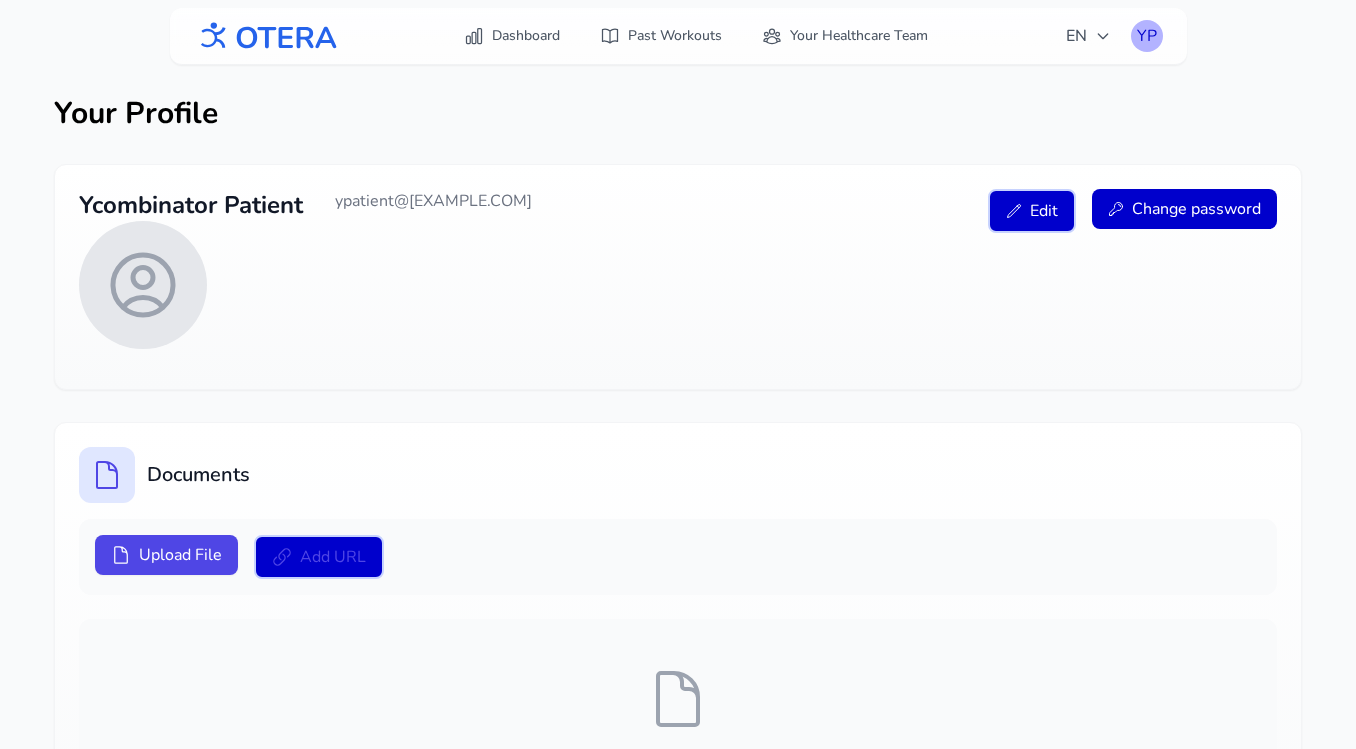 click on "YP" at bounding box center (1147, 36) 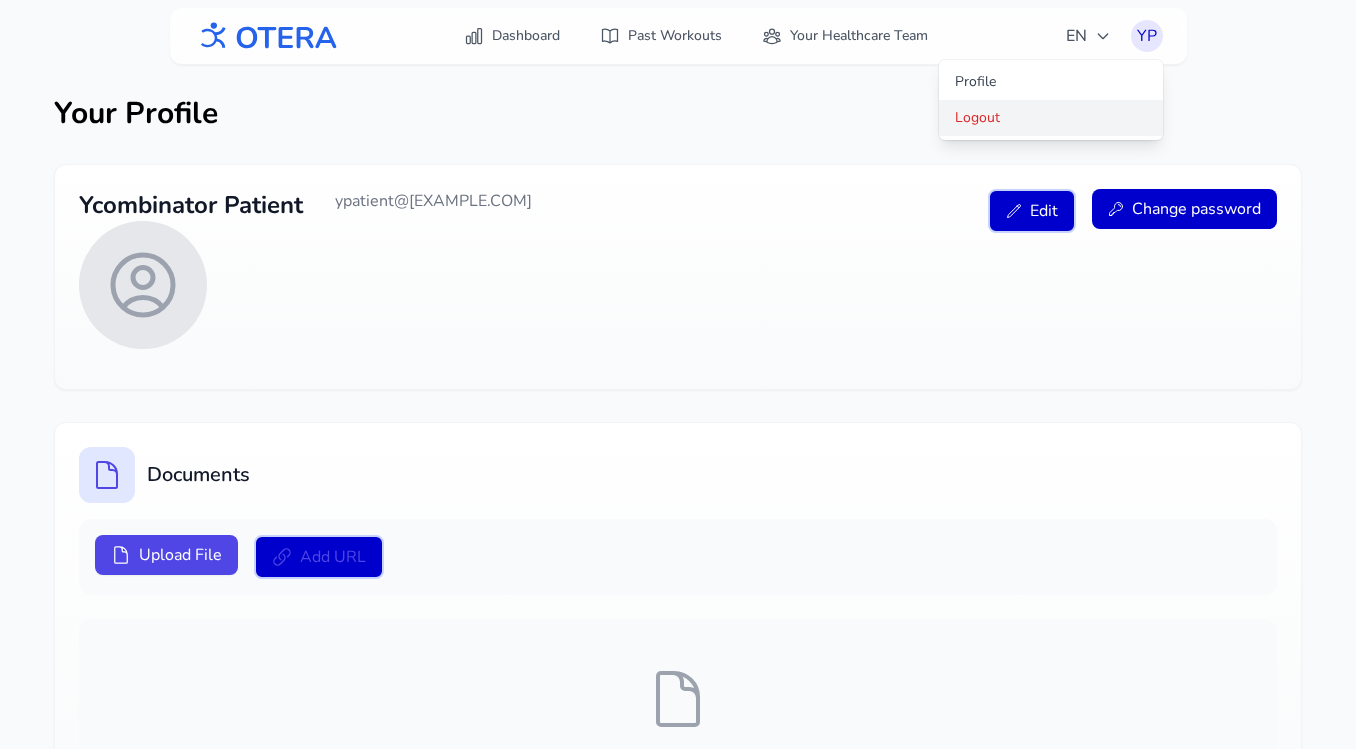 click on "Logout" at bounding box center [1051, 118] 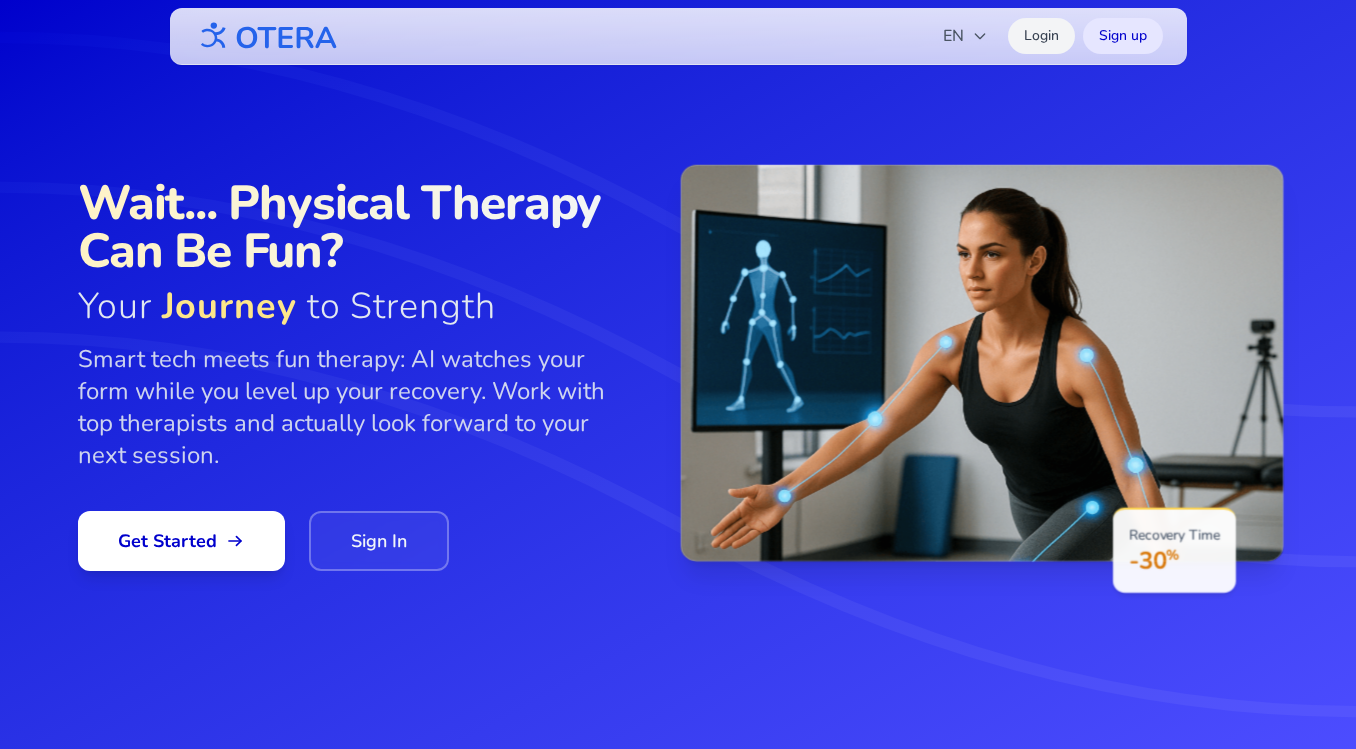 click on "Login" at bounding box center [1041, 36] 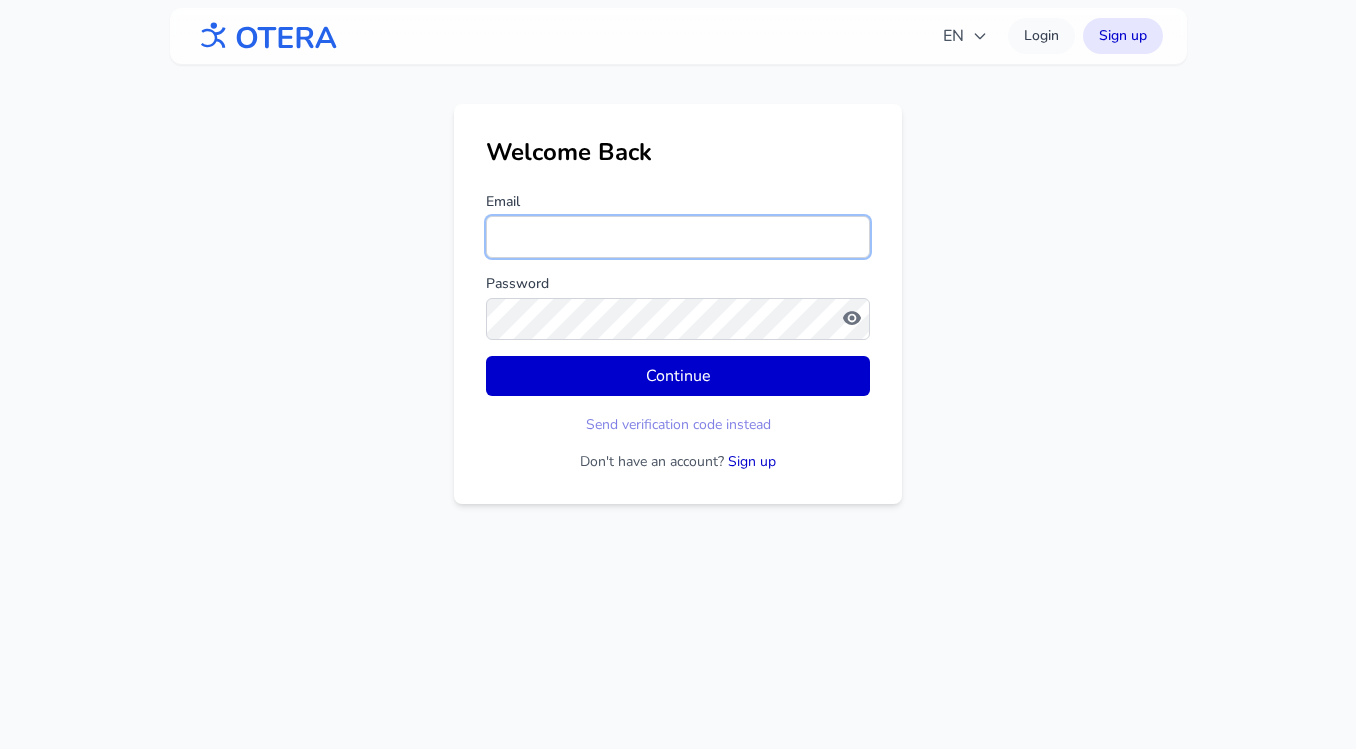 click on "Email" at bounding box center [678, 237] 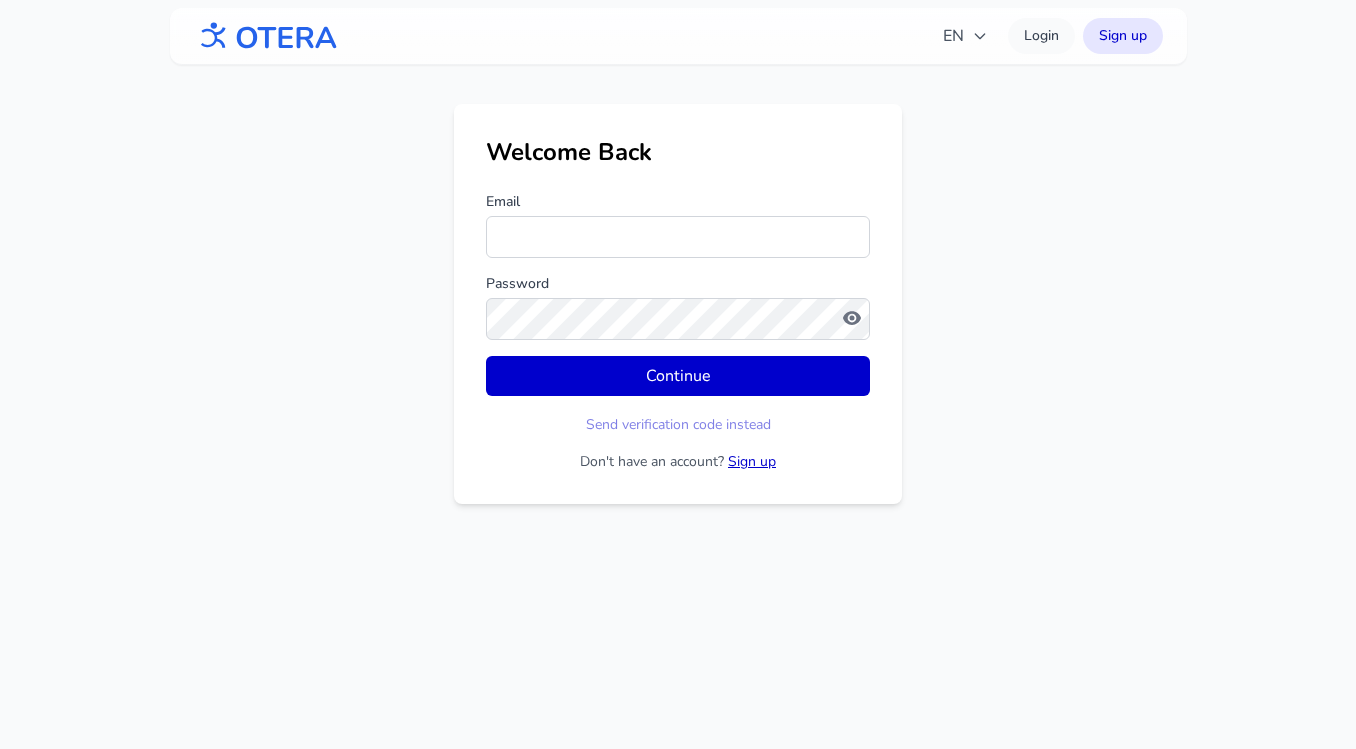 click on "Sign up" at bounding box center [752, 461] 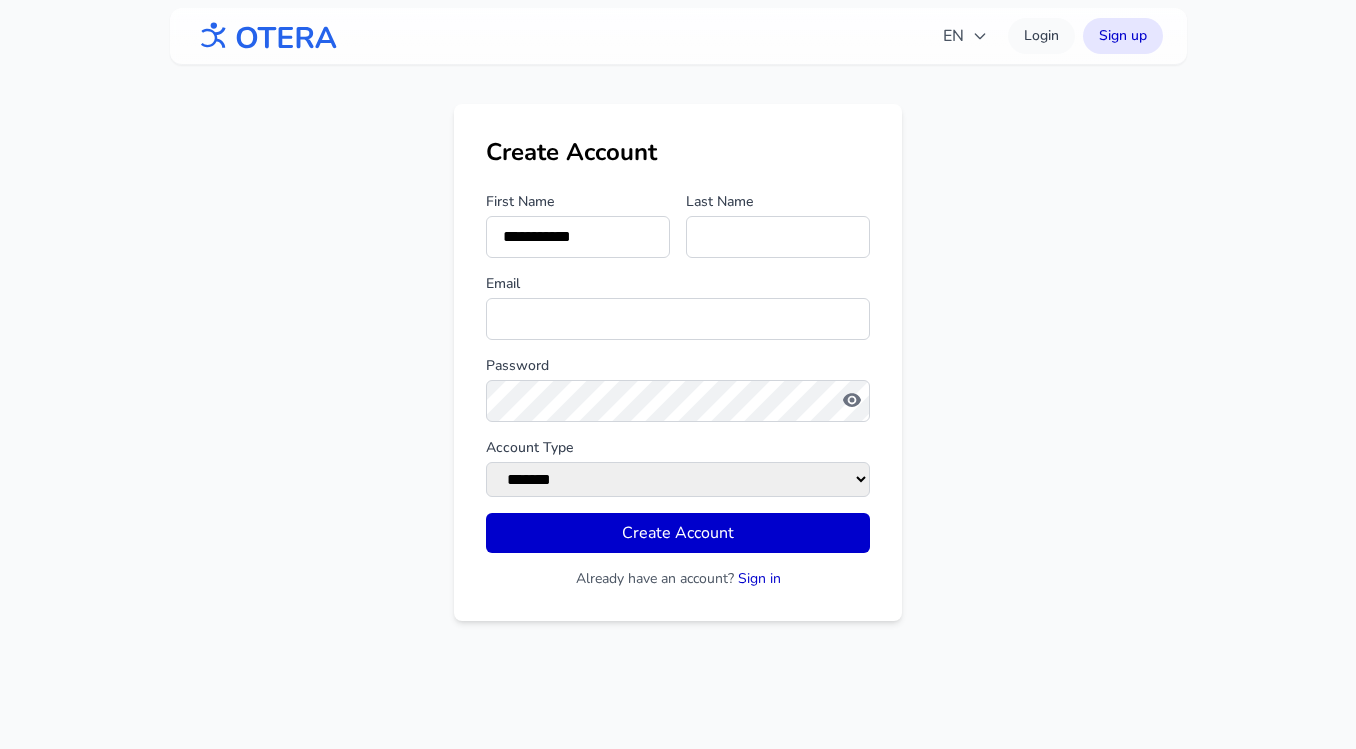type on "**********" 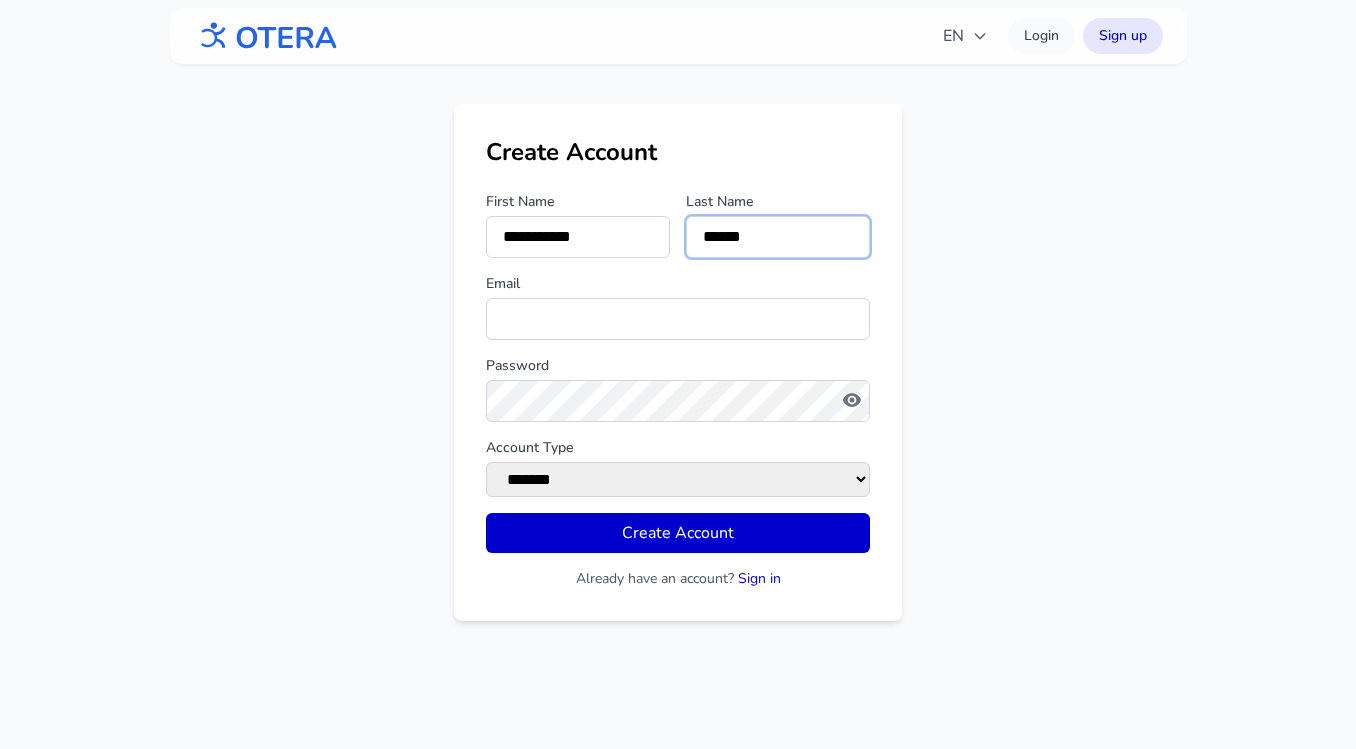 type on "******" 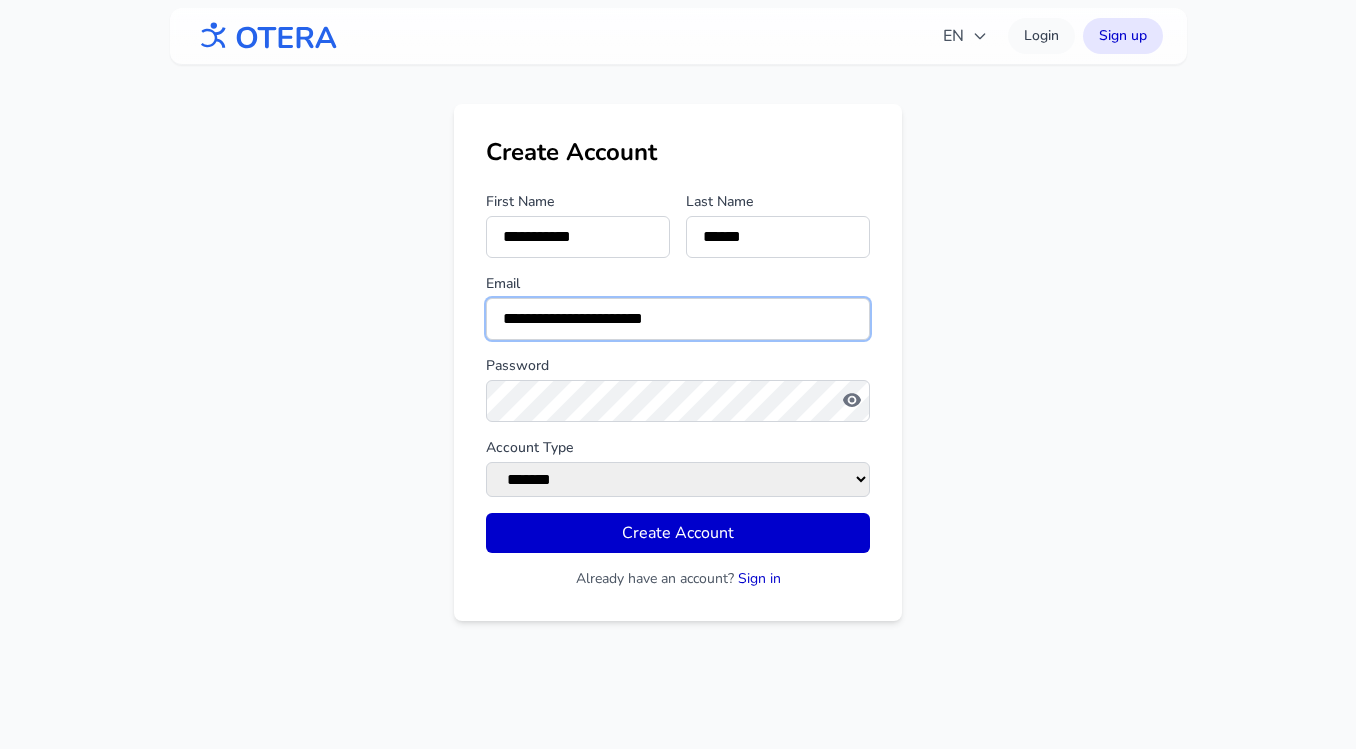 type on "**********" 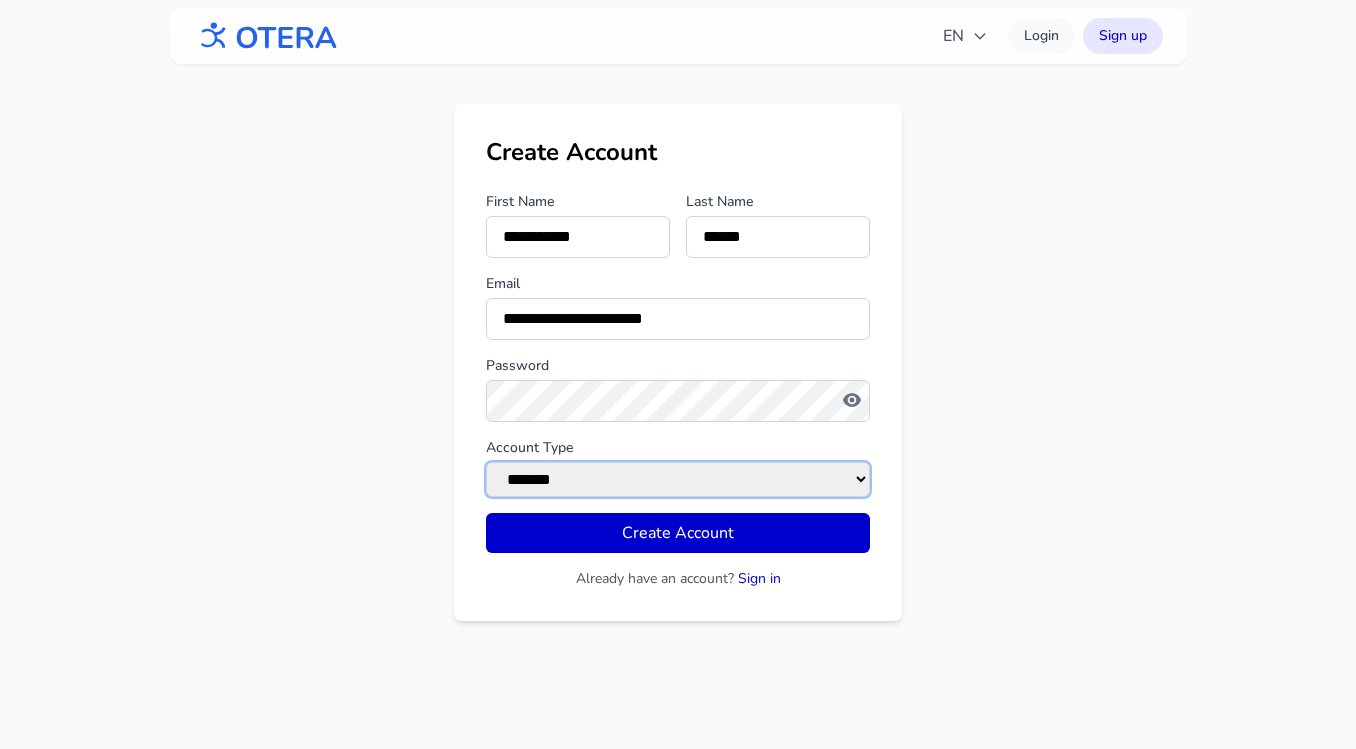 click on "******* ******" at bounding box center [678, 479] 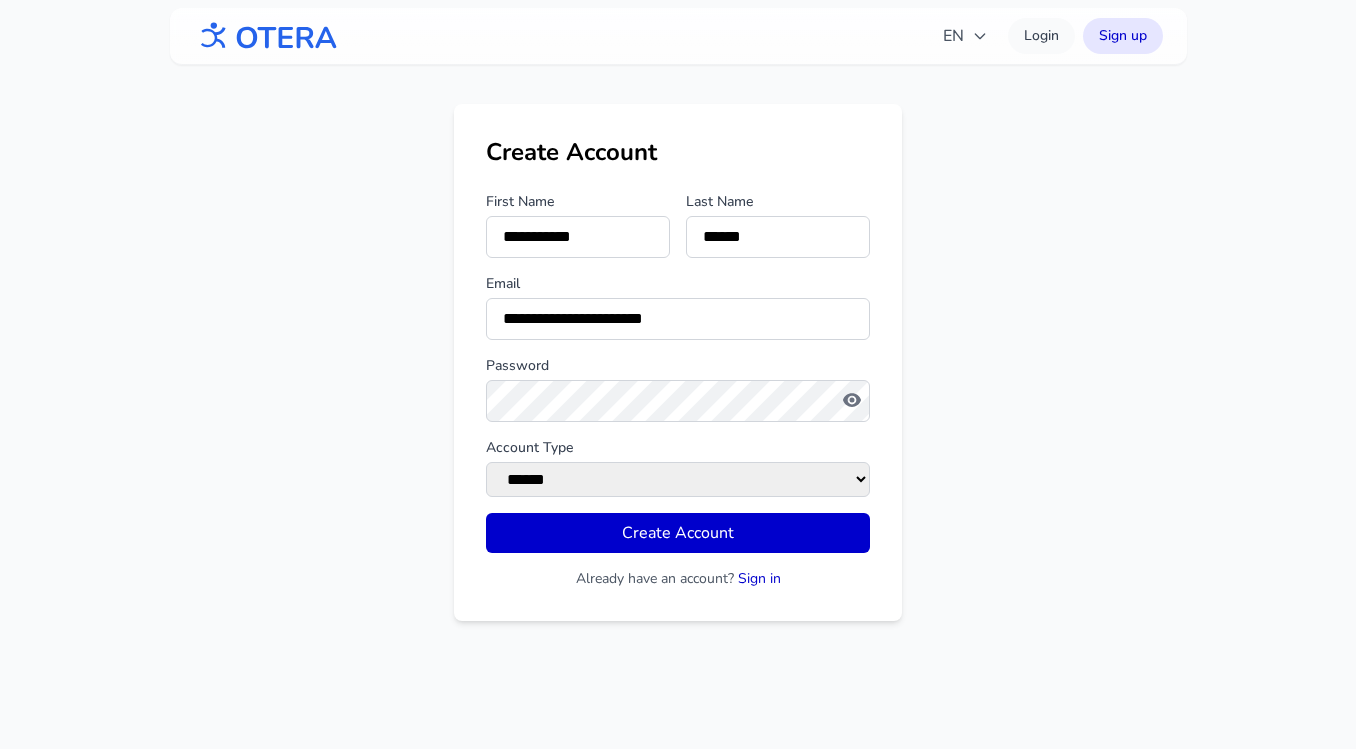 click at bounding box center (266, 36) 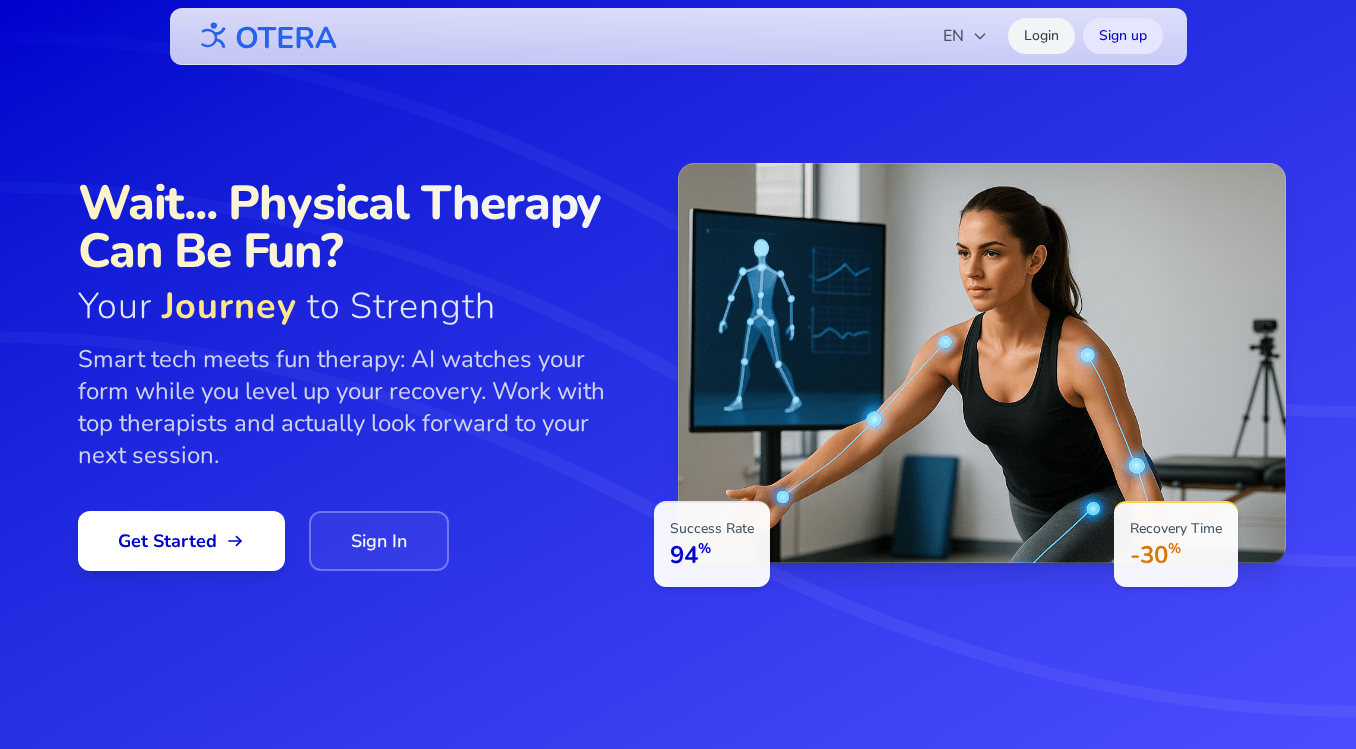 click on "Login" at bounding box center [1041, 36] 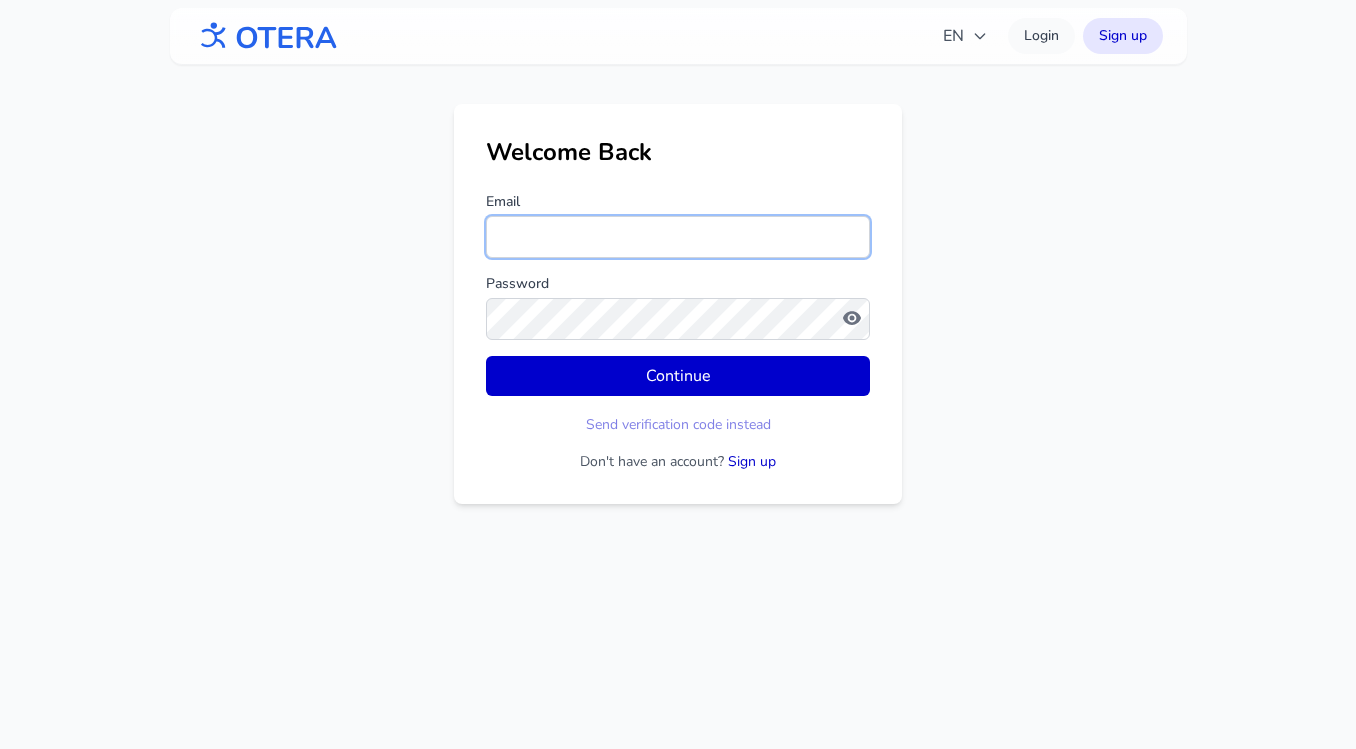 click on "Email" at bounding box center (678, 237) 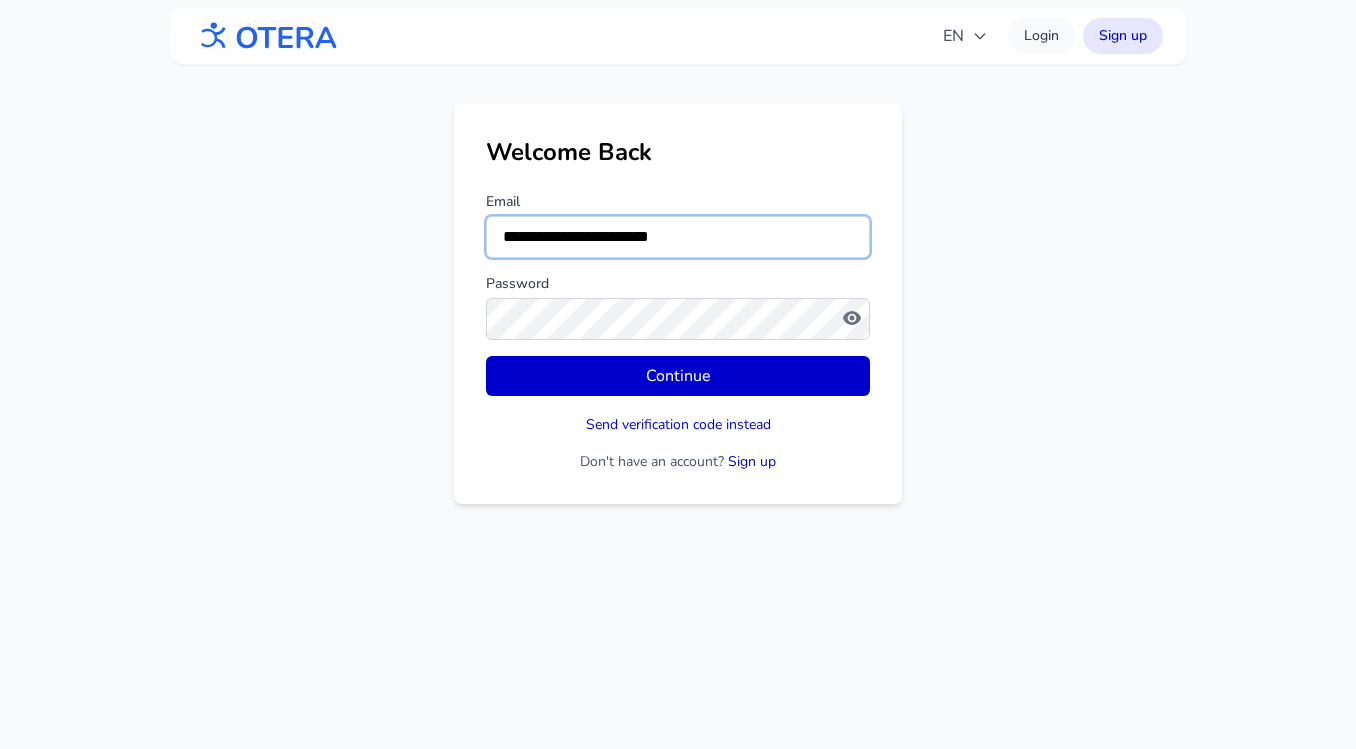 type on "**********" 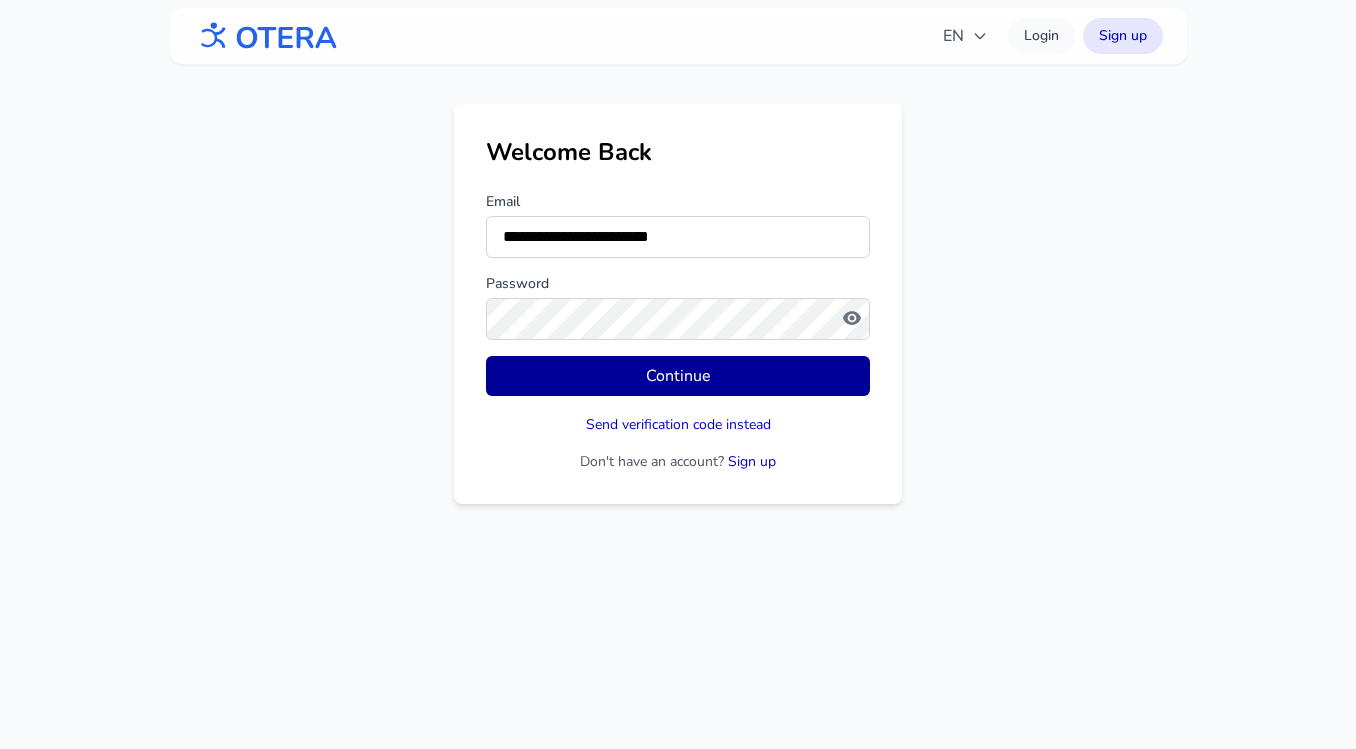 click on "Continue" at bounding box center (678, 376) 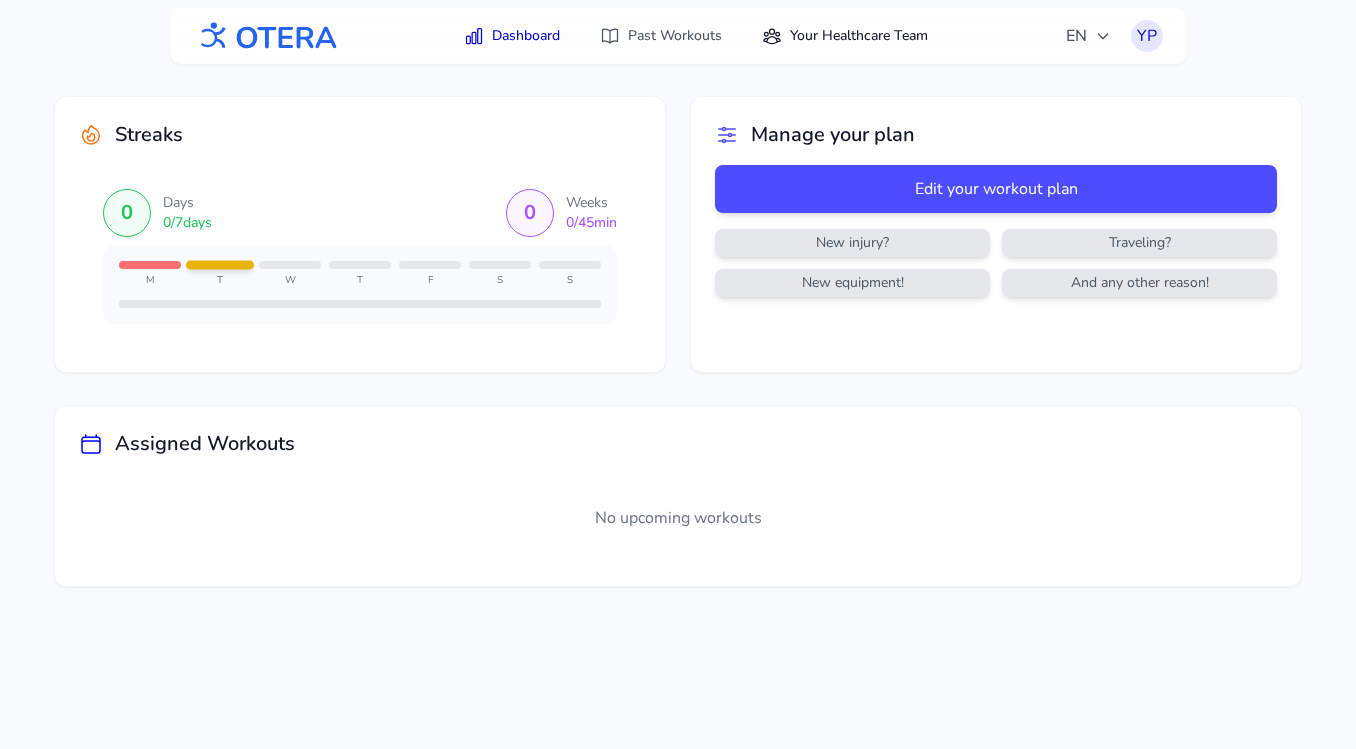 click on "Your Healthcare Team" at bounding box center (845, 36) 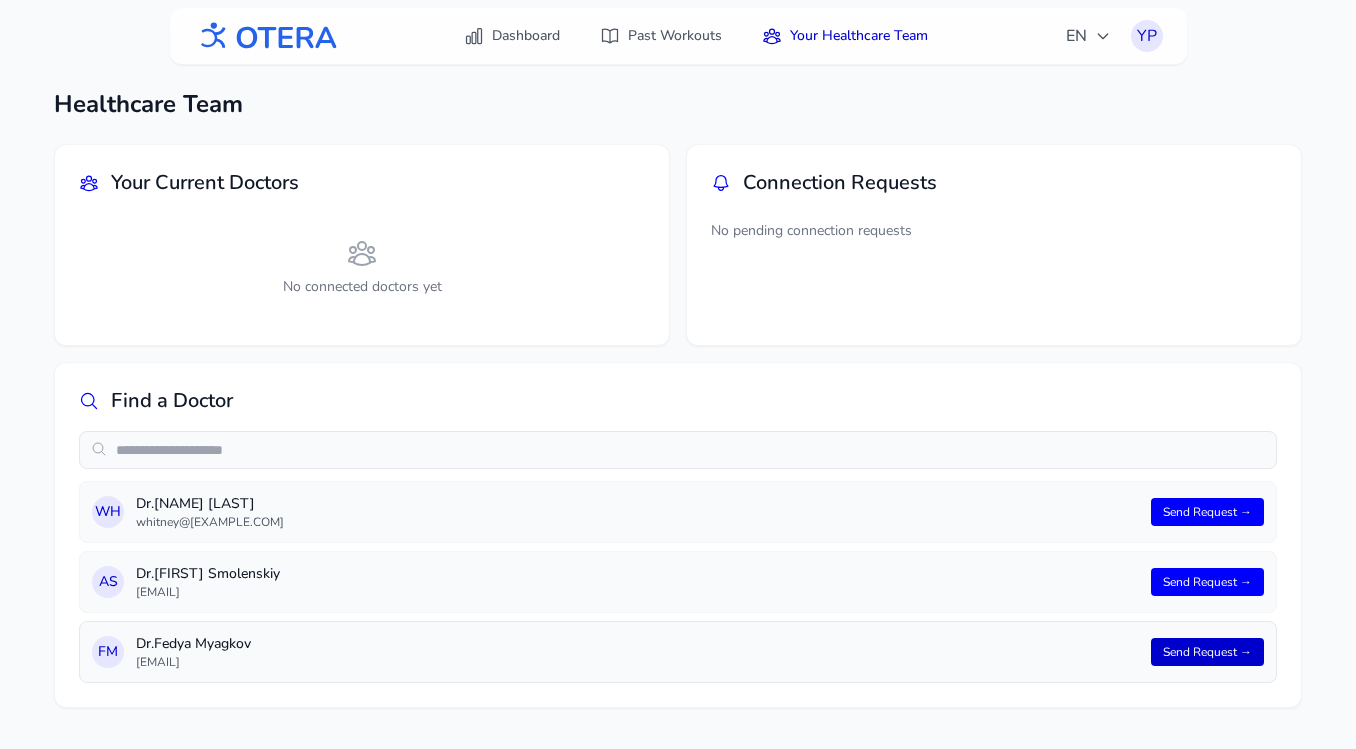 click on "Send Request →" at bounding box center (1207, 652) 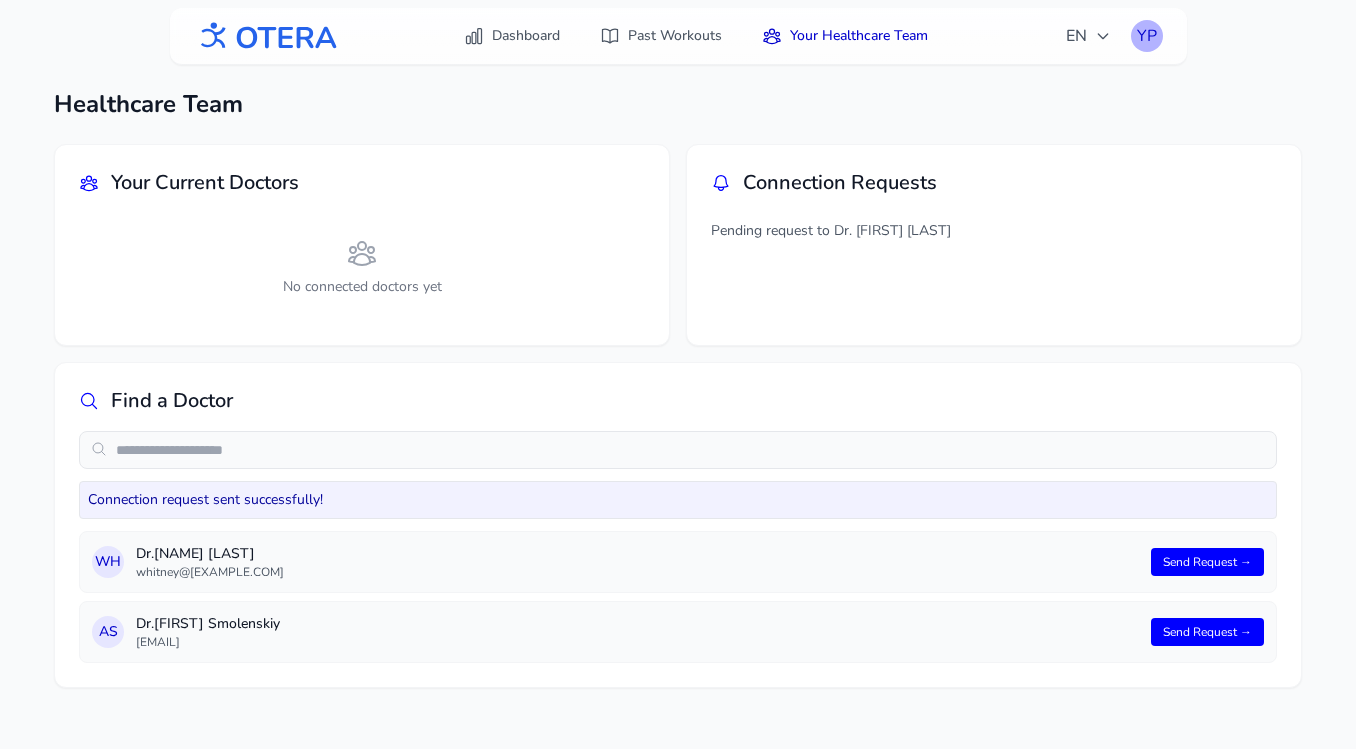 click on "YP" at bounding box center (1147, 36) 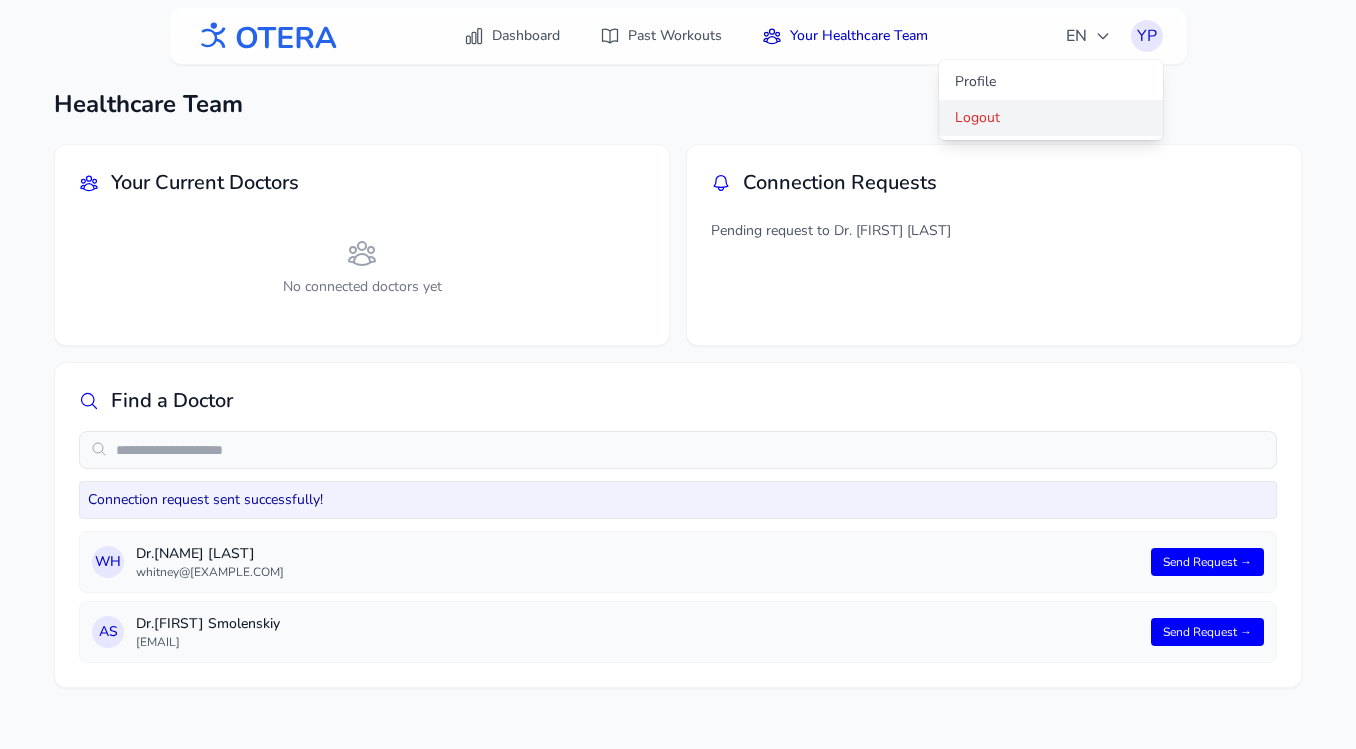 click on "Logout" at bounding box center [1051, 118] 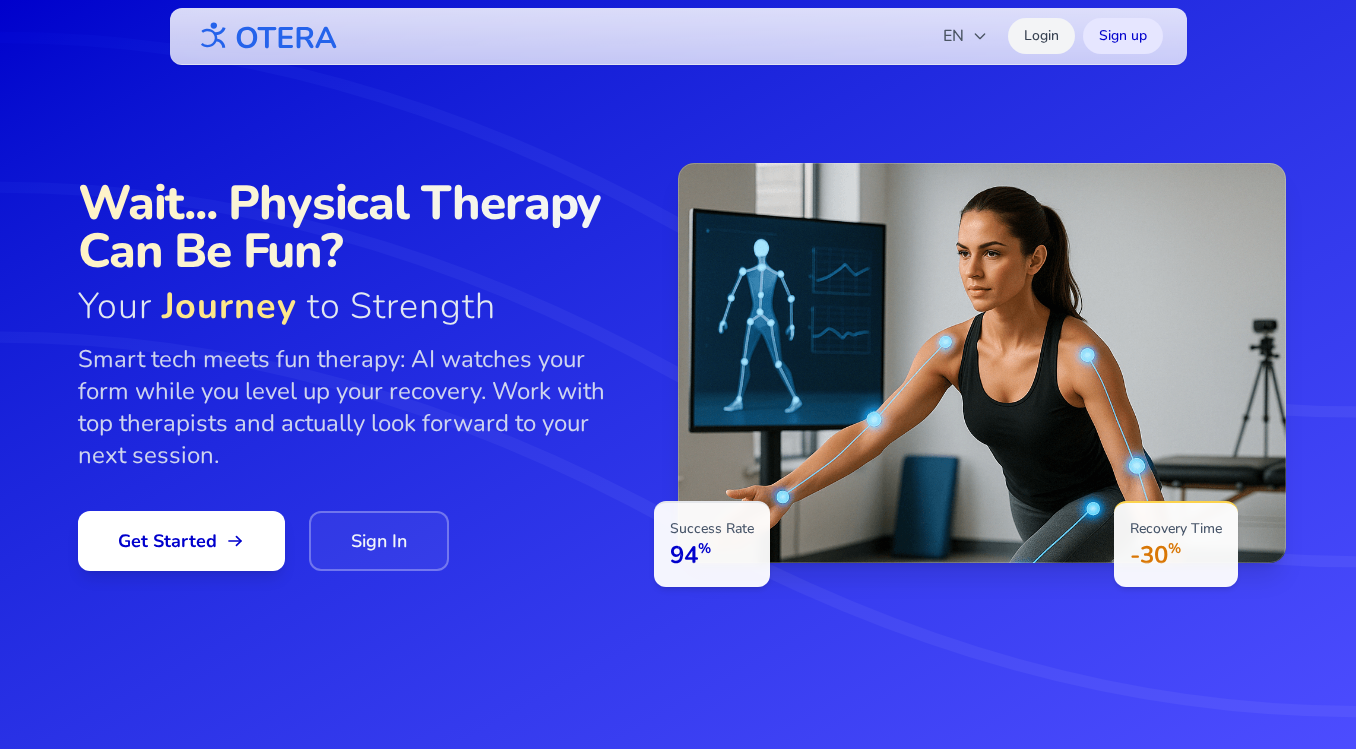 click on "Login" at bounding box center (1041, 36) 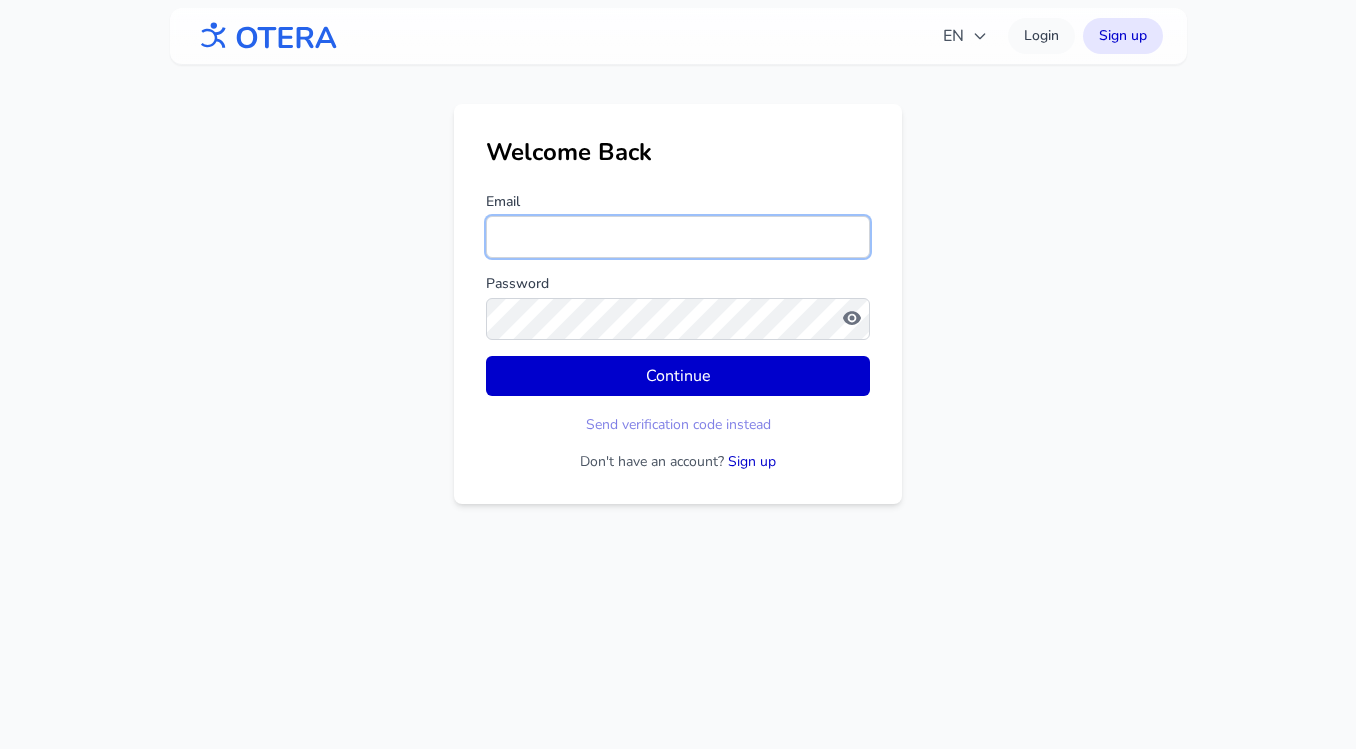 click on "Email" at bounding box center [678, 237] 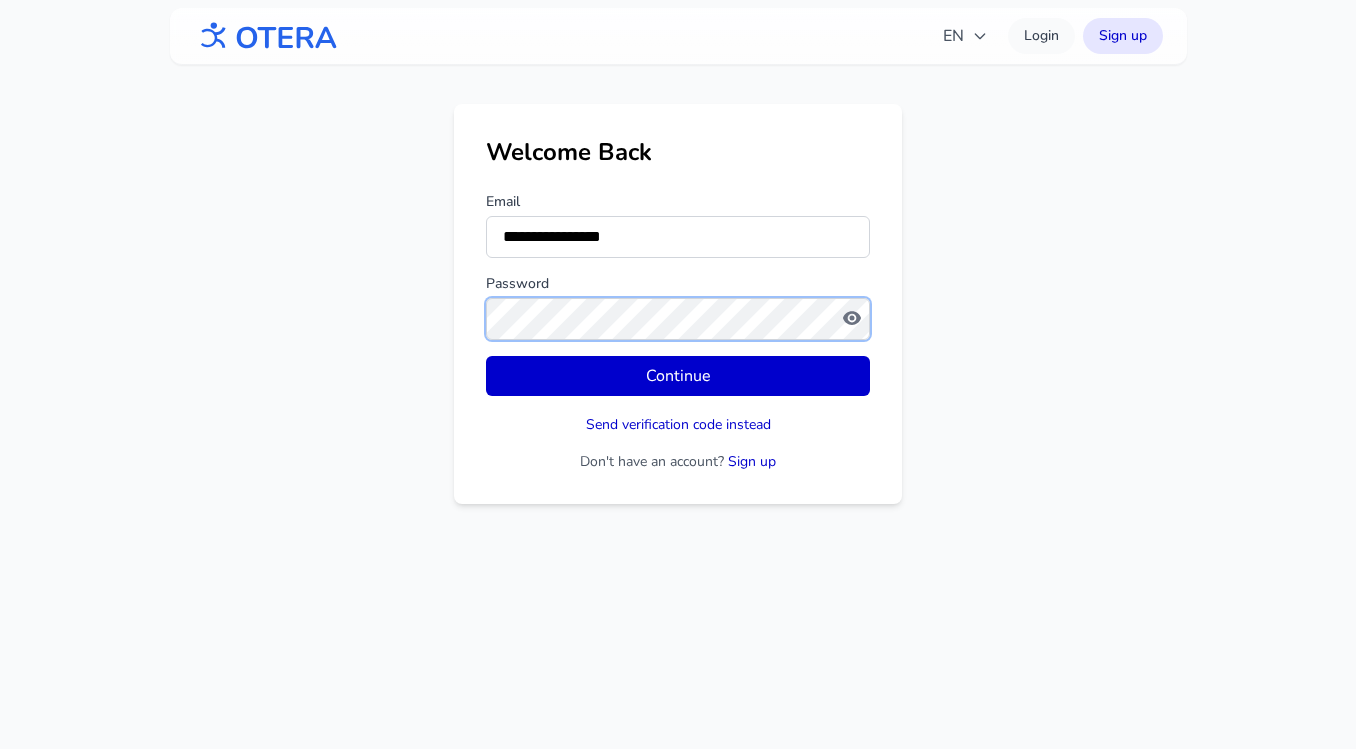 click on "Continue" at bounding box center (678, 376) 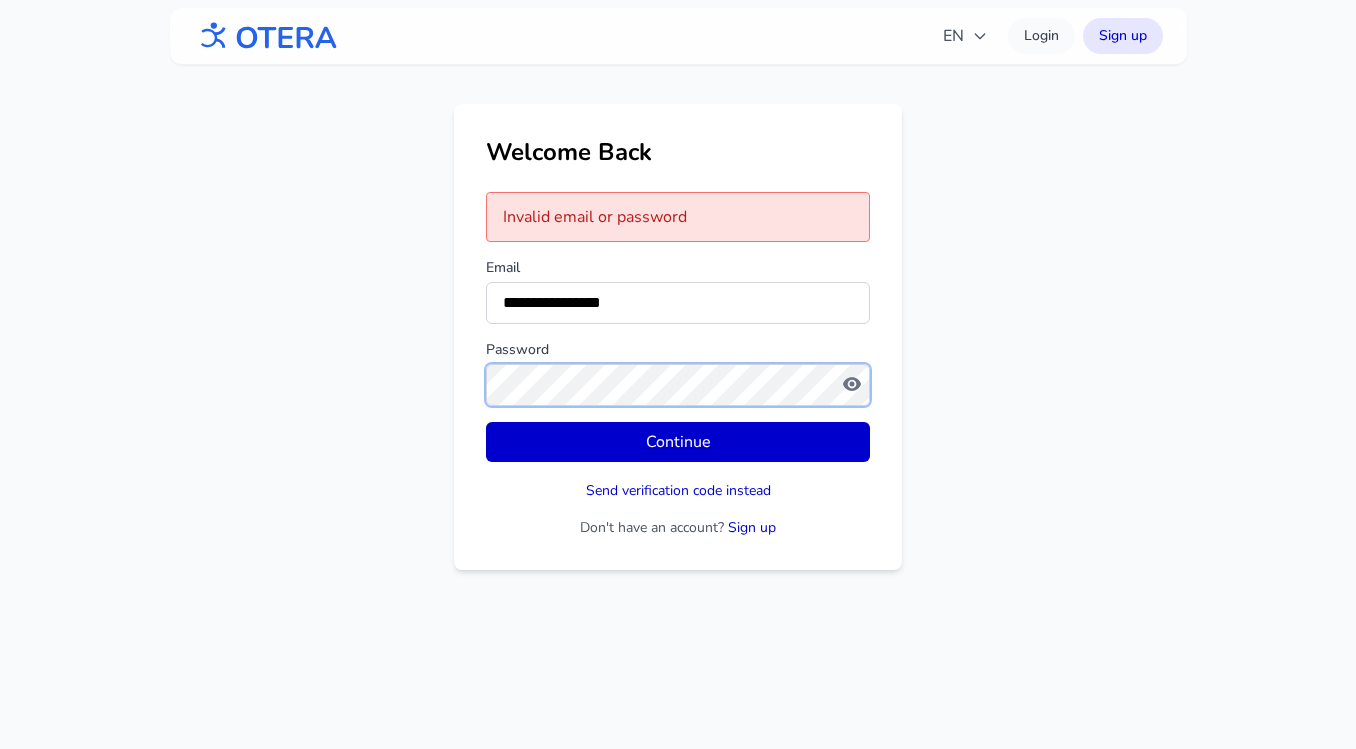 click on "**********" at bounding box center (678, 337) 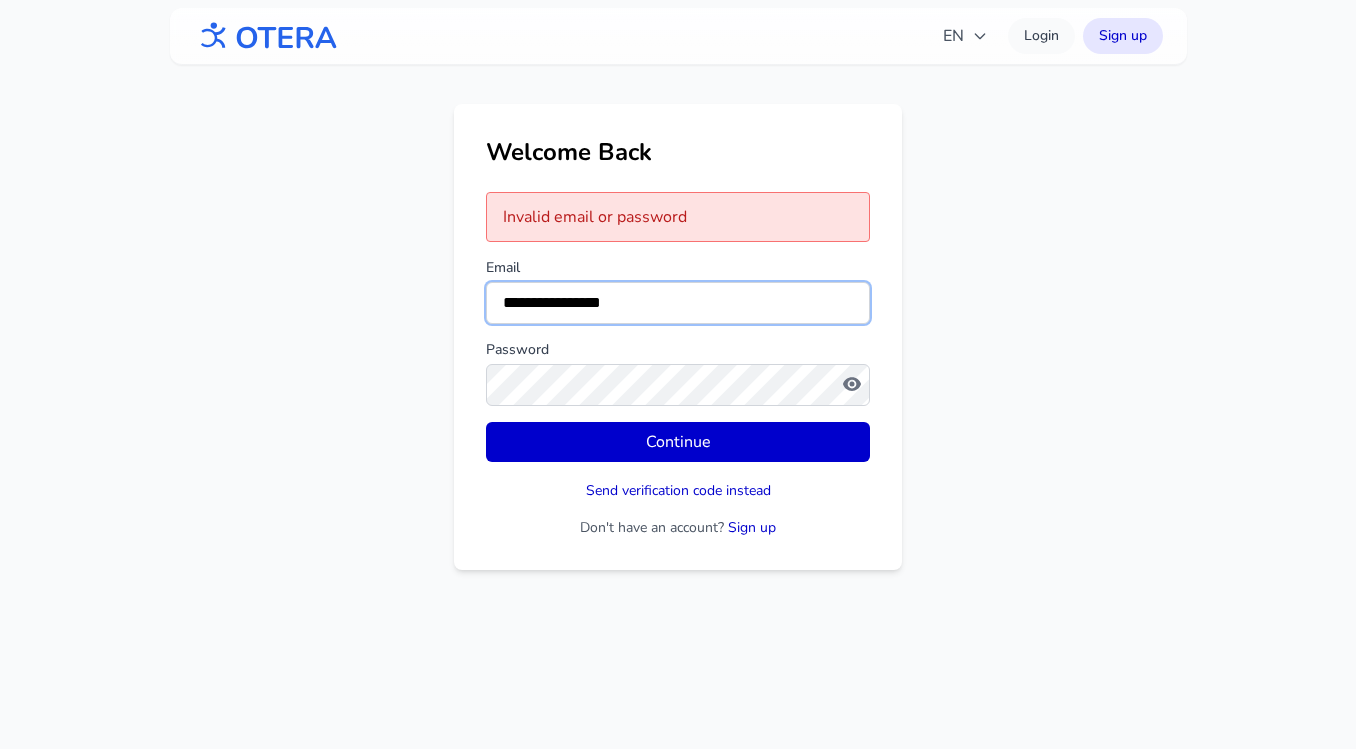 click on "**********" at bounding box center (678, 303) 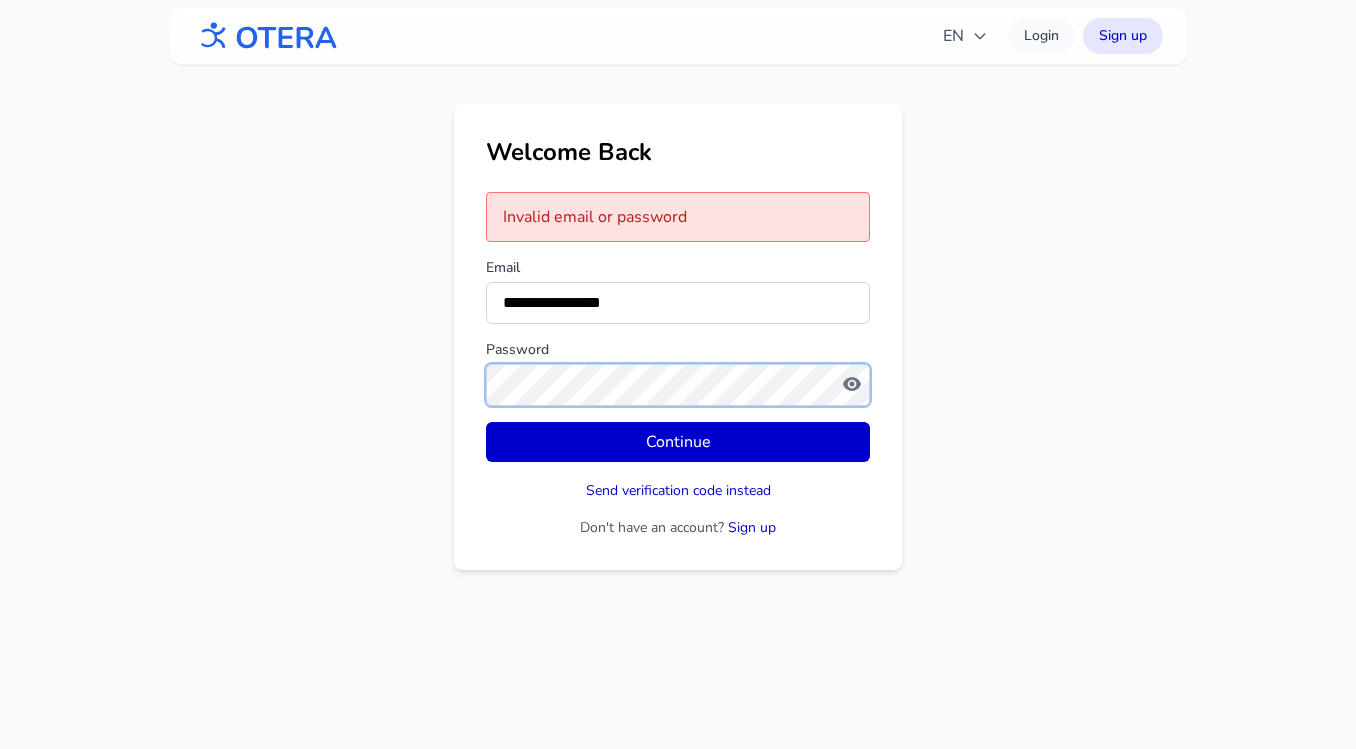 click on "**********" at bounding box center [678, 337] 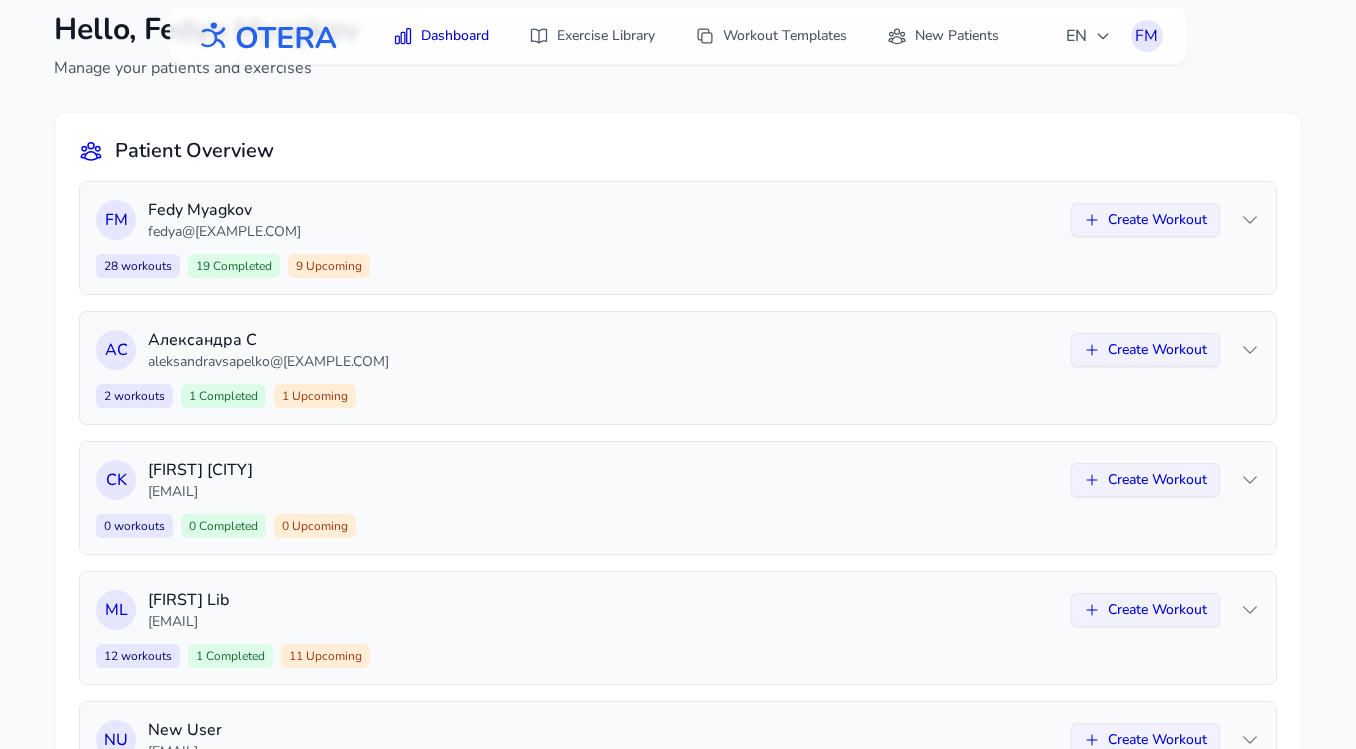 scroll, scrollTop: 0, scrollLeft: 0, axis: both 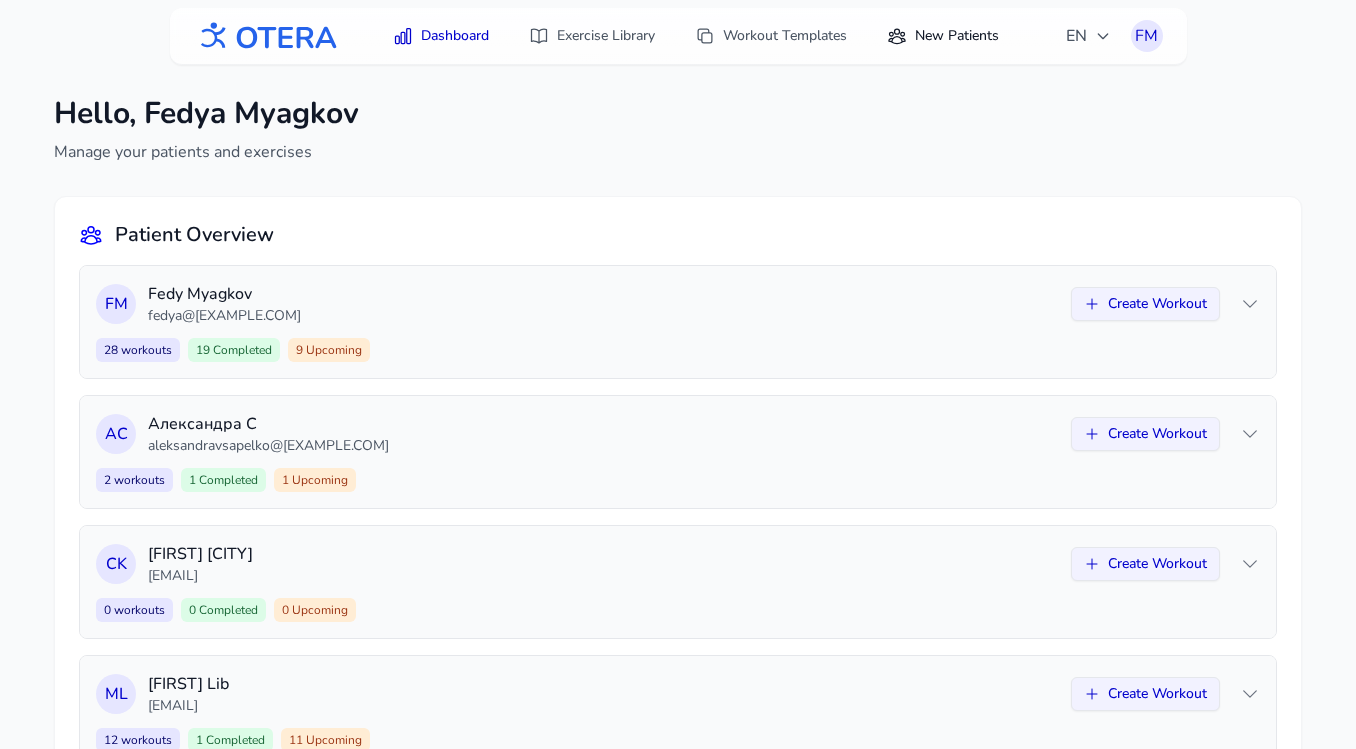 click on "New Patients" at bounding box center (943, 36) 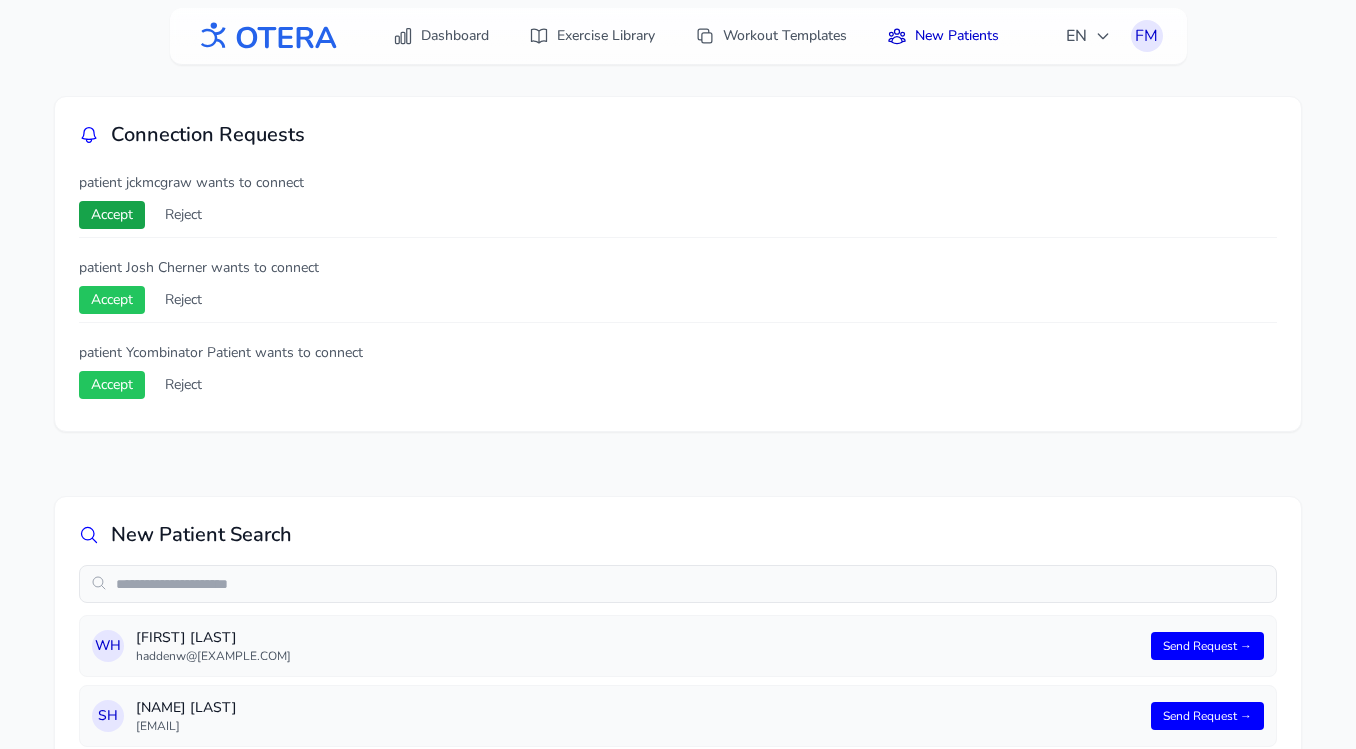 click on "Accept" at bounding box center (112, 215) 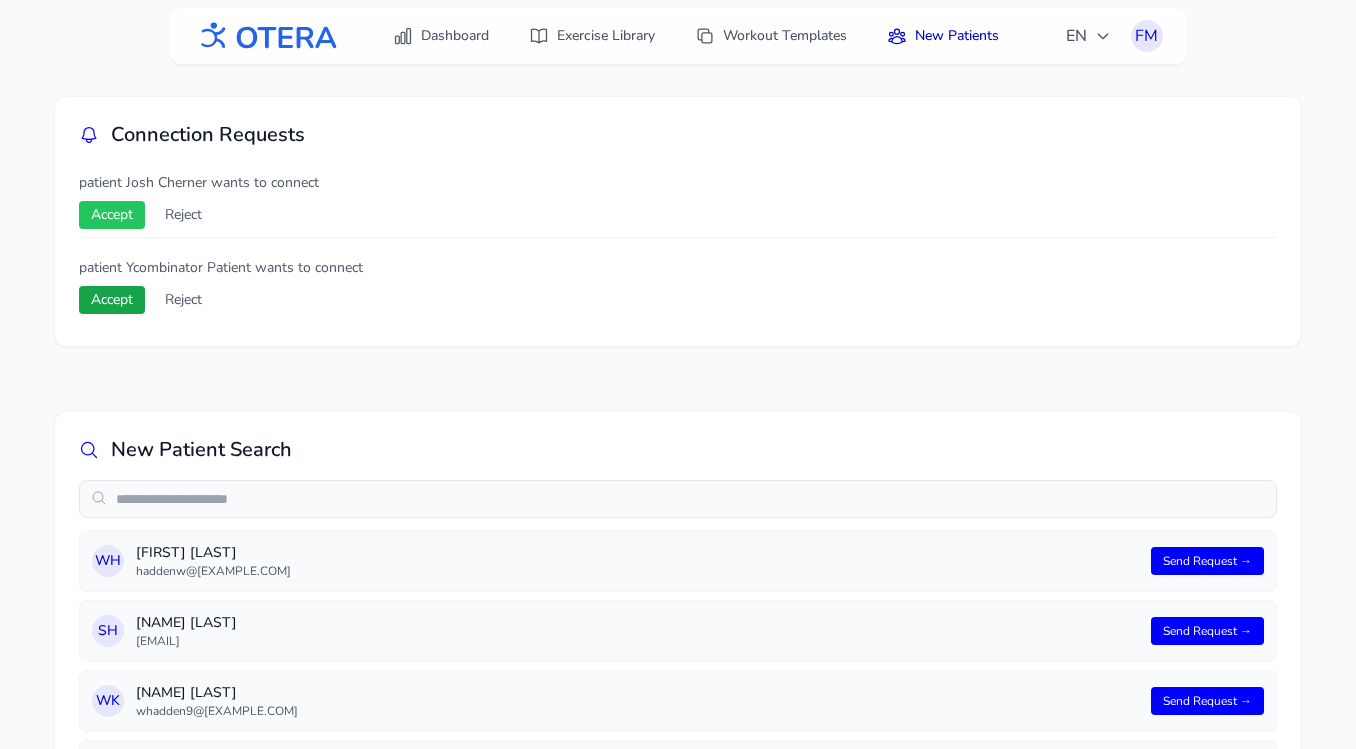 click on "Accept" at bounding box center [112, 300] 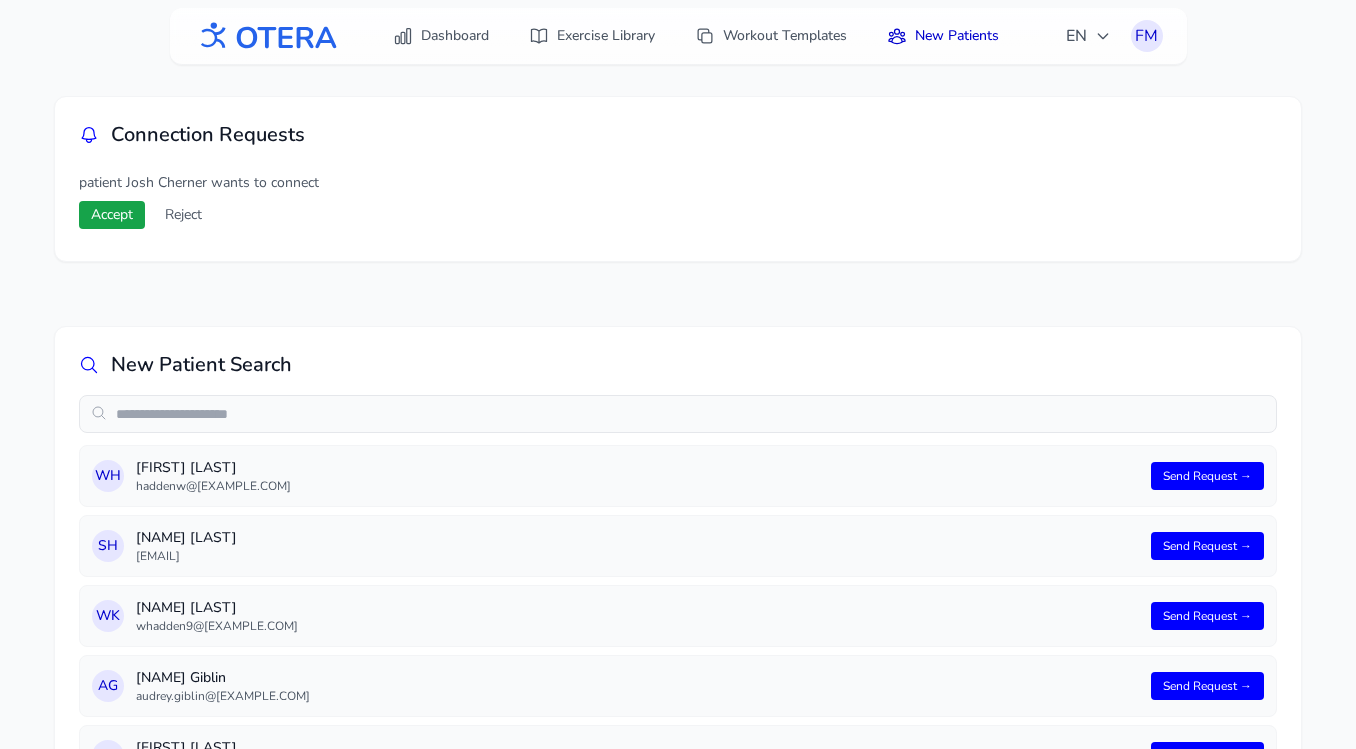 click on "Accept" at bounding box center [112, 215] 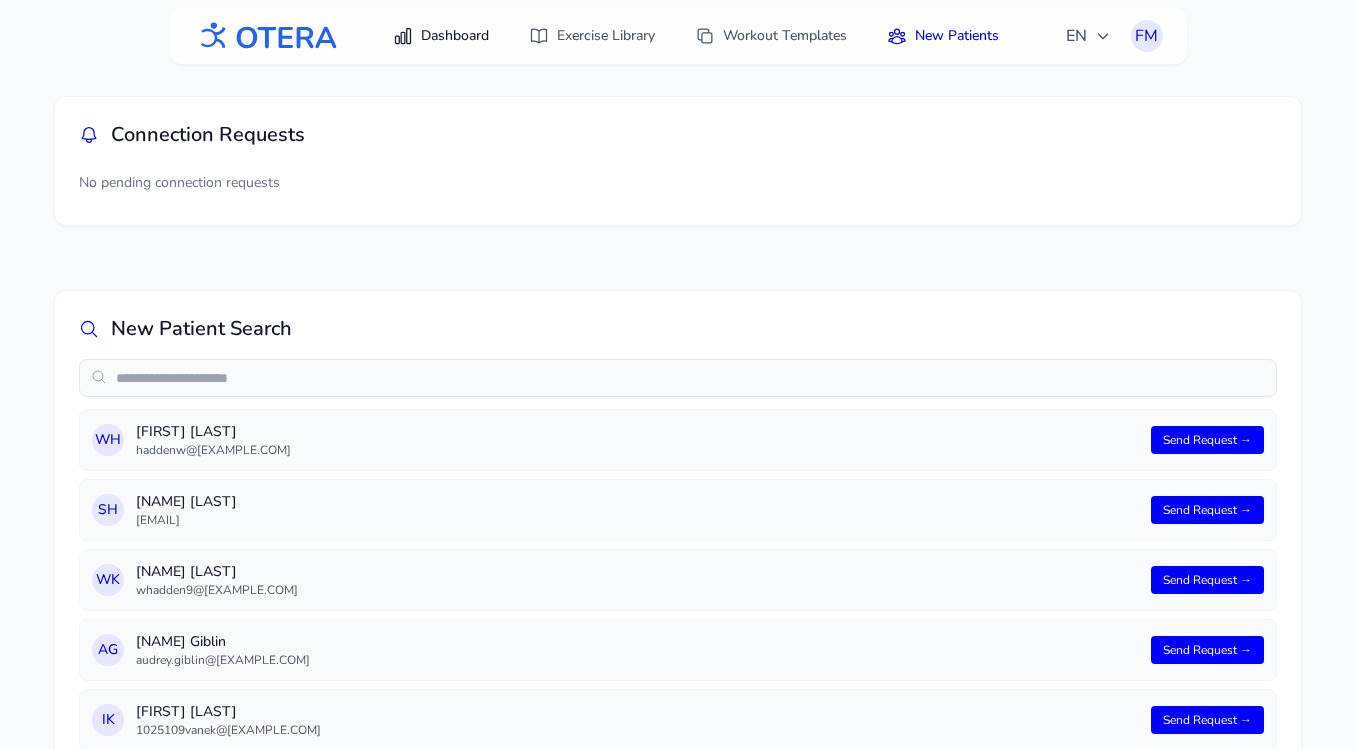 click on "Dashboard" at bounding box center (441, 36) 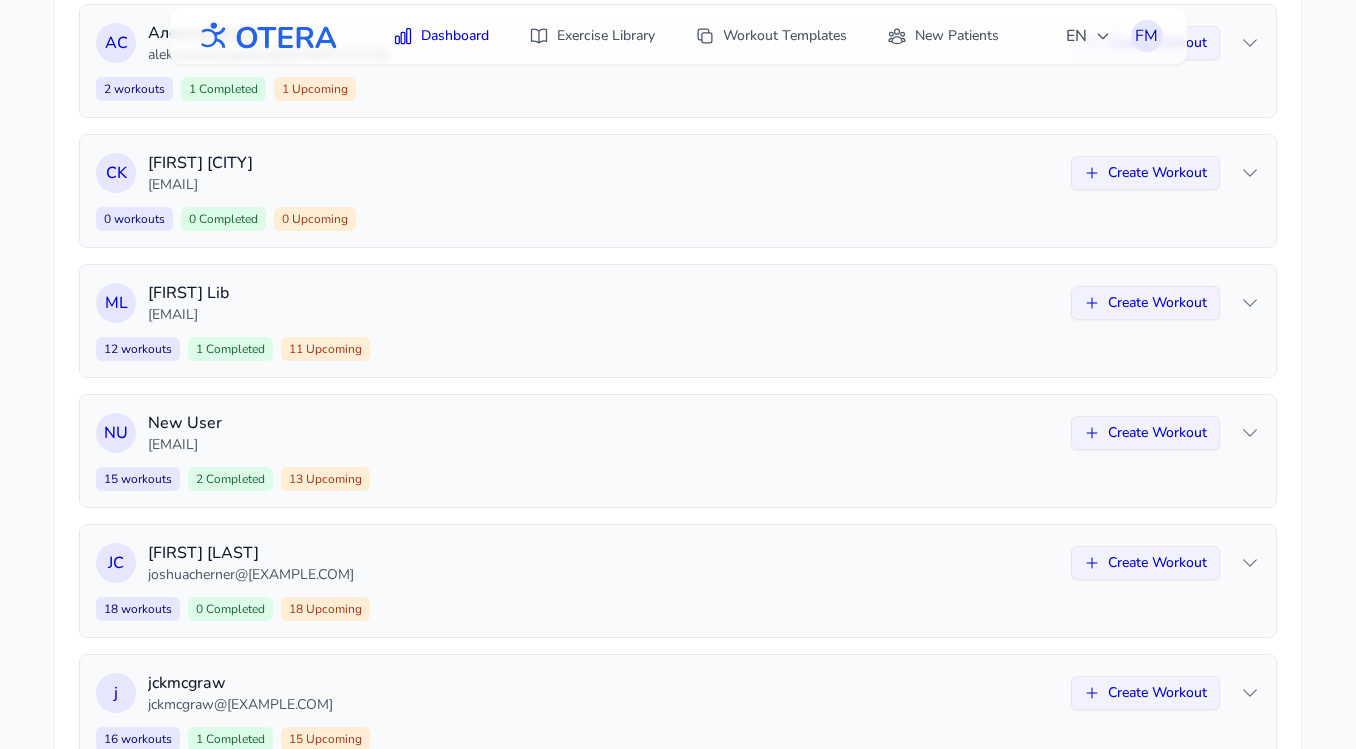 scroll, scrollTop: 727, scrollLeft: 0, axis: vertical 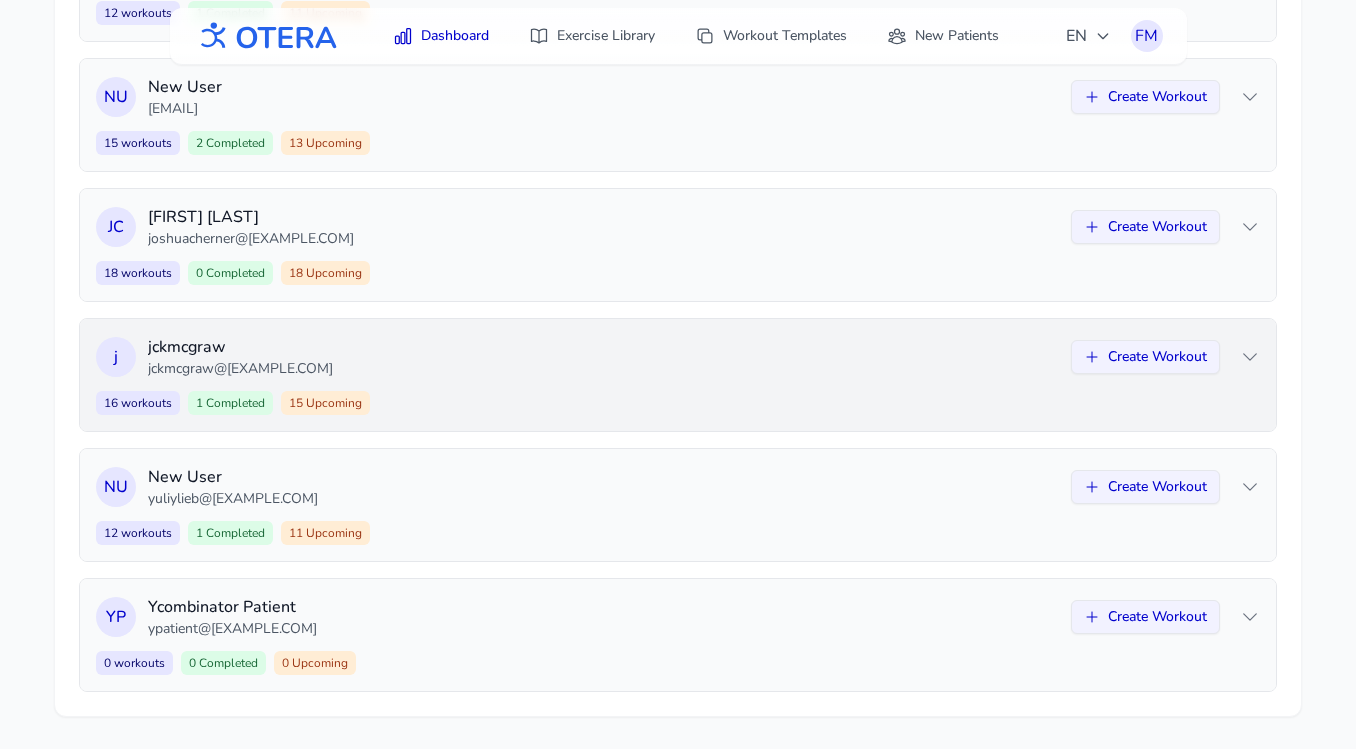click on "jckmcgraw@[EXAMPLE.COM]" at bounding box center [603, 369] 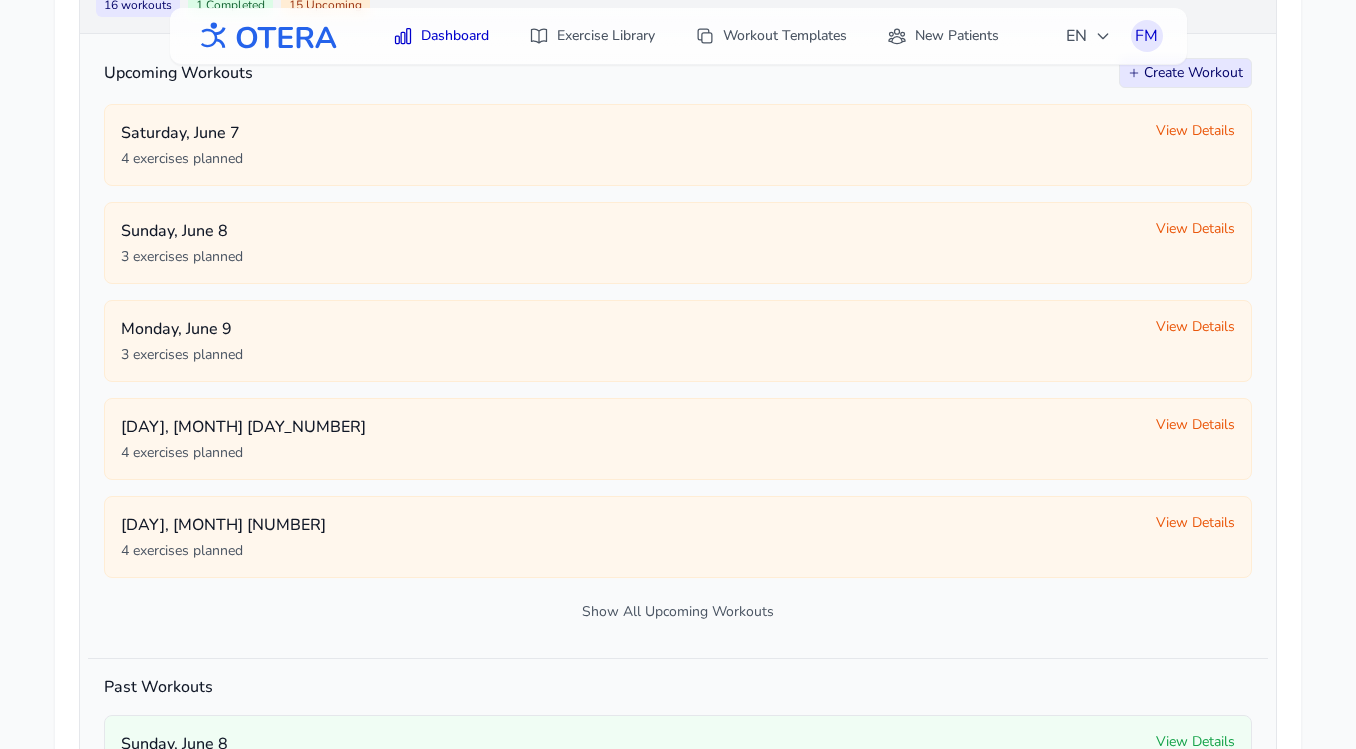 scroll, scrollTop: 1323, scrollLeft: 0, axis: vertical 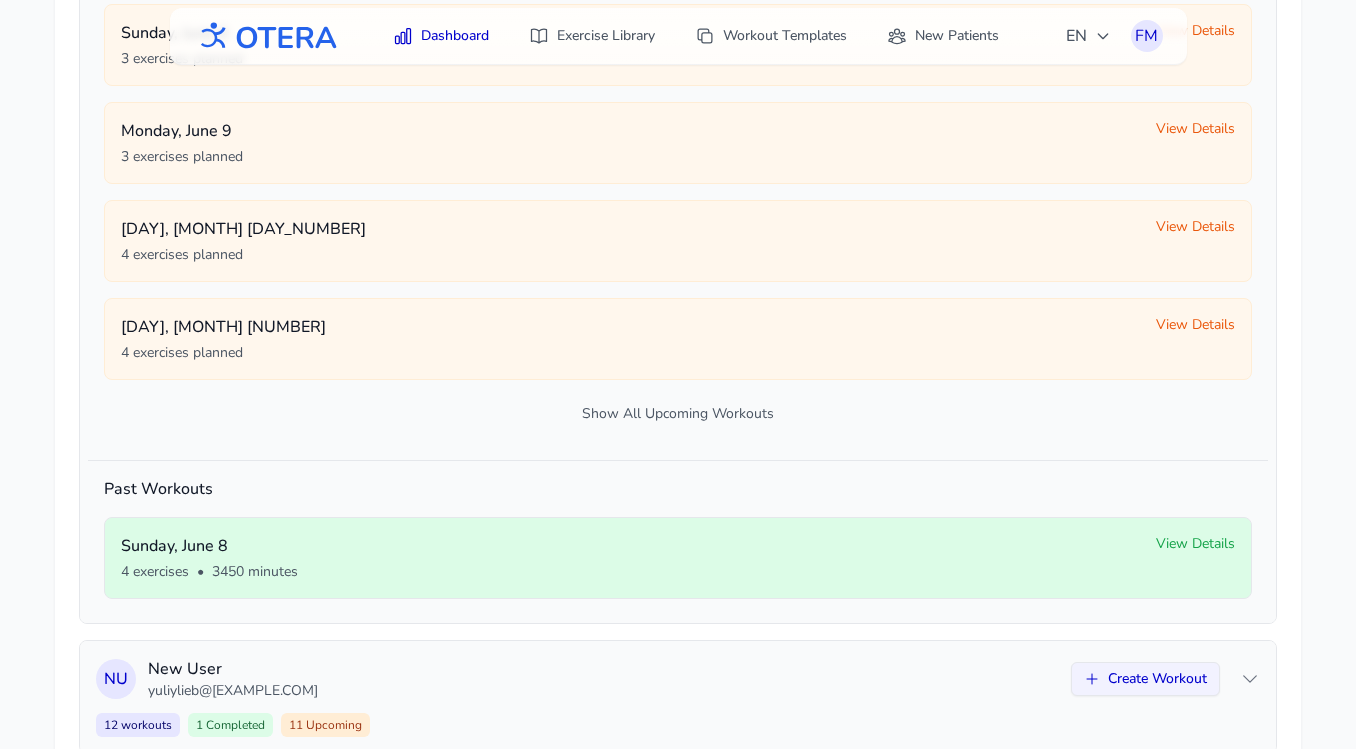 click on "View Details" at bounding box center [1195, 544] 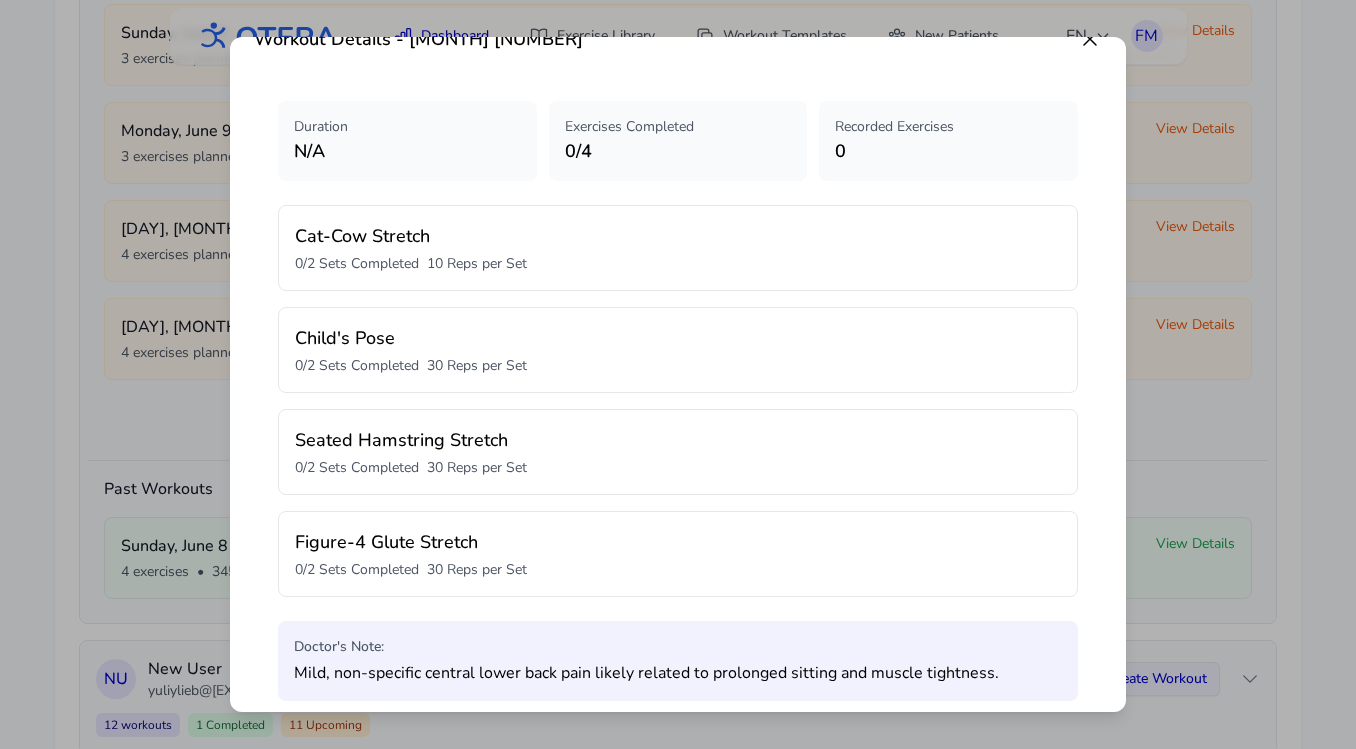 scroll, scrollTop: 0, scrollLeft: 0, axis: both 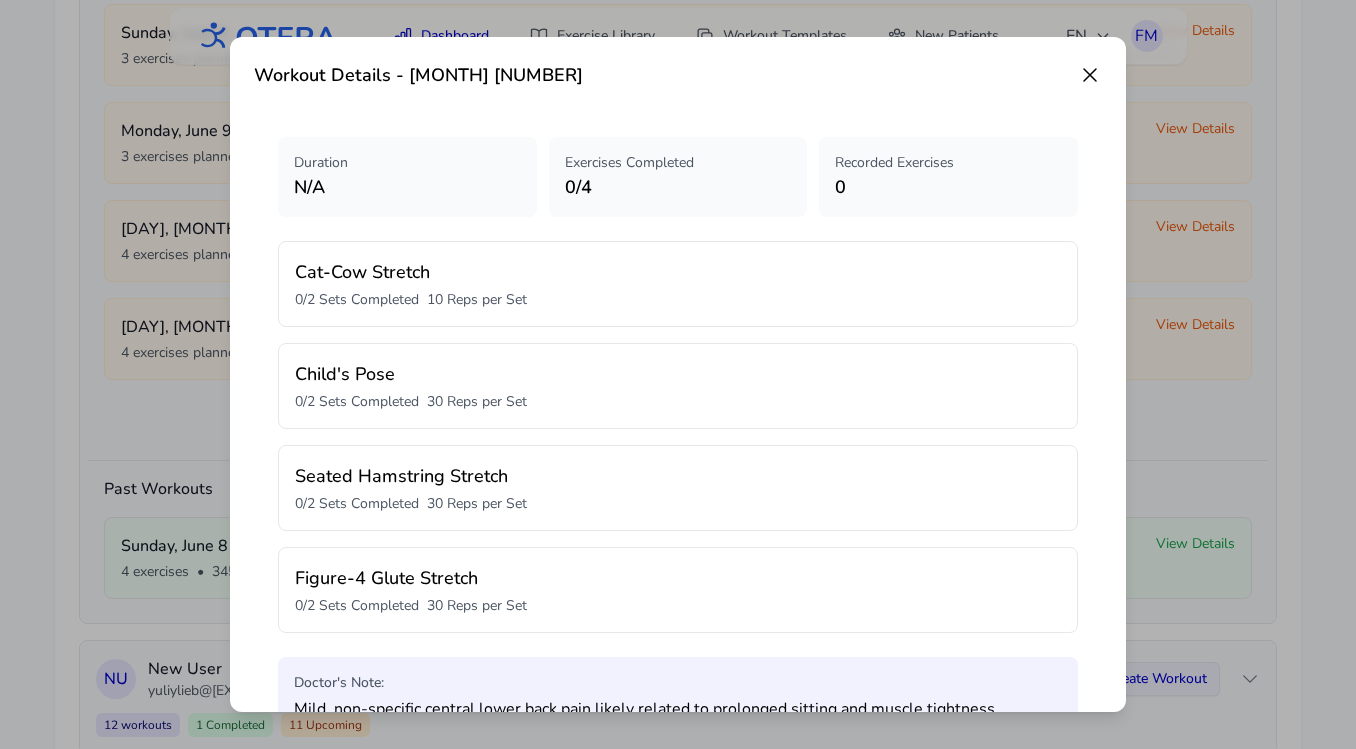 click 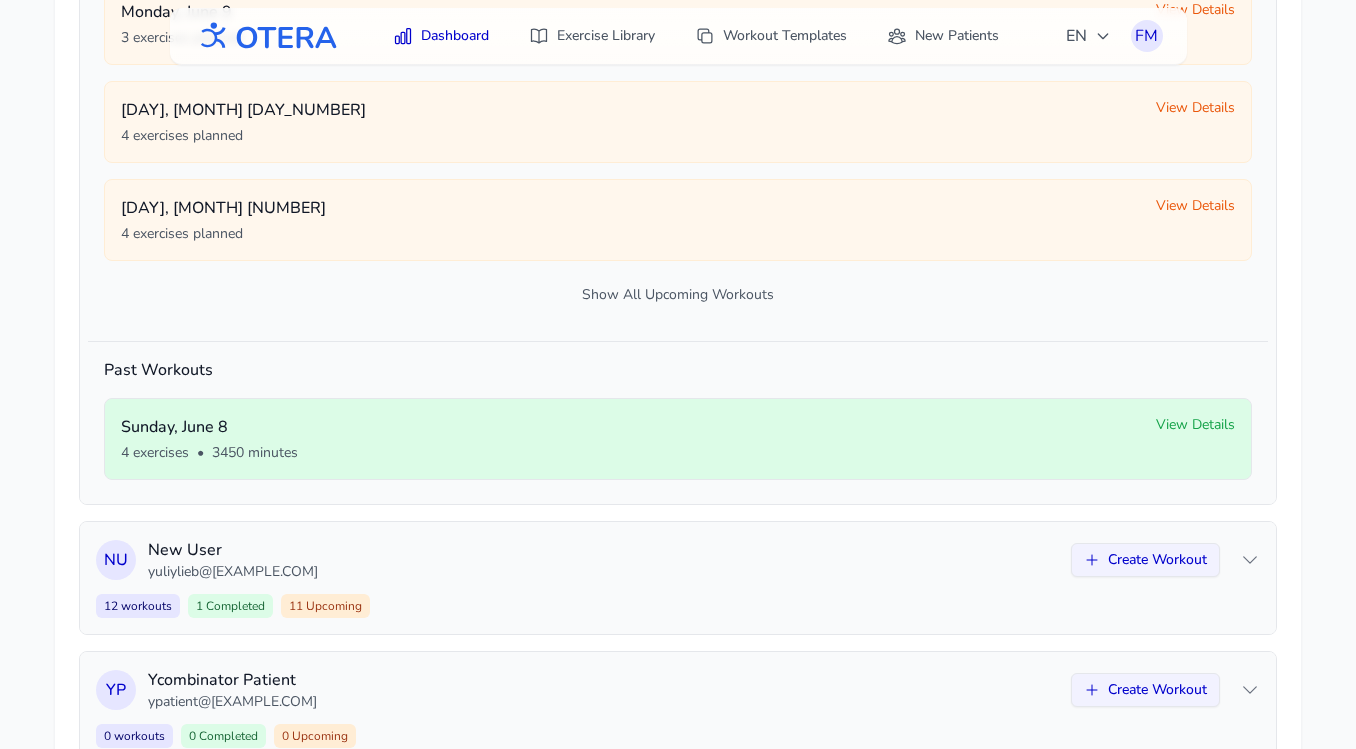 scroll, scrollTop: 1515, scrollLeft: 0, axis: vertical 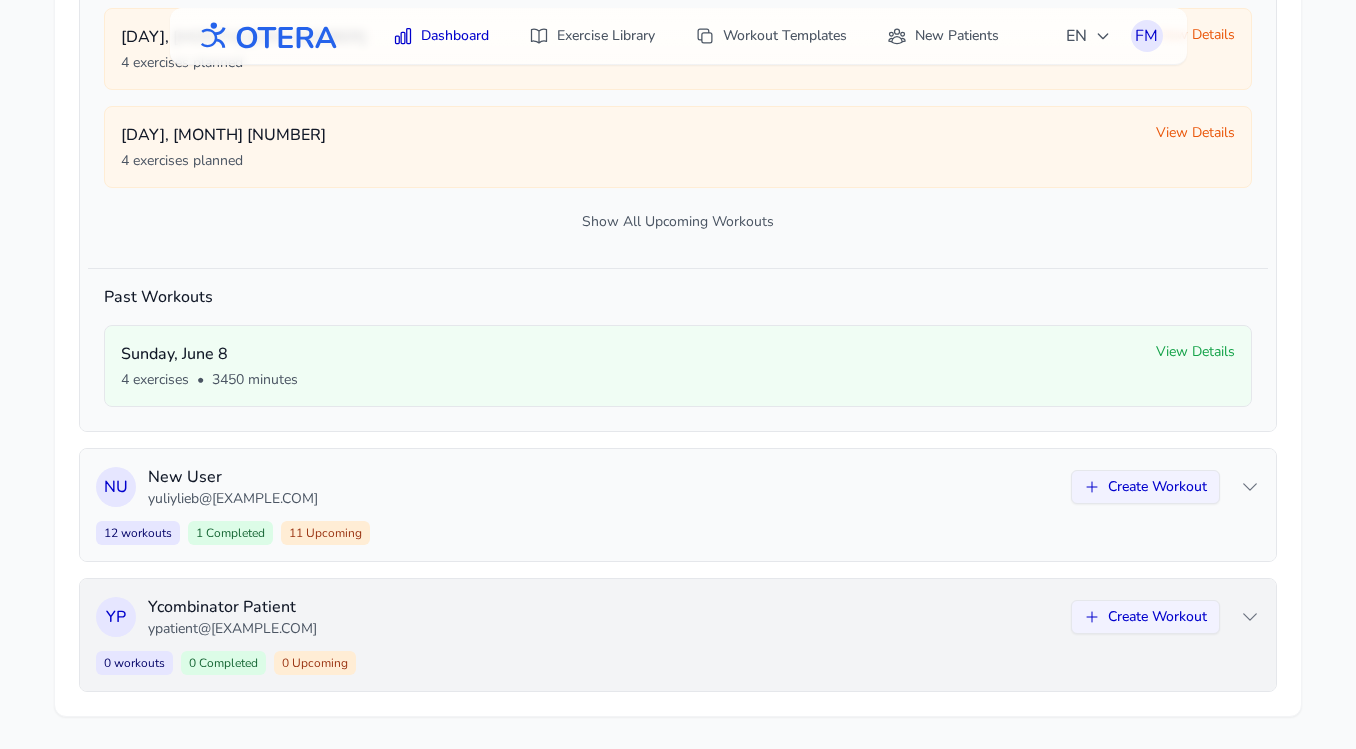 click on "Ycombinator   Patient" at bounding box center [603, 607] 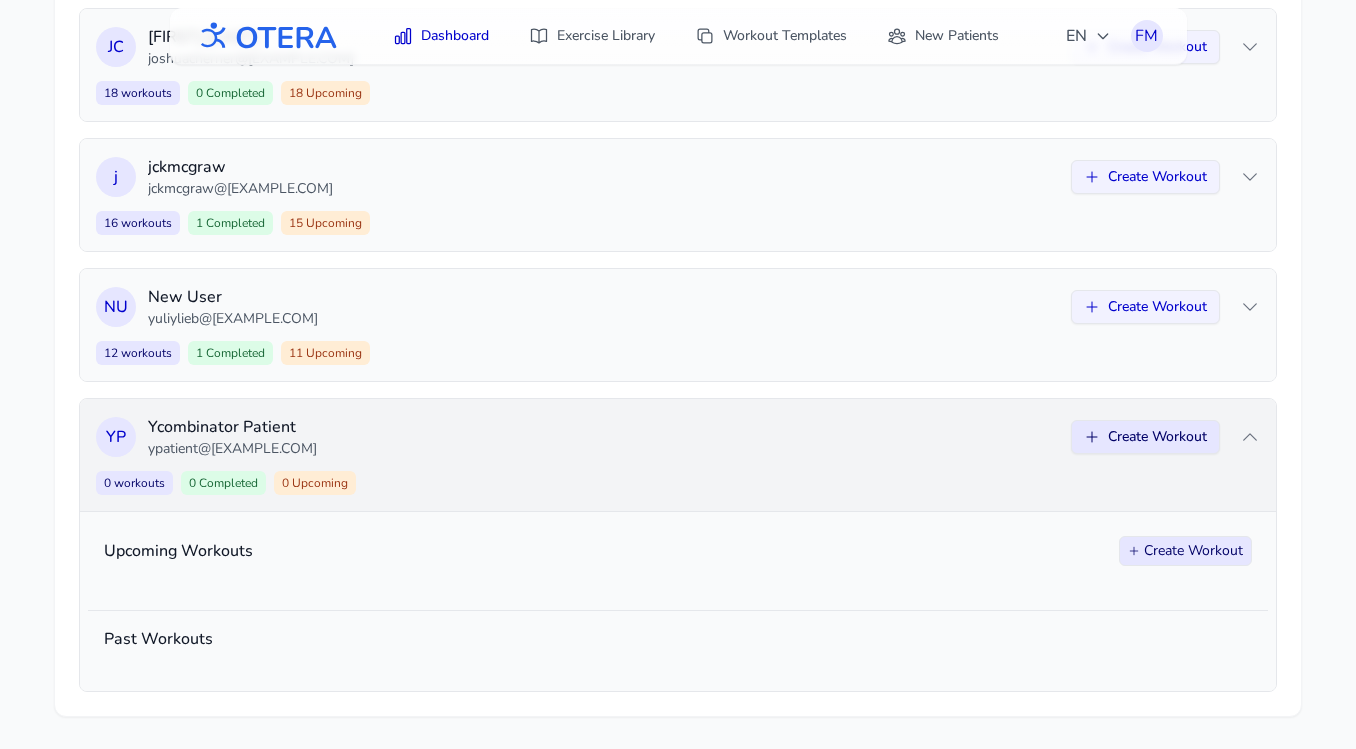 click on "Create Workout" at bounding box center [1145, 437] 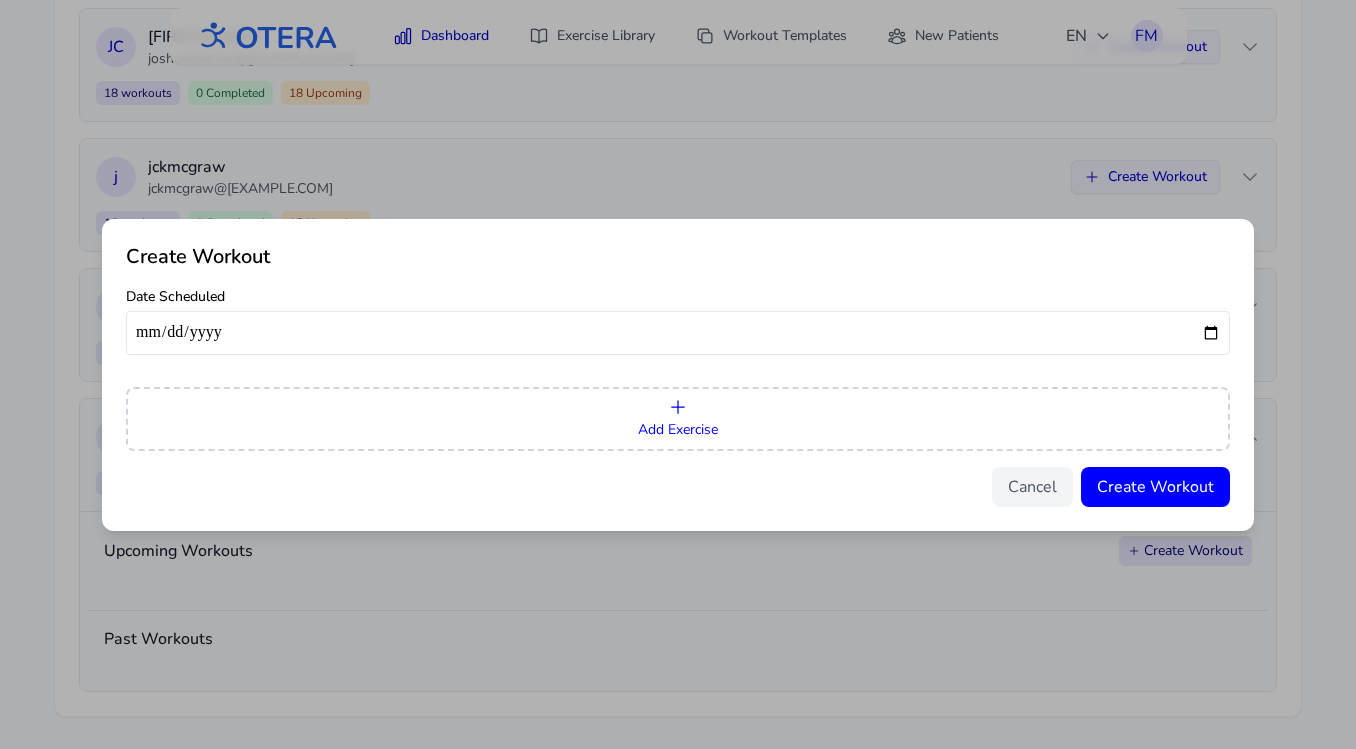 click on "Add Exercise" at bounding box center (678, 419) 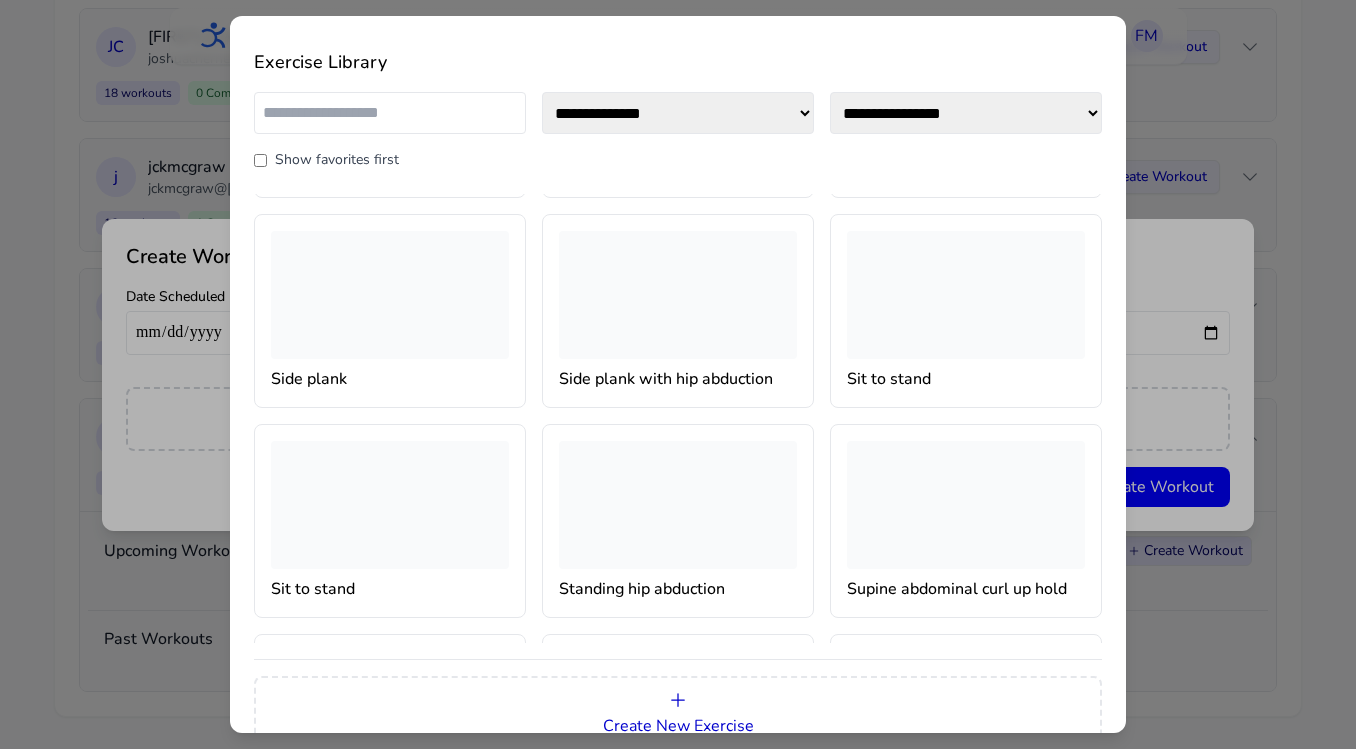 scroll, scrollTop: 0, scrollLeft: 0, axis: both 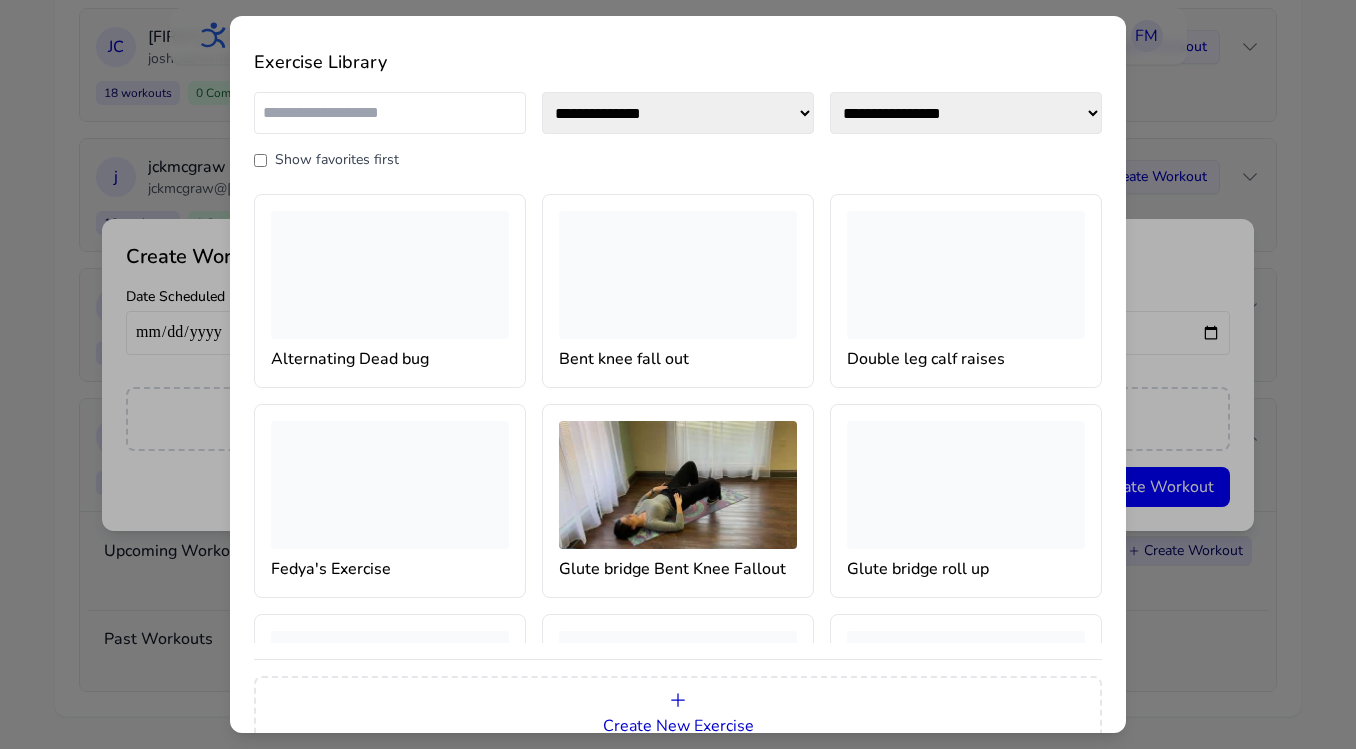click at bounding box center (390, 275) 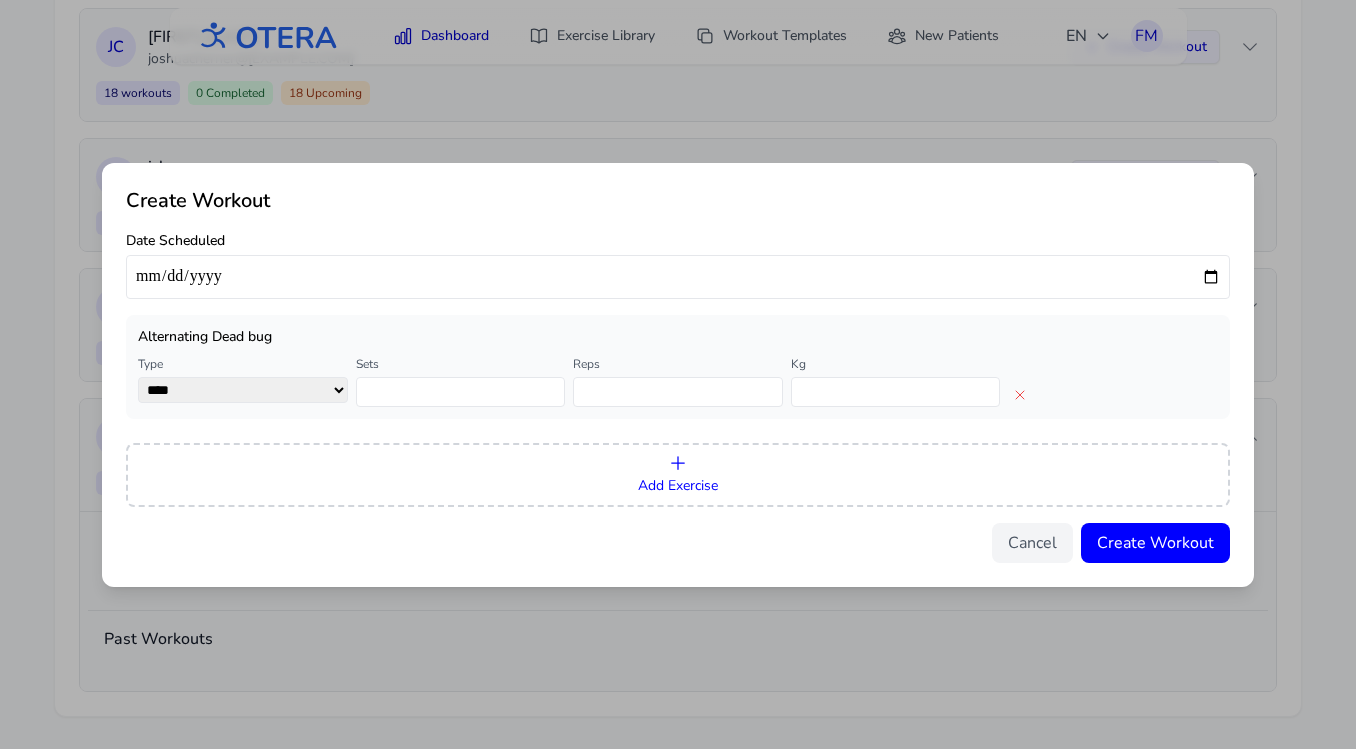 click on "Add Exercise" at bounding box center [678, 475] 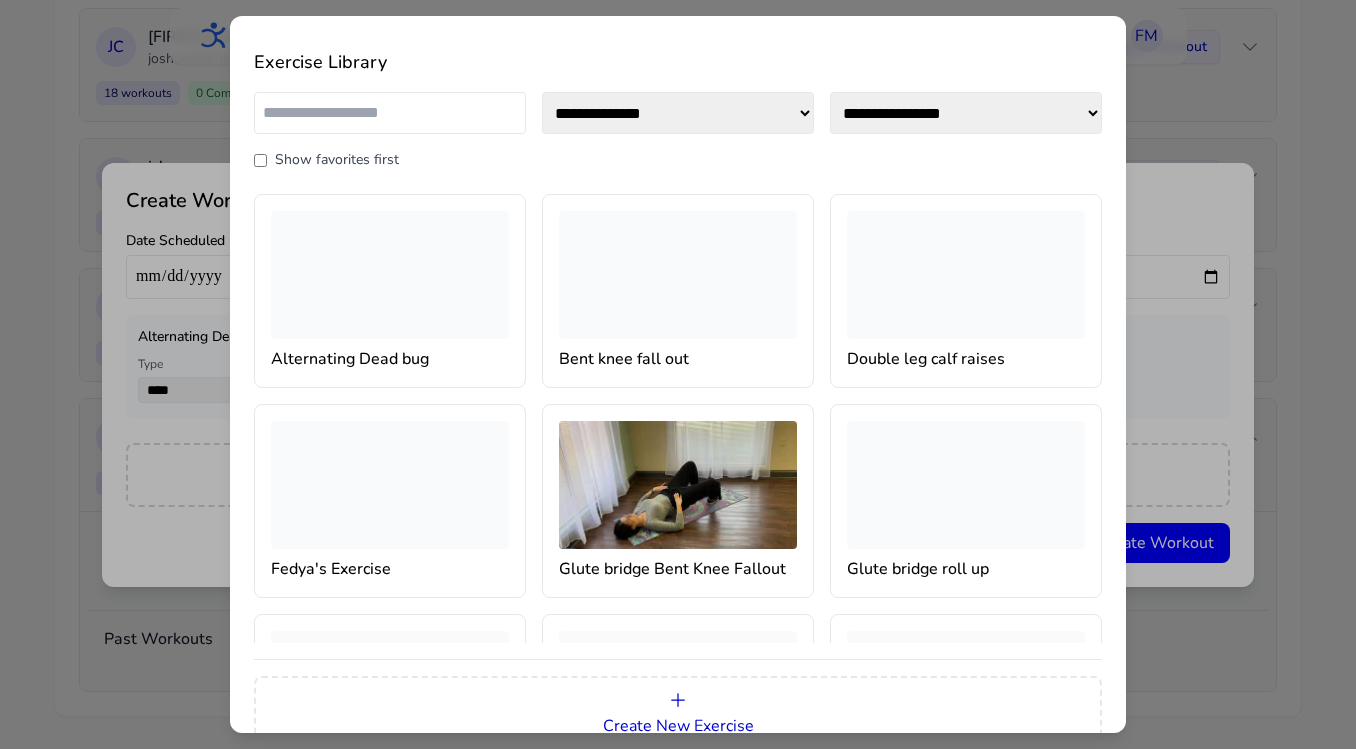 click at bounding box center [966, 275] 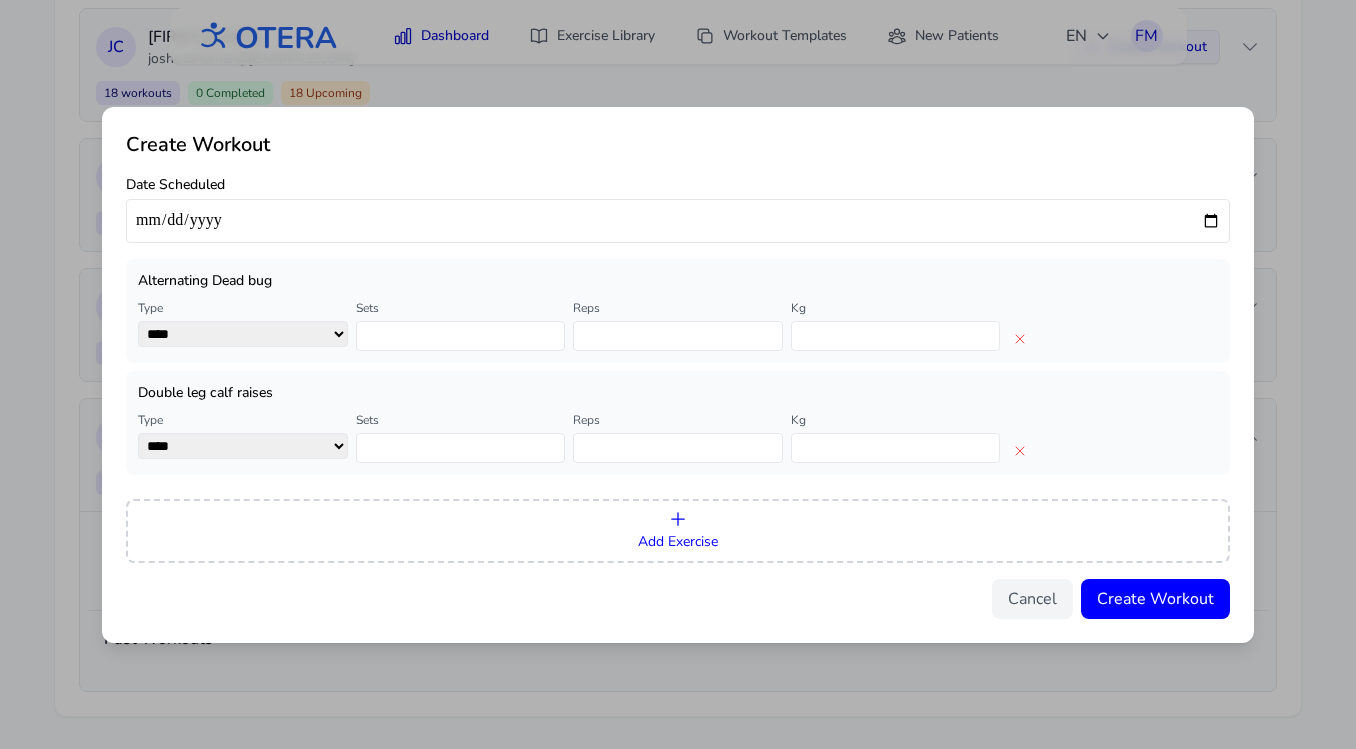 click on "Add Exercise" at bounding box center (678, 541) 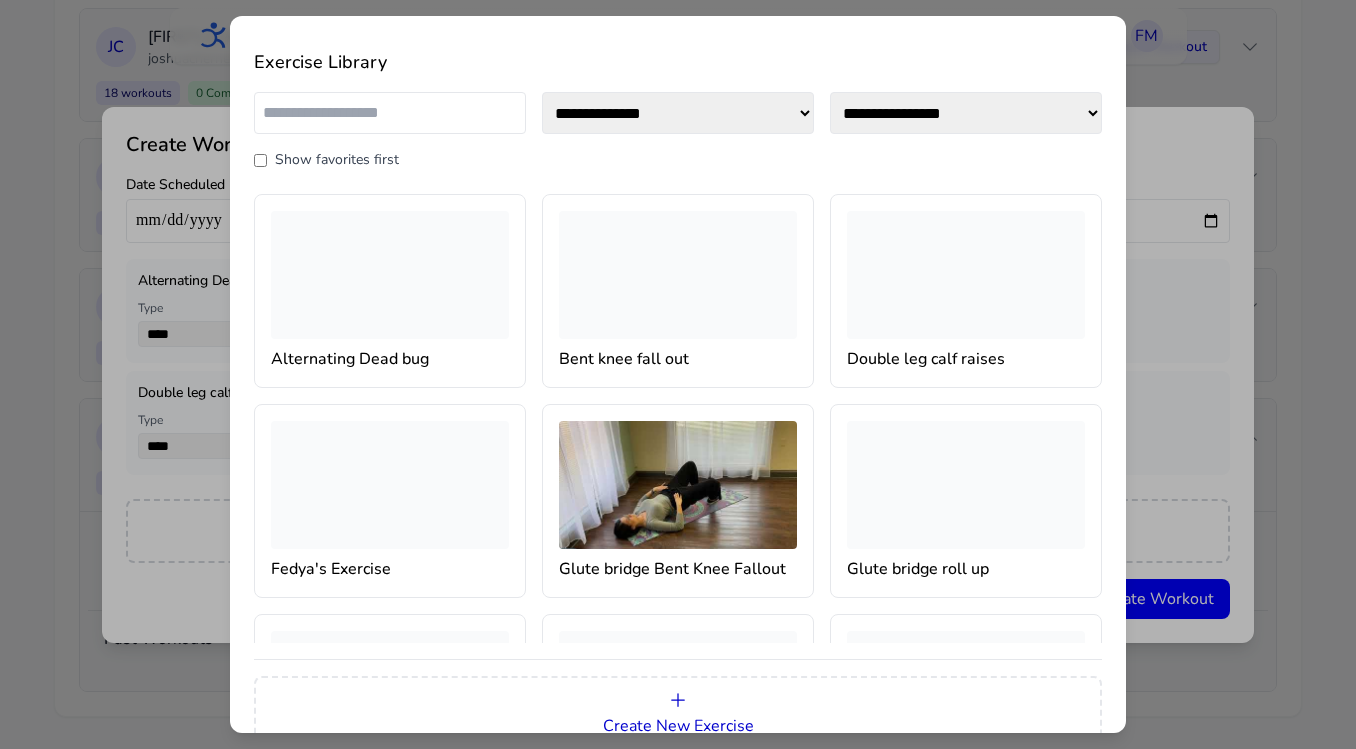 click at bounding box center (966, 485) 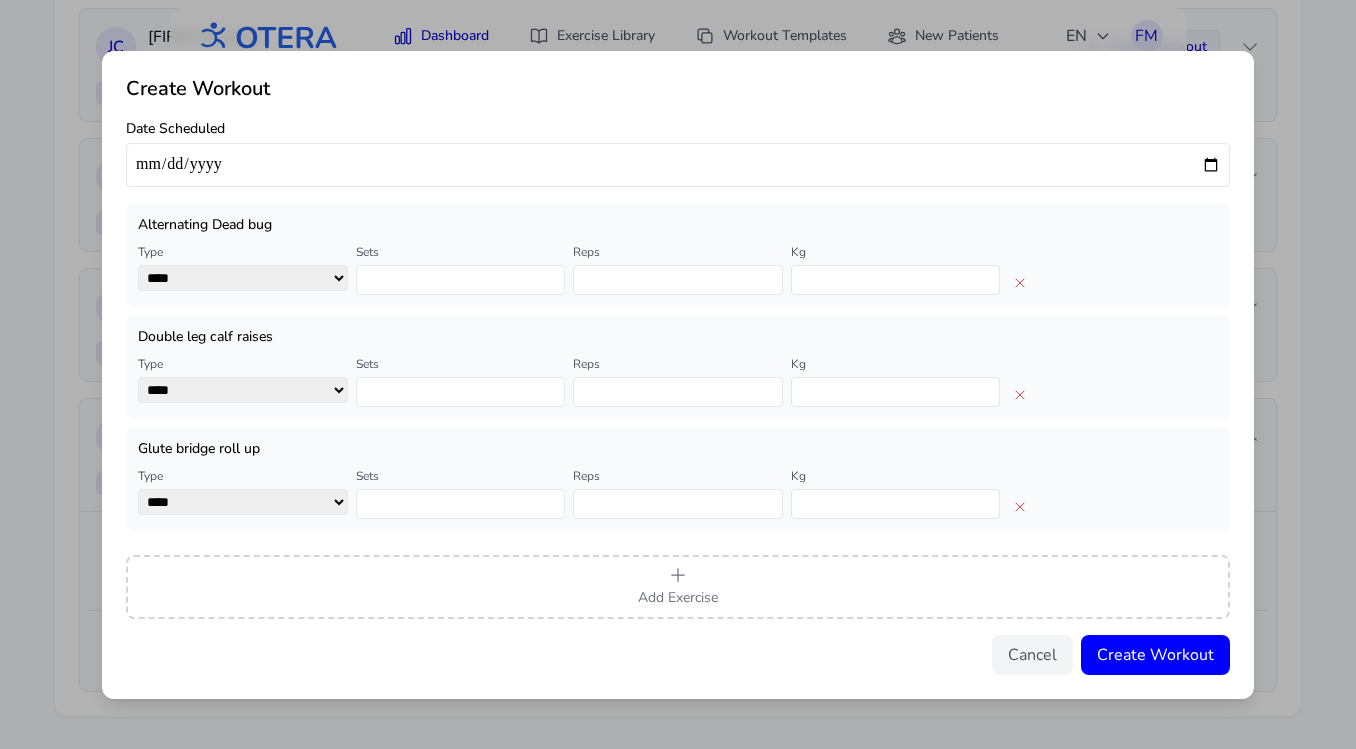 click at bounding box center (678, 165) 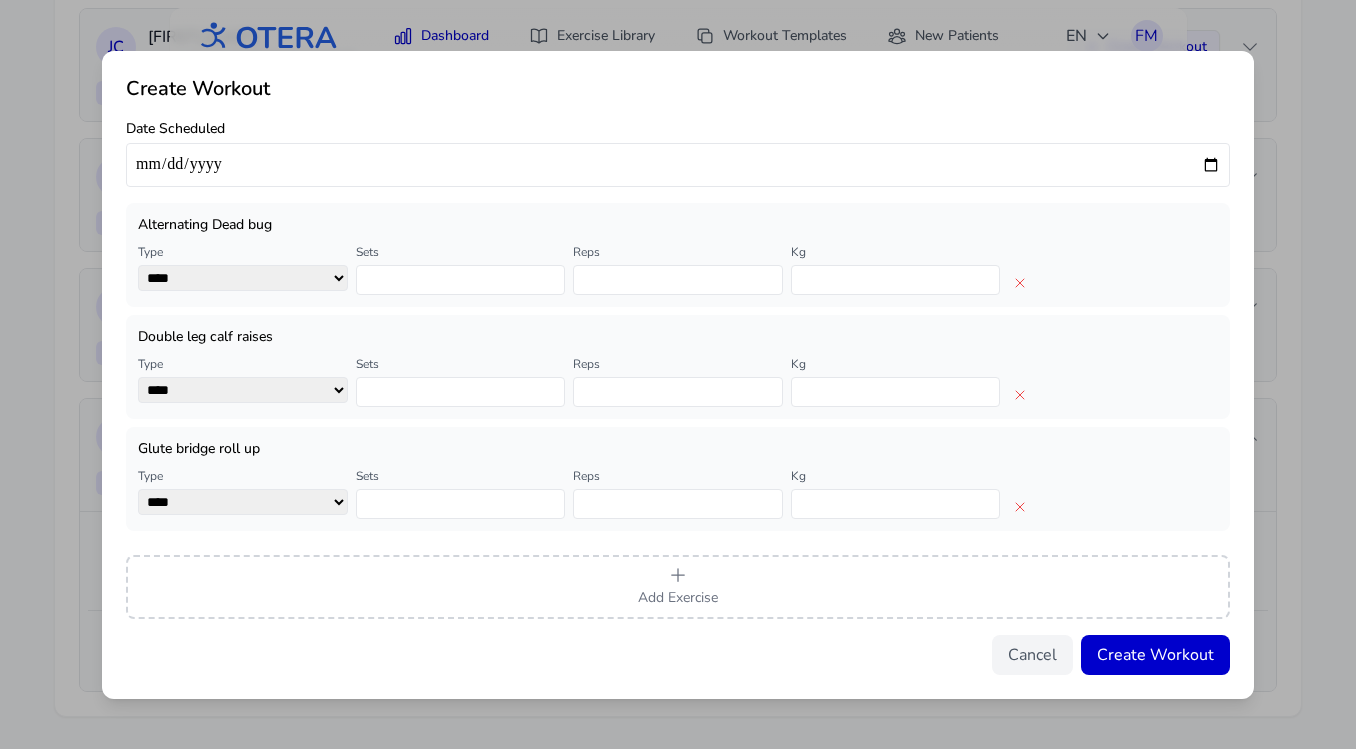click on "Create Workout" at bounding box center (1155, 655) 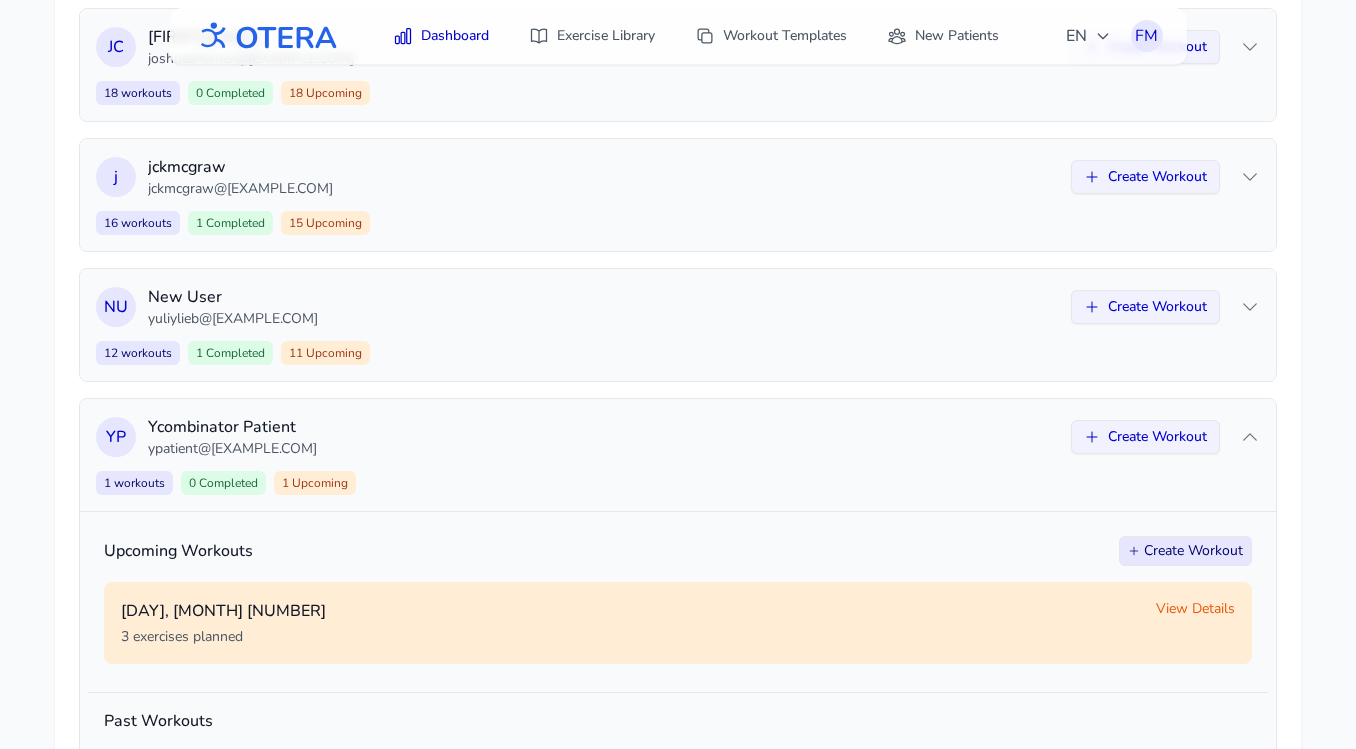 scroll, scrollTop: 989, scrollLeft: 0, axis: vertical 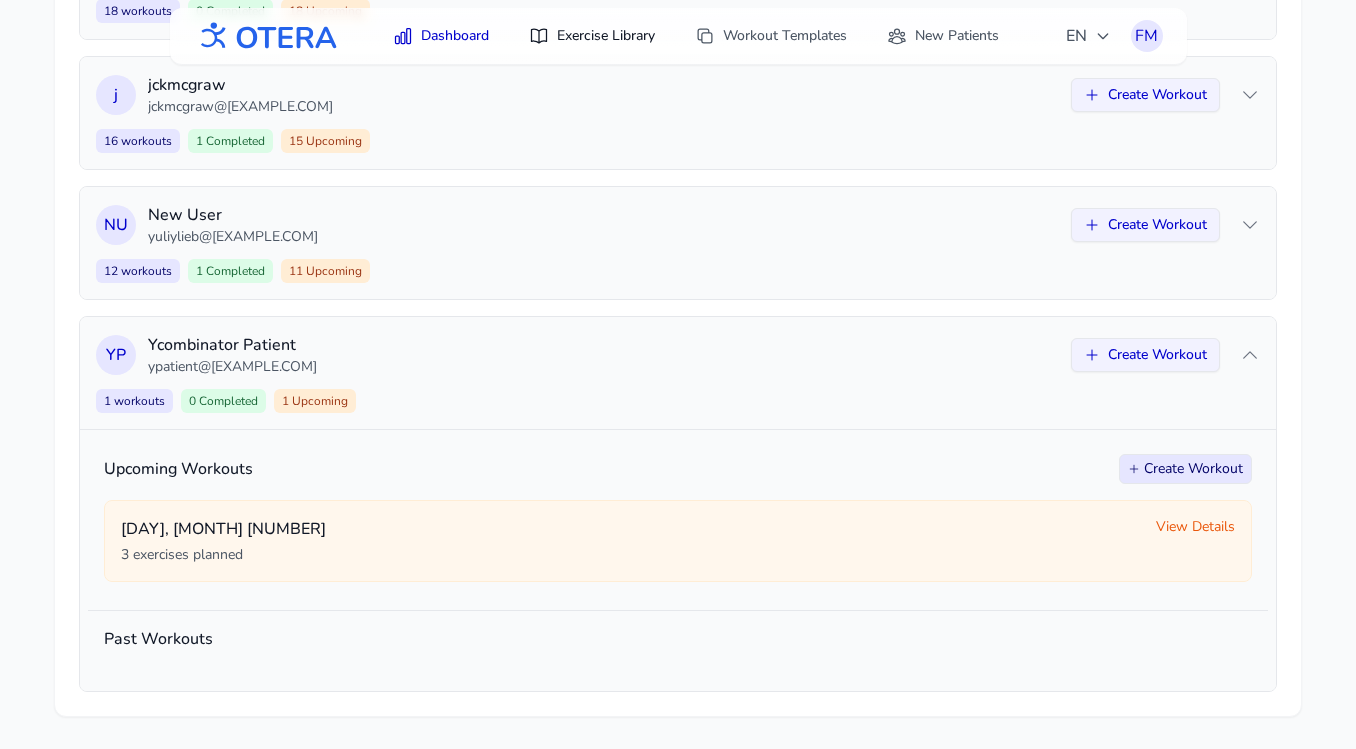 click on "Exercise Library" at bounding box center (592, 36) 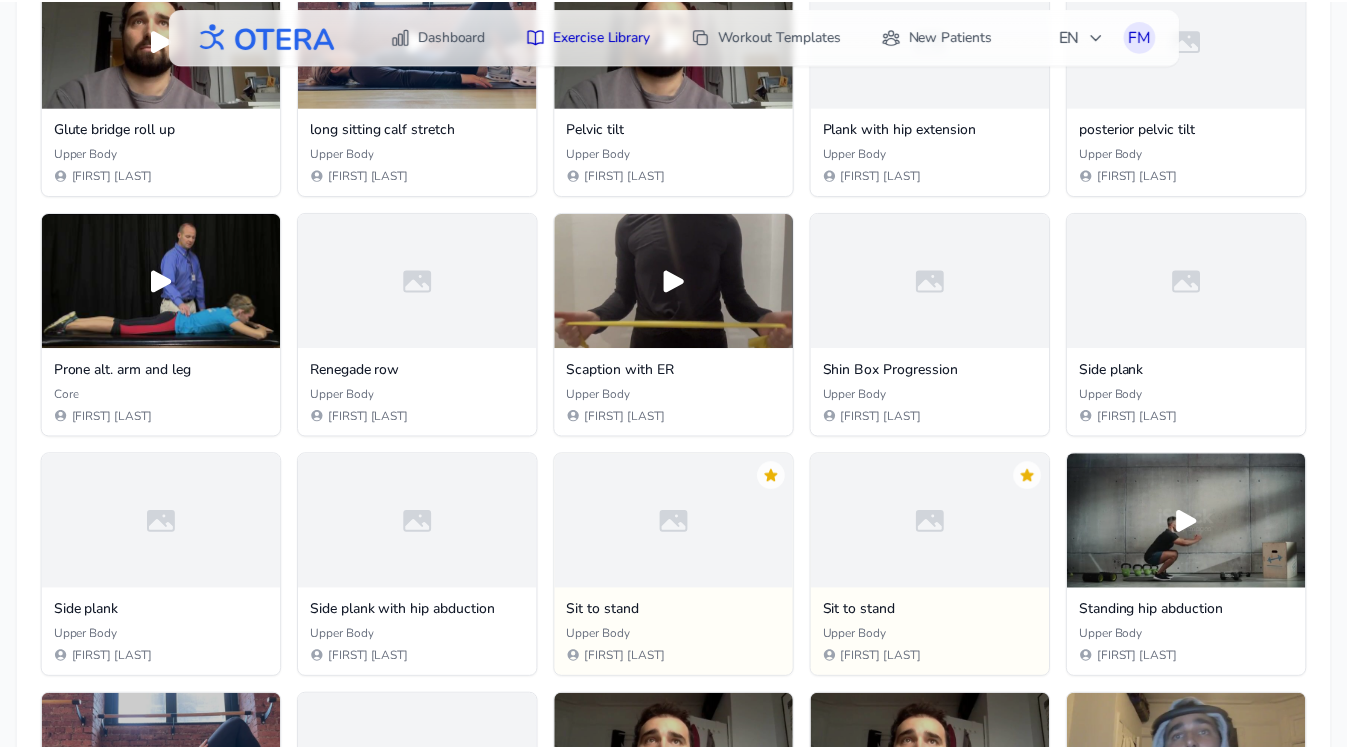 scroll, scrollTop: 0, scrollLeft: 0, axis: both 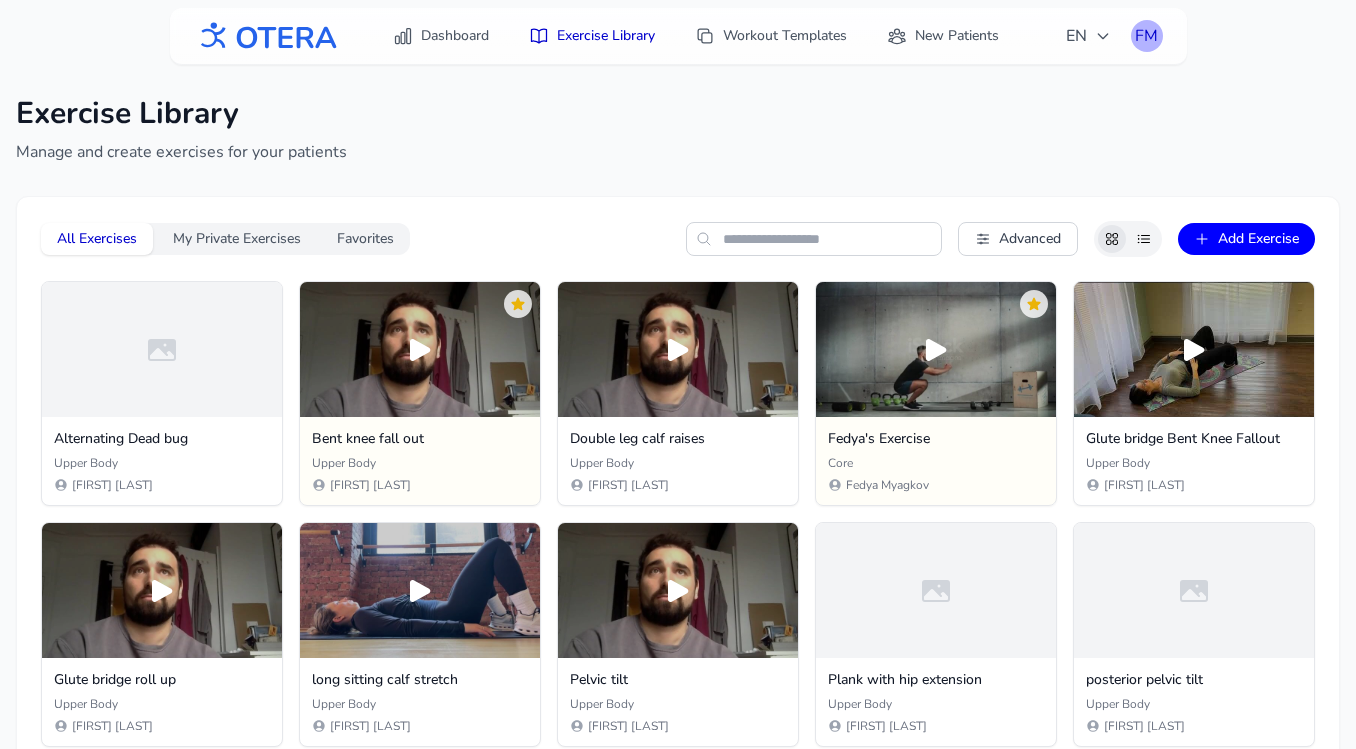 click on "FM" at bounding box center (1147, 36) 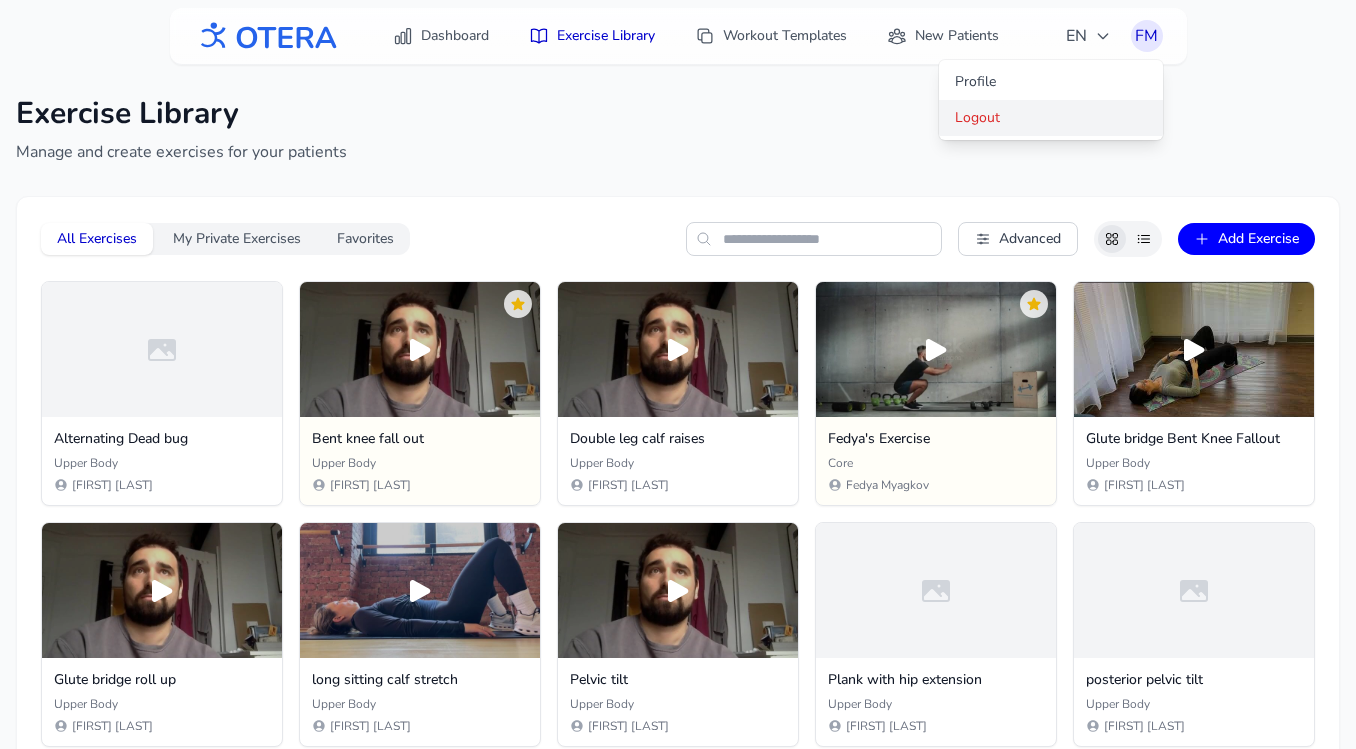 click on "Logout" at bounding box center (1051, 118) 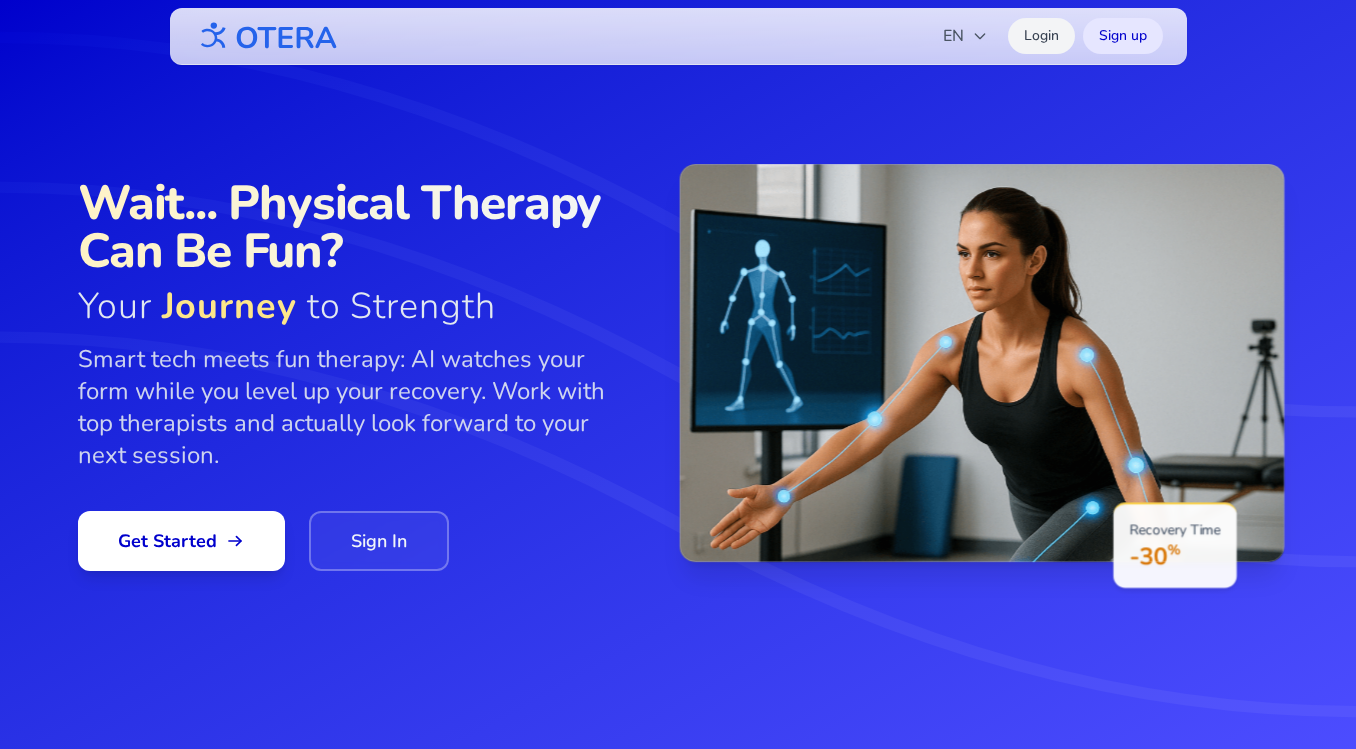 click on "Login" at bounding box center (1041, 36) 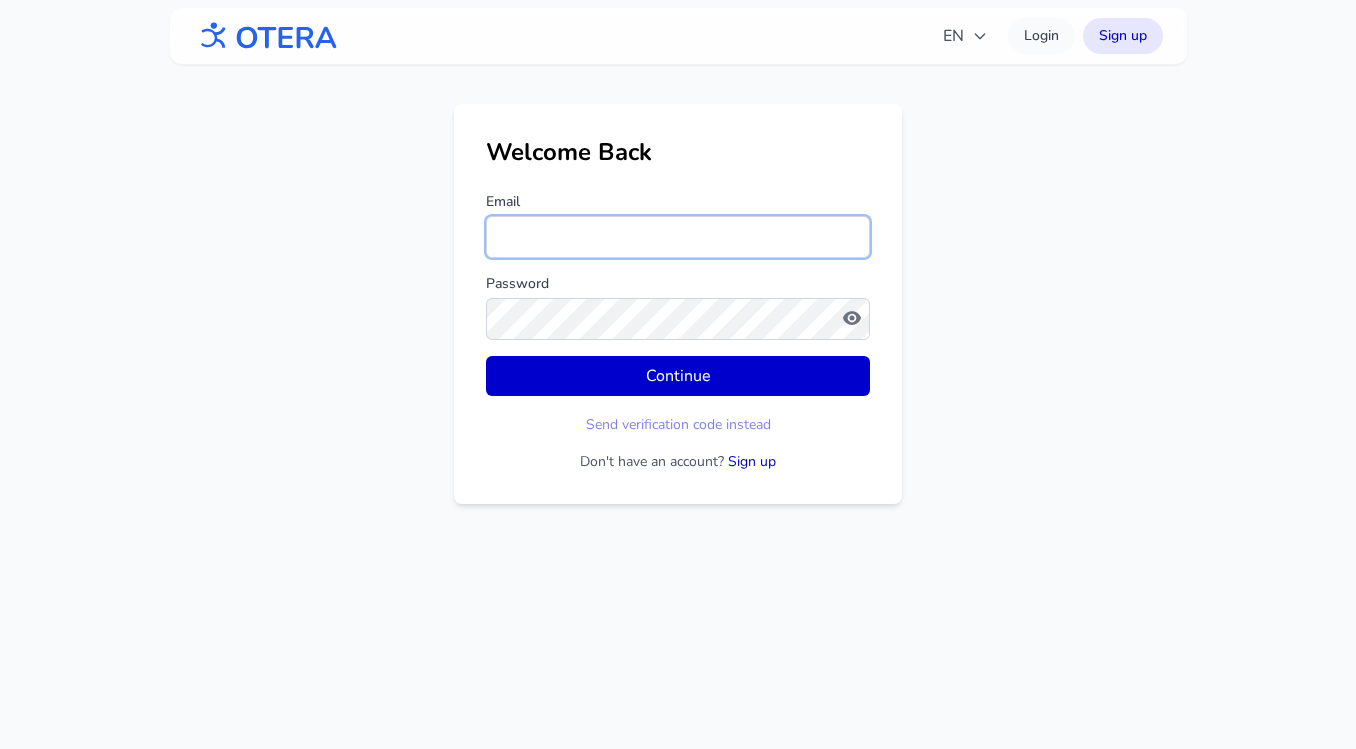 click on "Email" at bounding box center [678, 237] 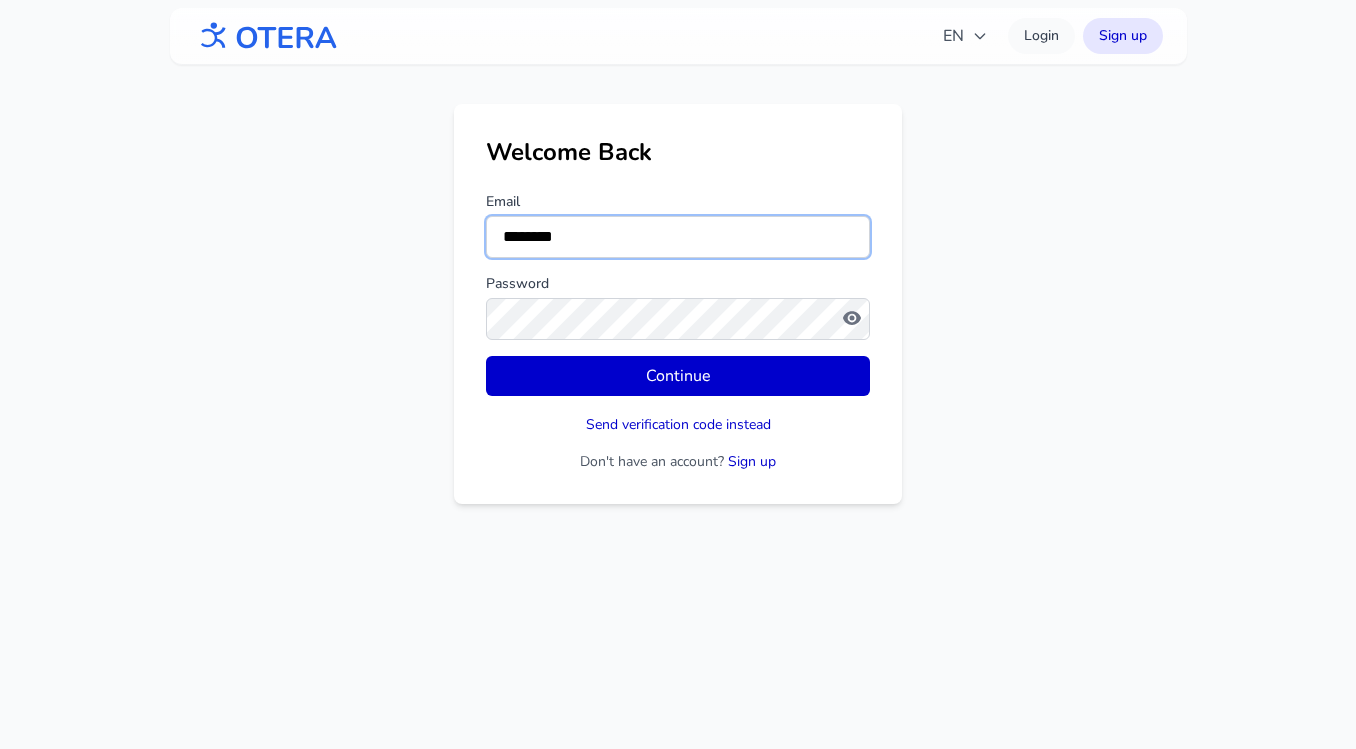 type on "**********" 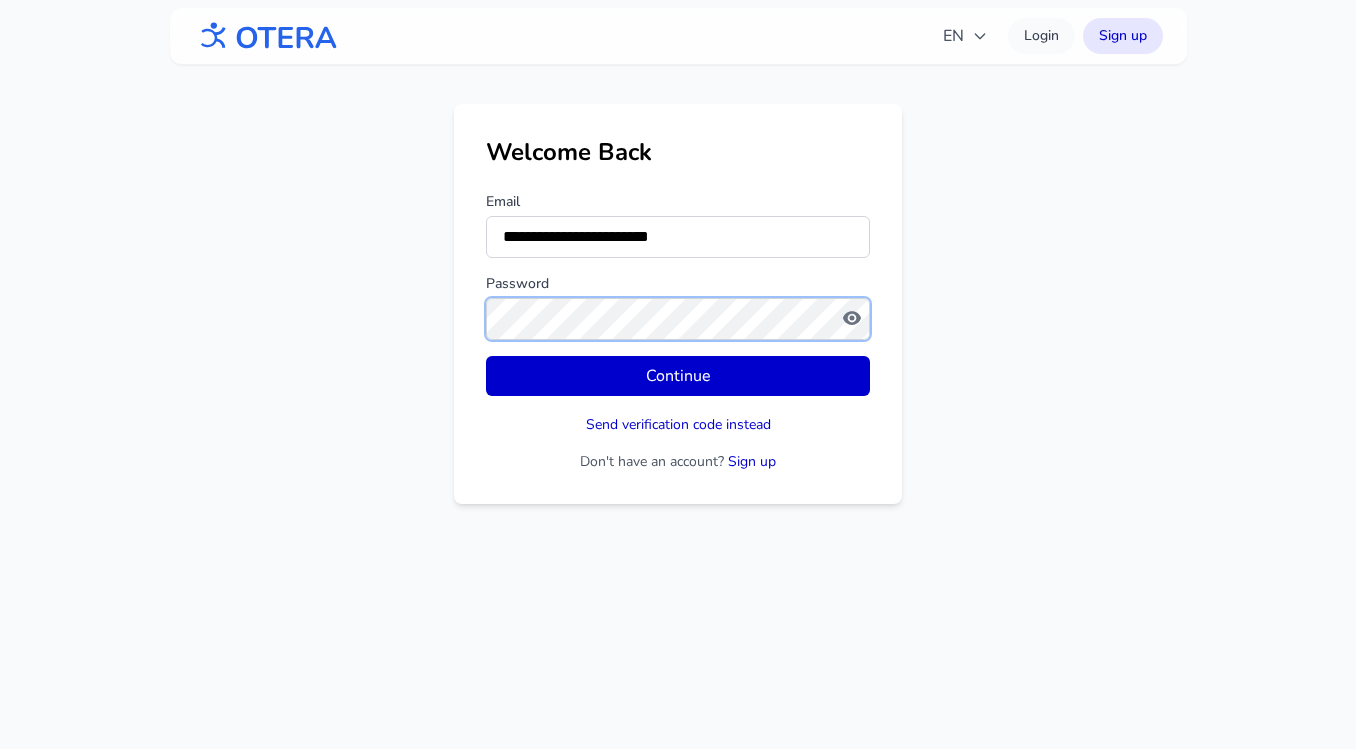 click on "Continue" at bounding box center (678, 376) 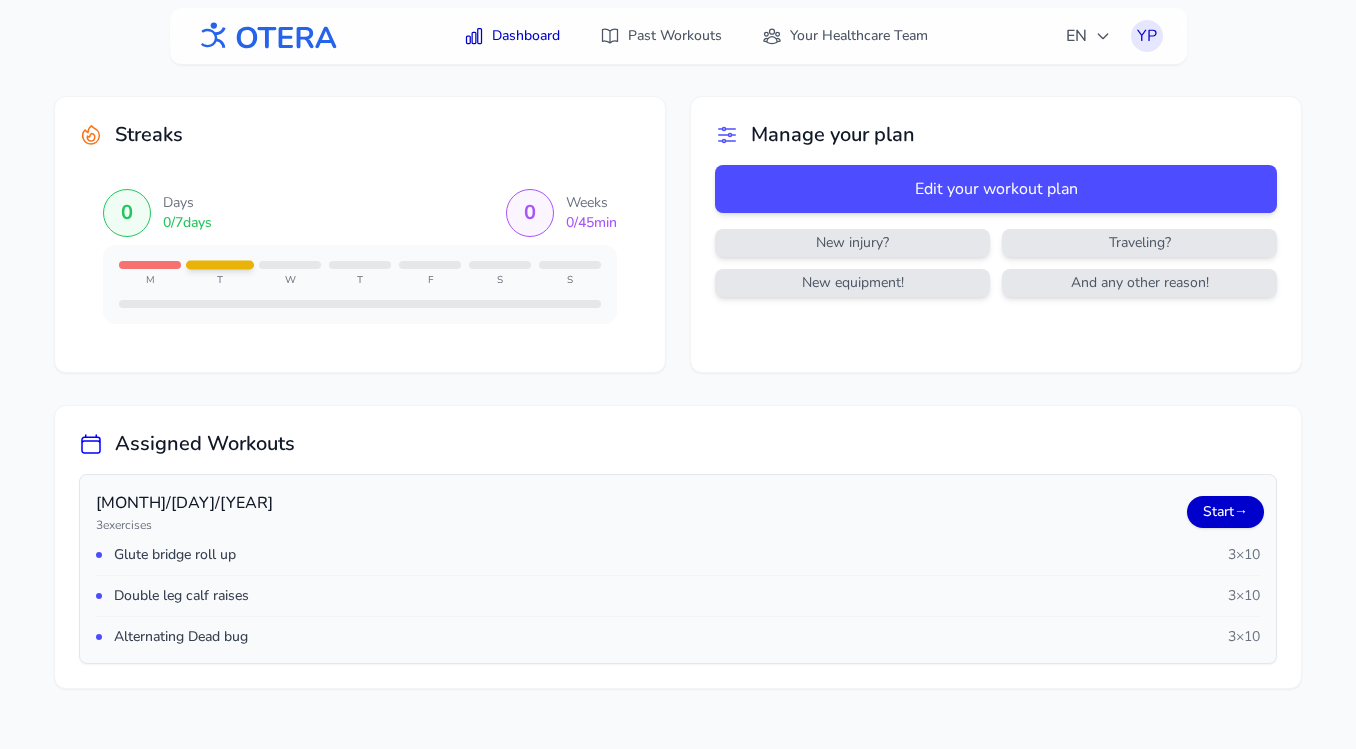 click on "Start  →" at bounding box center (1225, 512) 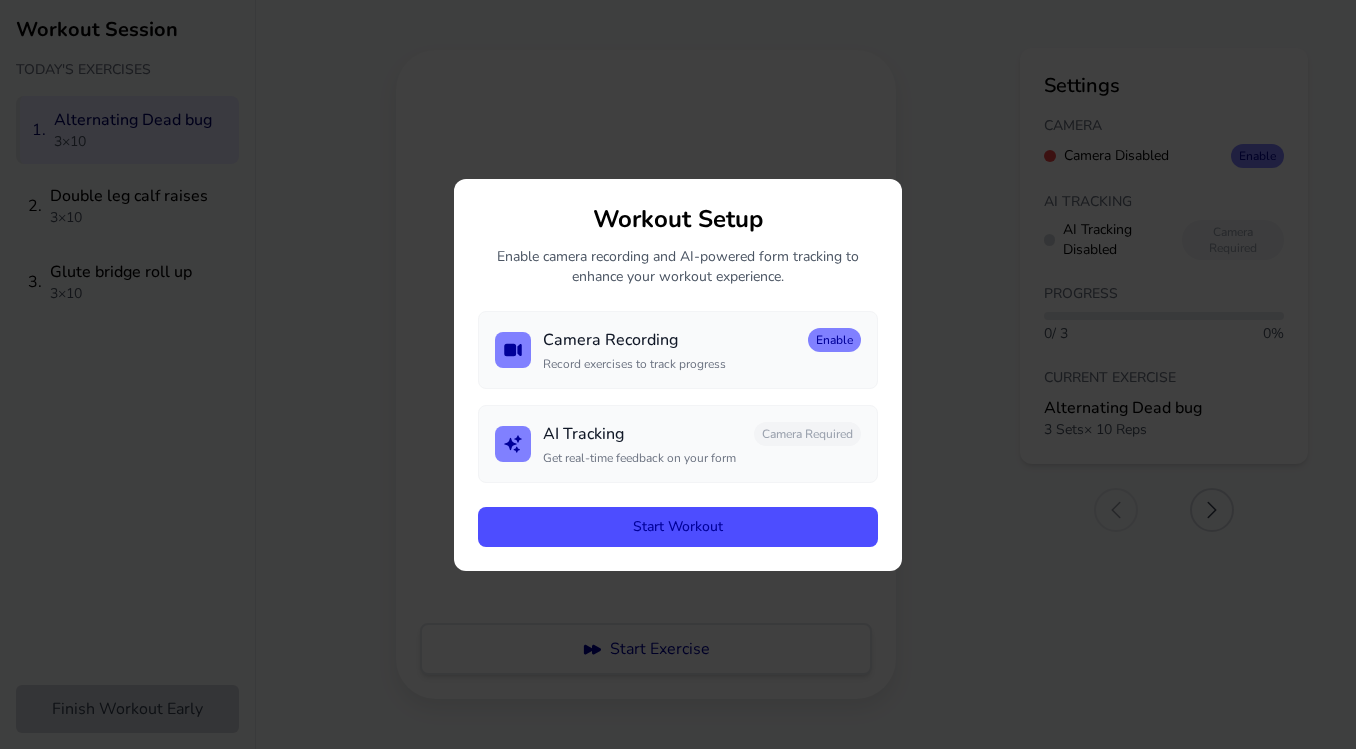click on "Start Workout" at bounding box center [678, 527] 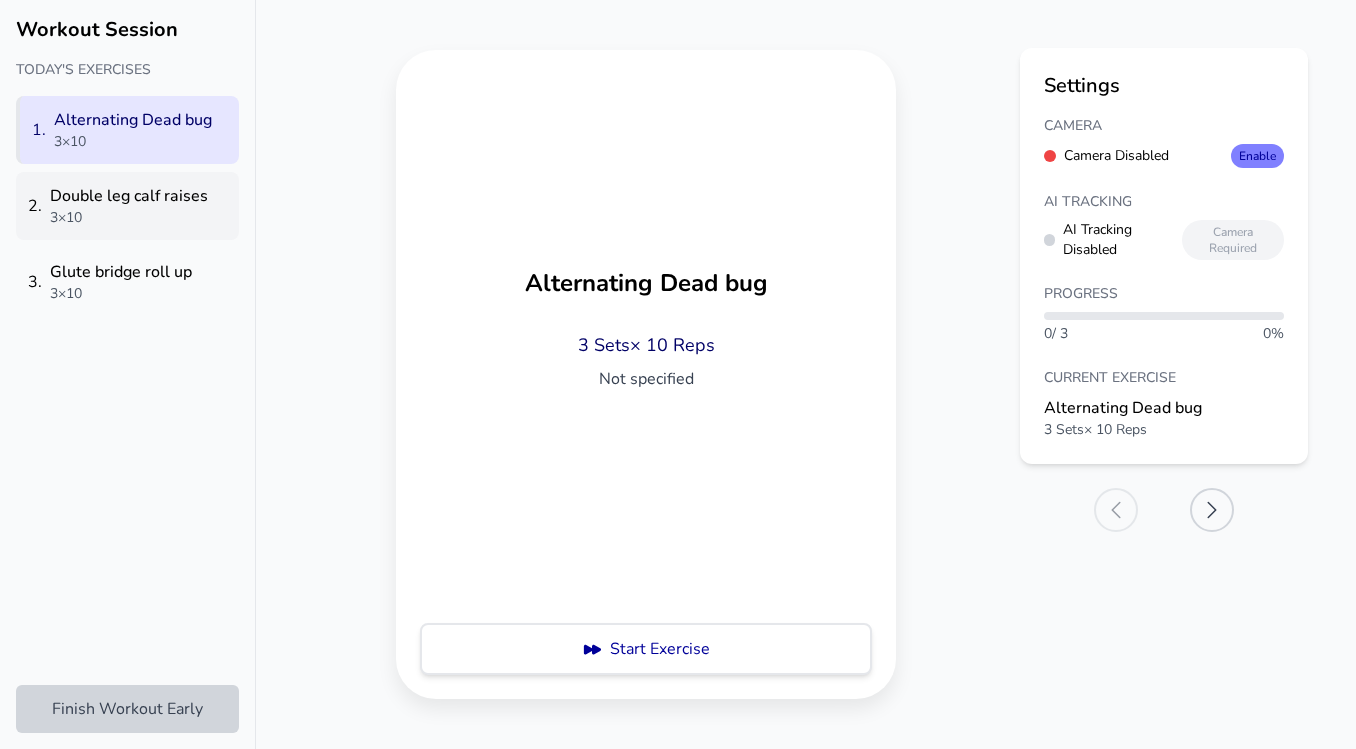 click on "Double leg calf raises" at bounding box center [129, 196] 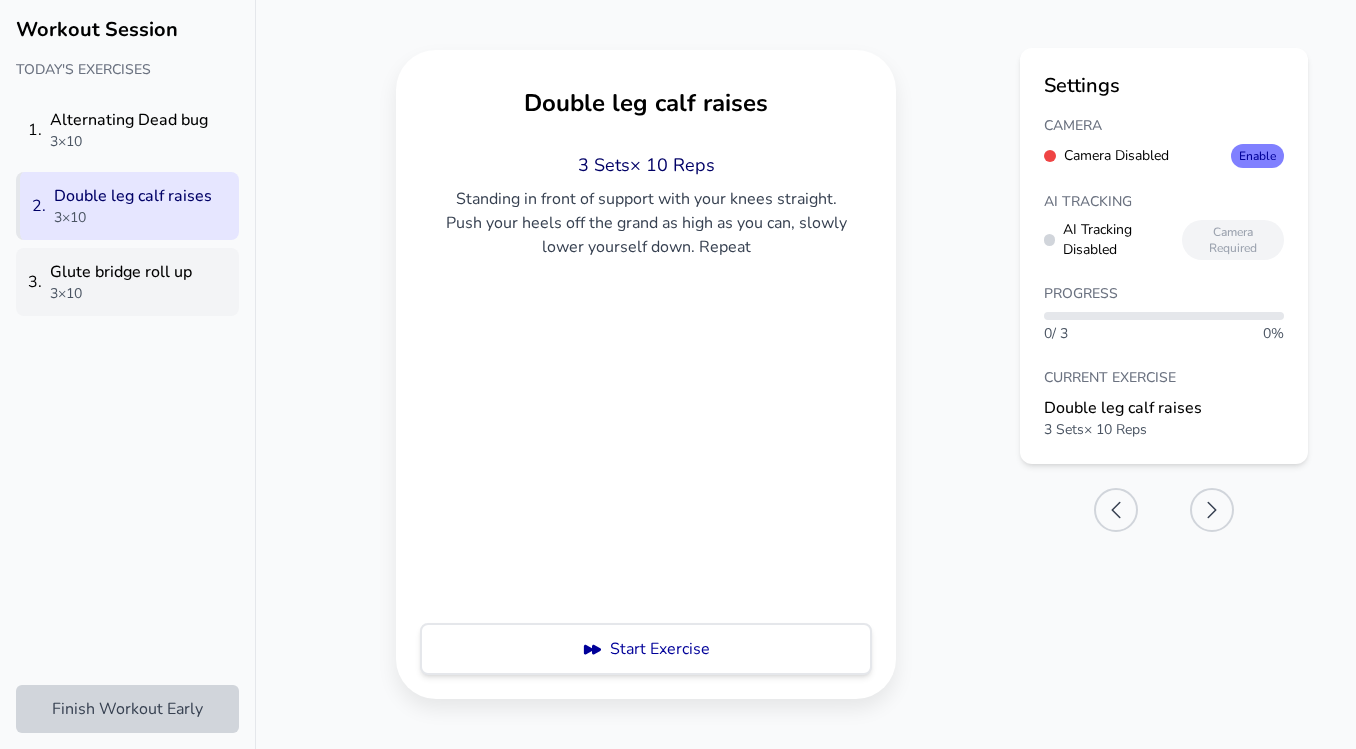 click on "3 . Glute bridge roll up 3  ×  10" at bounding box center (127, 282) 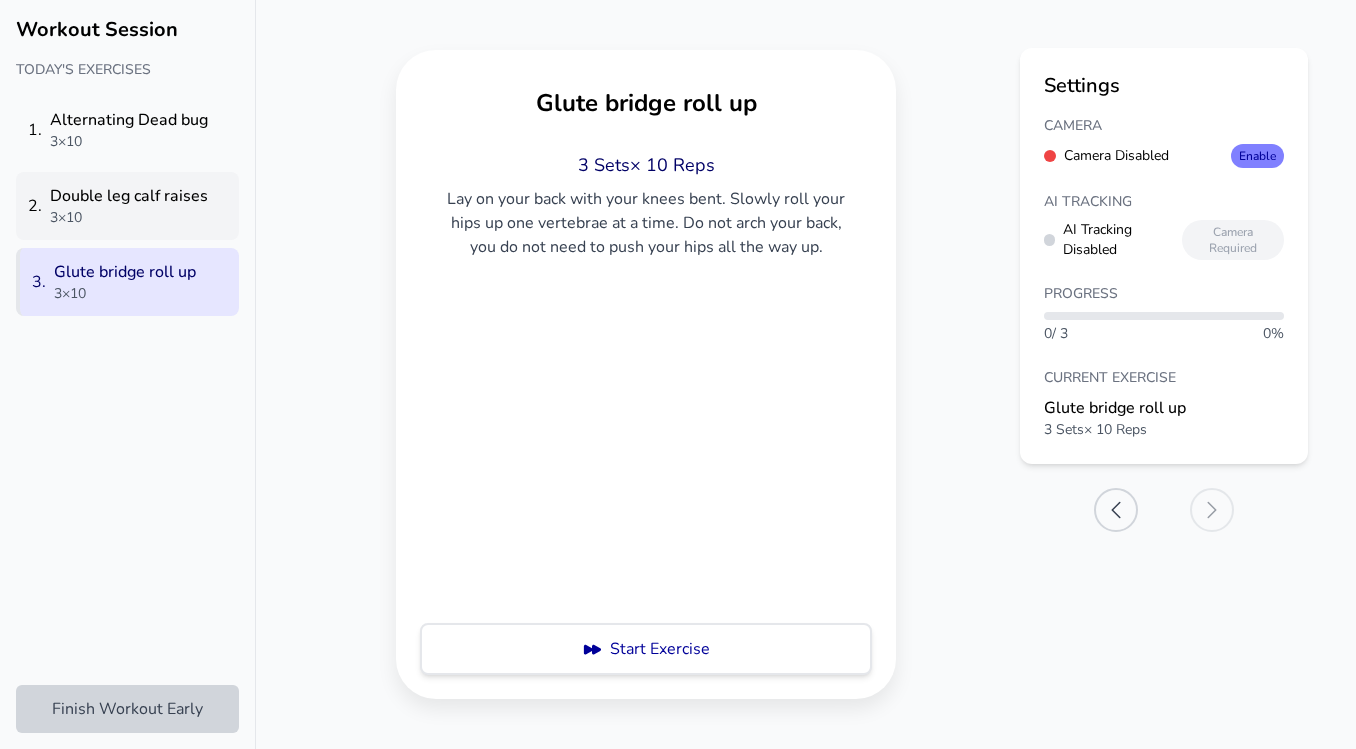 click on "3  ×  10" at bounding box center [129, 218] 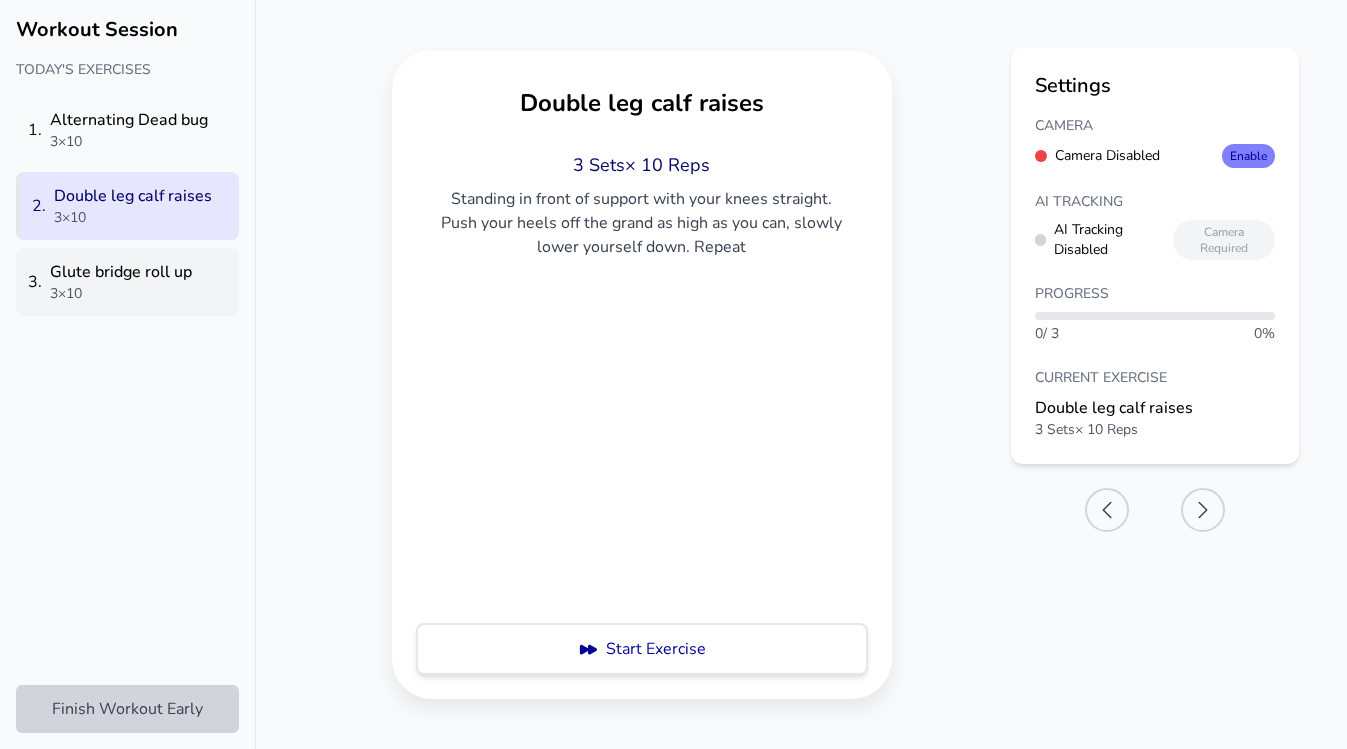 click on "Glute bridge roll up" at bounding box center (121, 272) 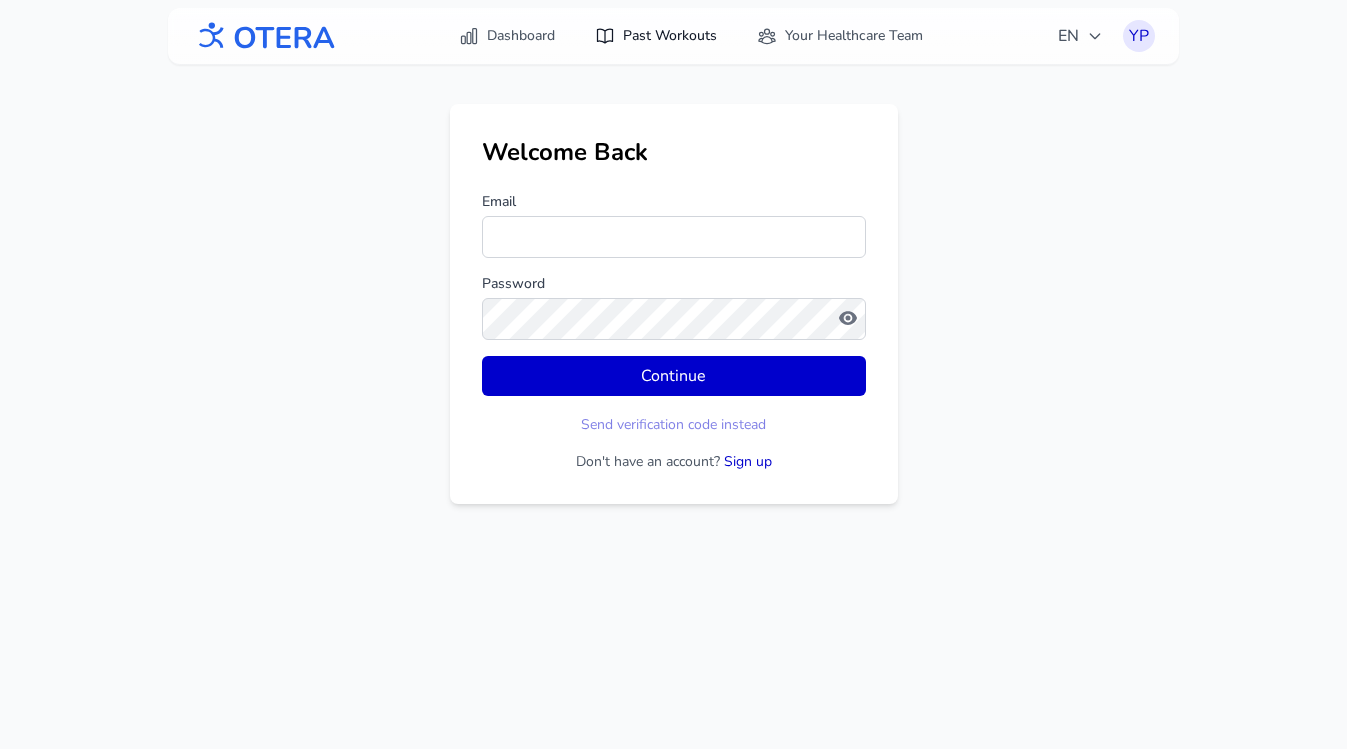 click on "Past Workouts" at bounding box center [656, 36] 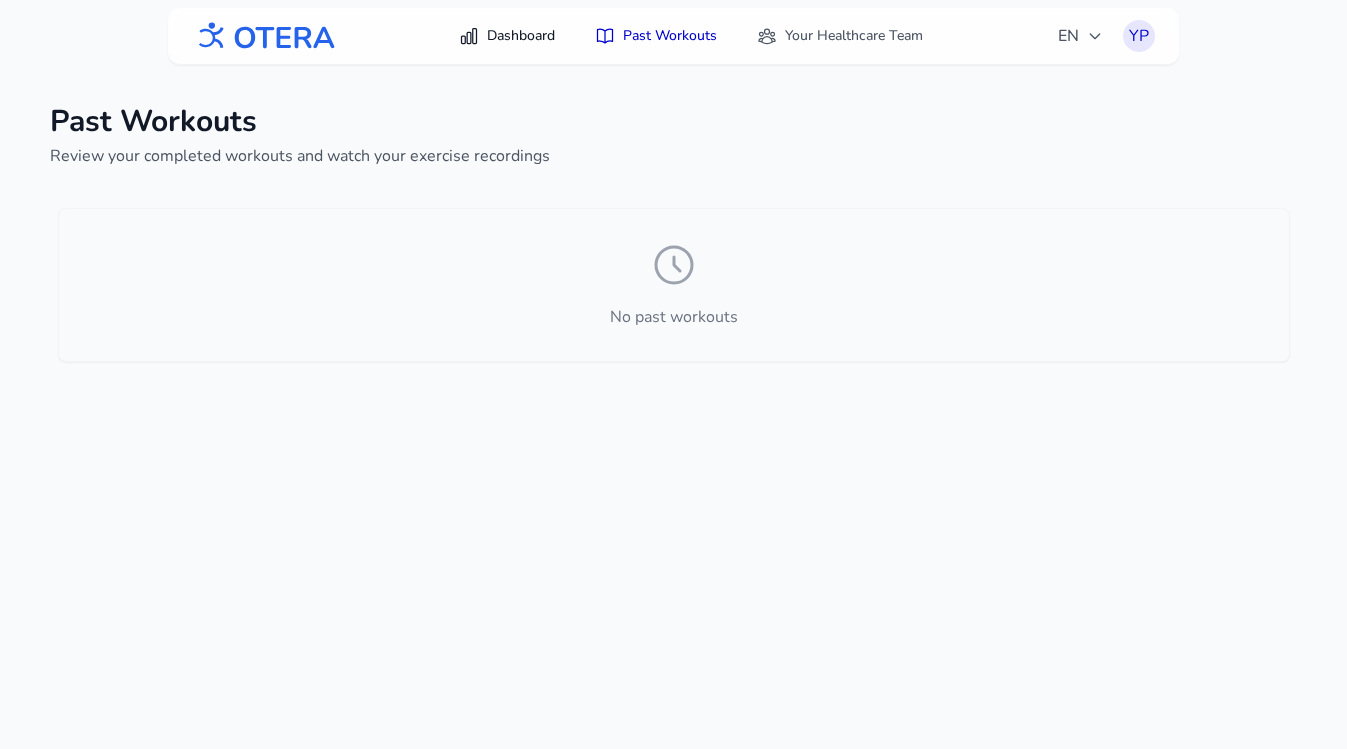 click on "Dashboard" at bounding box center (507, 36) 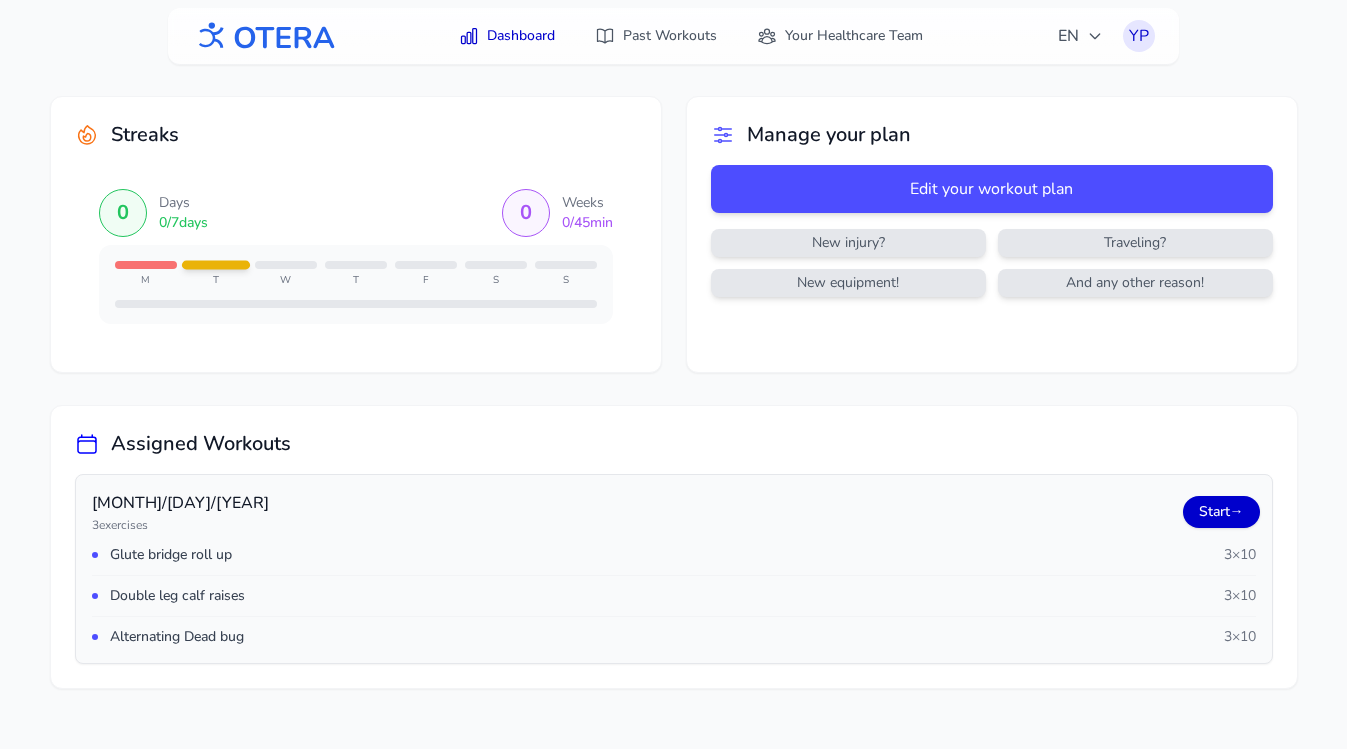 click on "Start  →" at bounding box center [1221, 512] 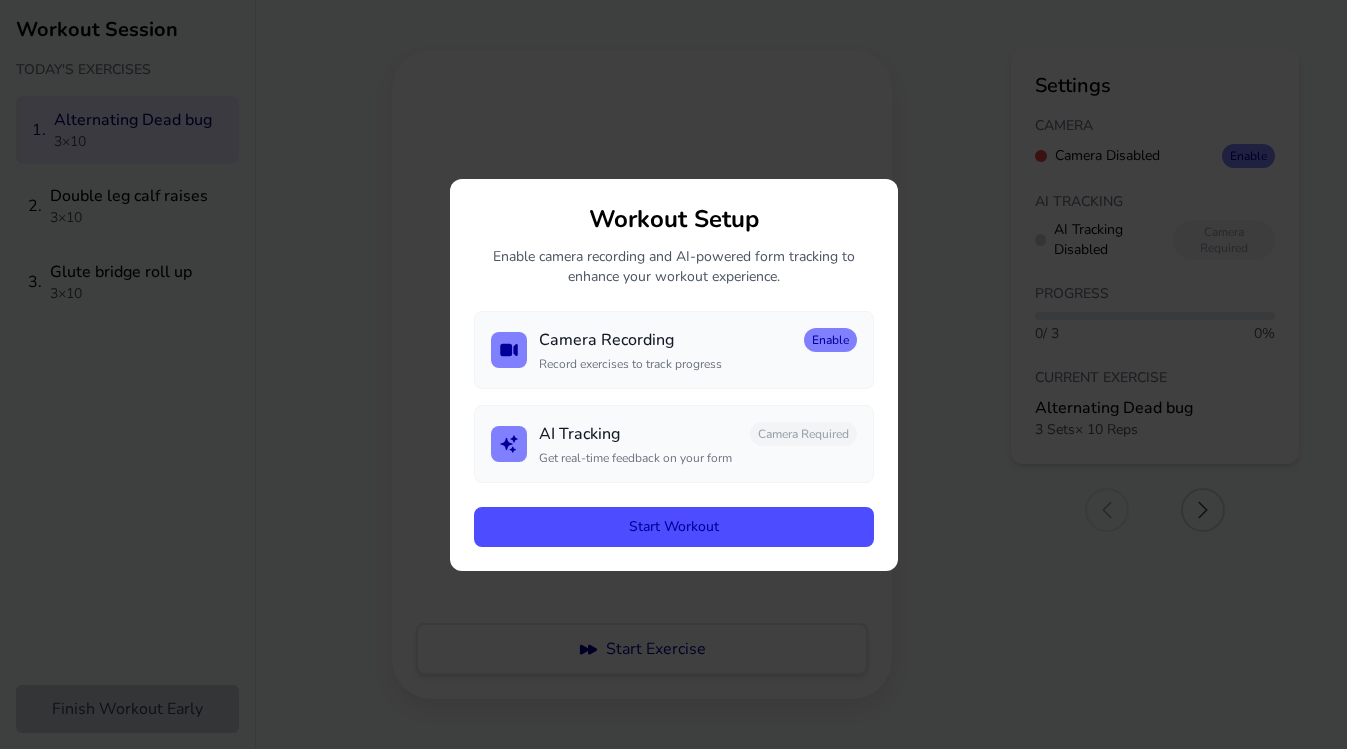 click on "Start Workout" at bounding box center (674, 527) 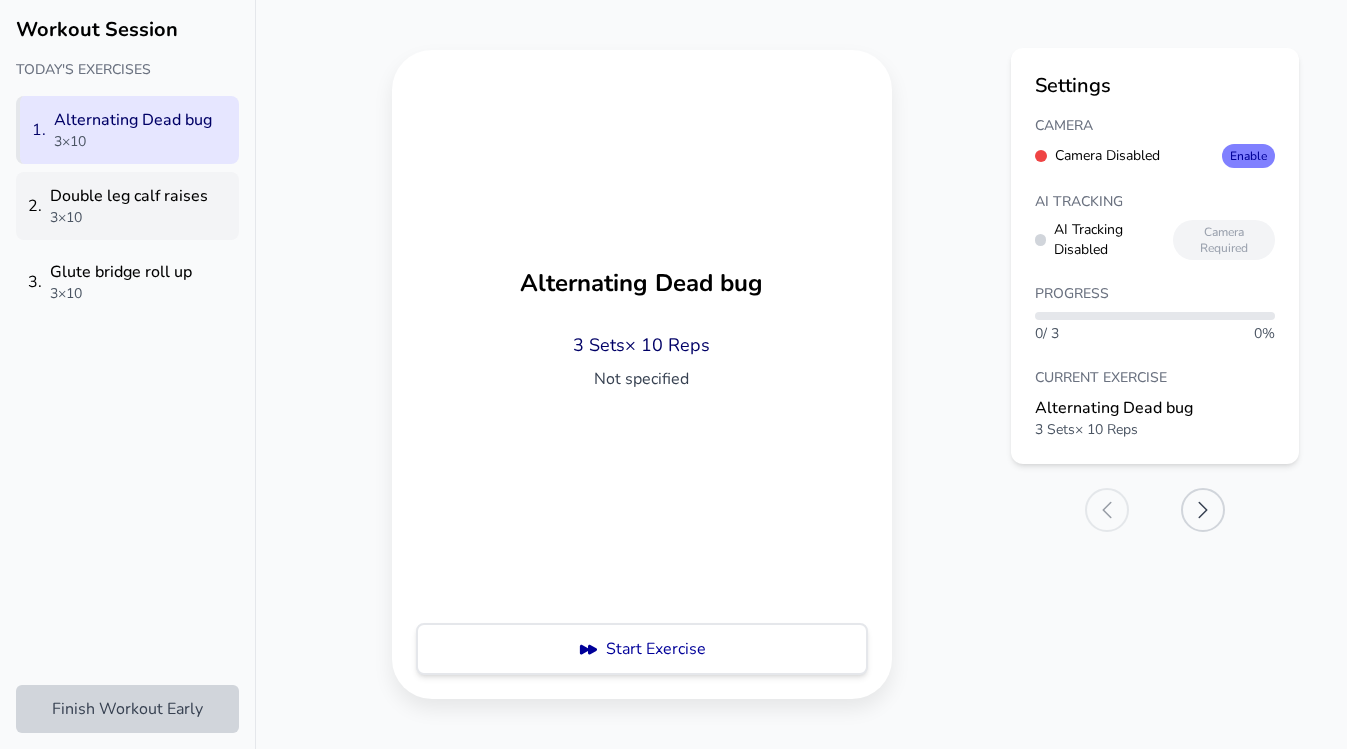 click on "2 . Double leg calf raises 3 × 10" at bounding box center [127, 206] 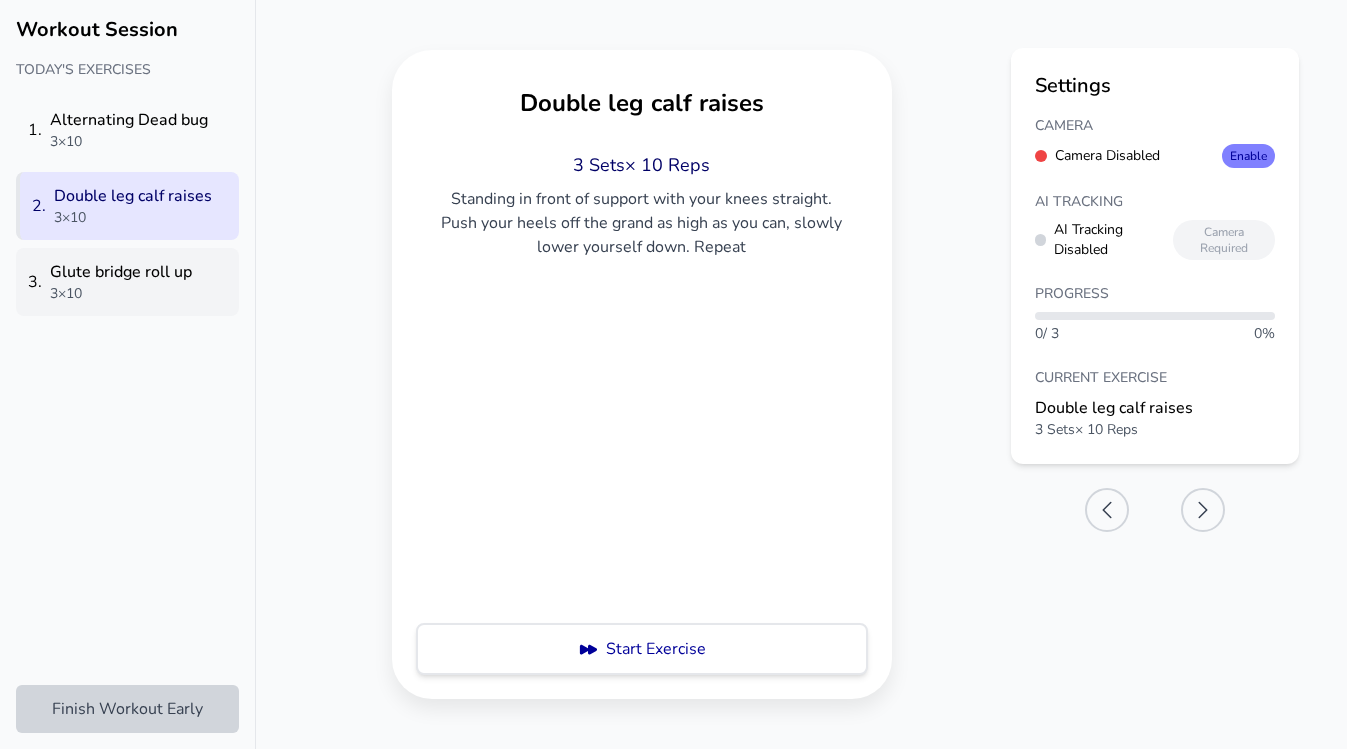 click on "Glute bridge roll up" at bounding box center (121, 272) 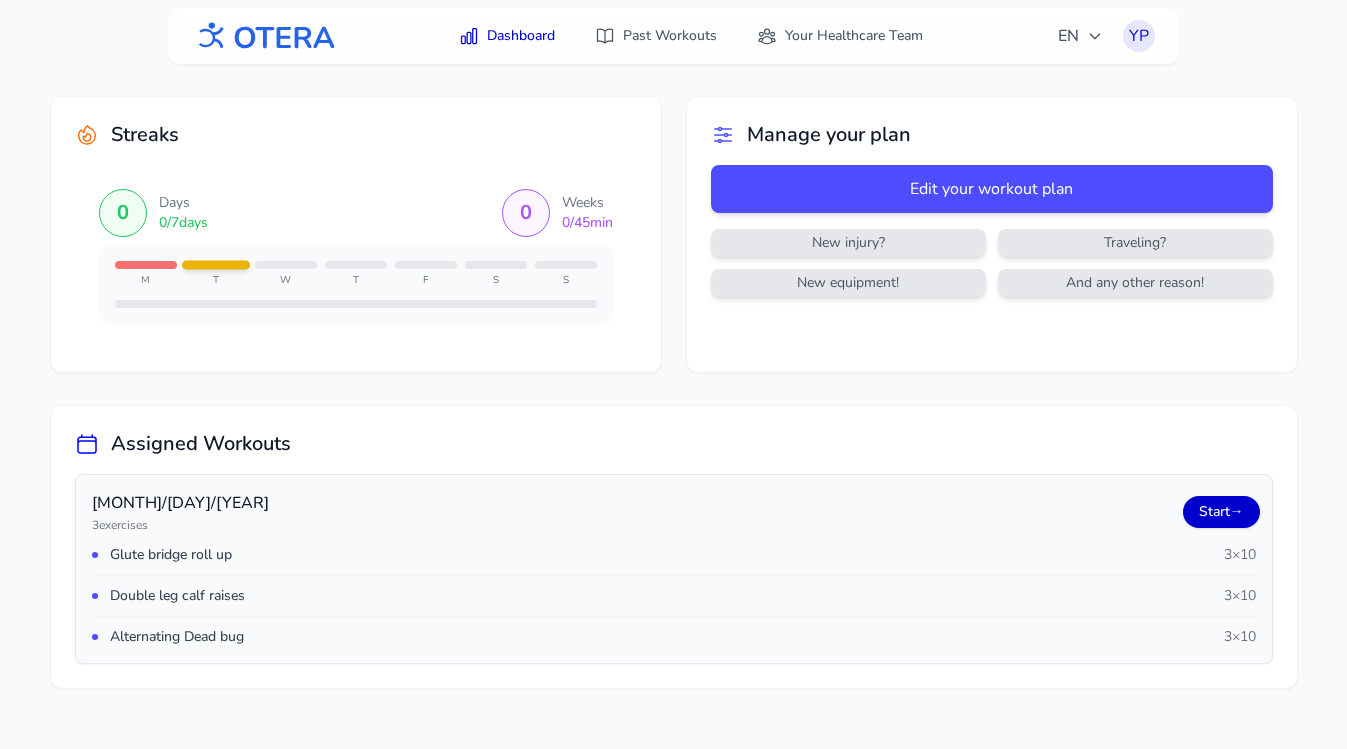 click on "Start  →" at bounding box center [1221, 512] 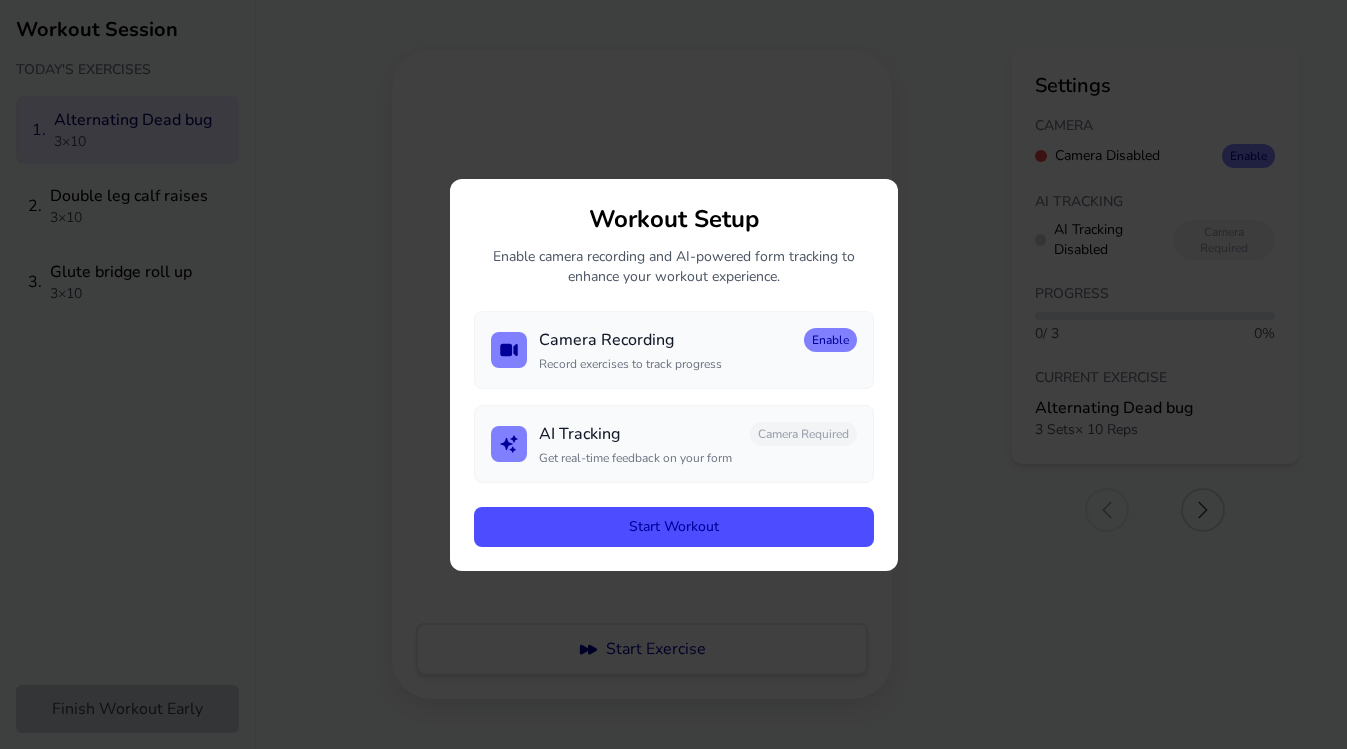 click on "Start Workout" at bounding box center [674, 527] 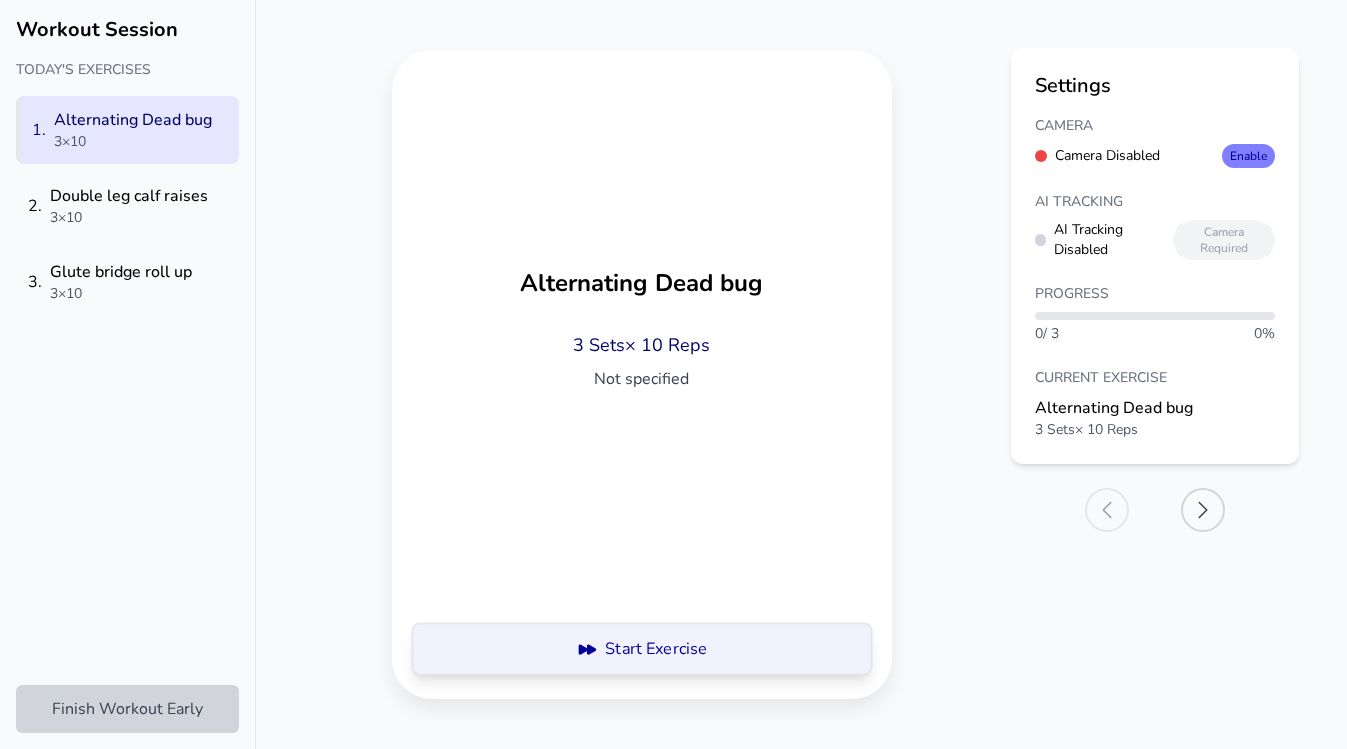 click on "Start Exercise" at bounding box center (642, 649) 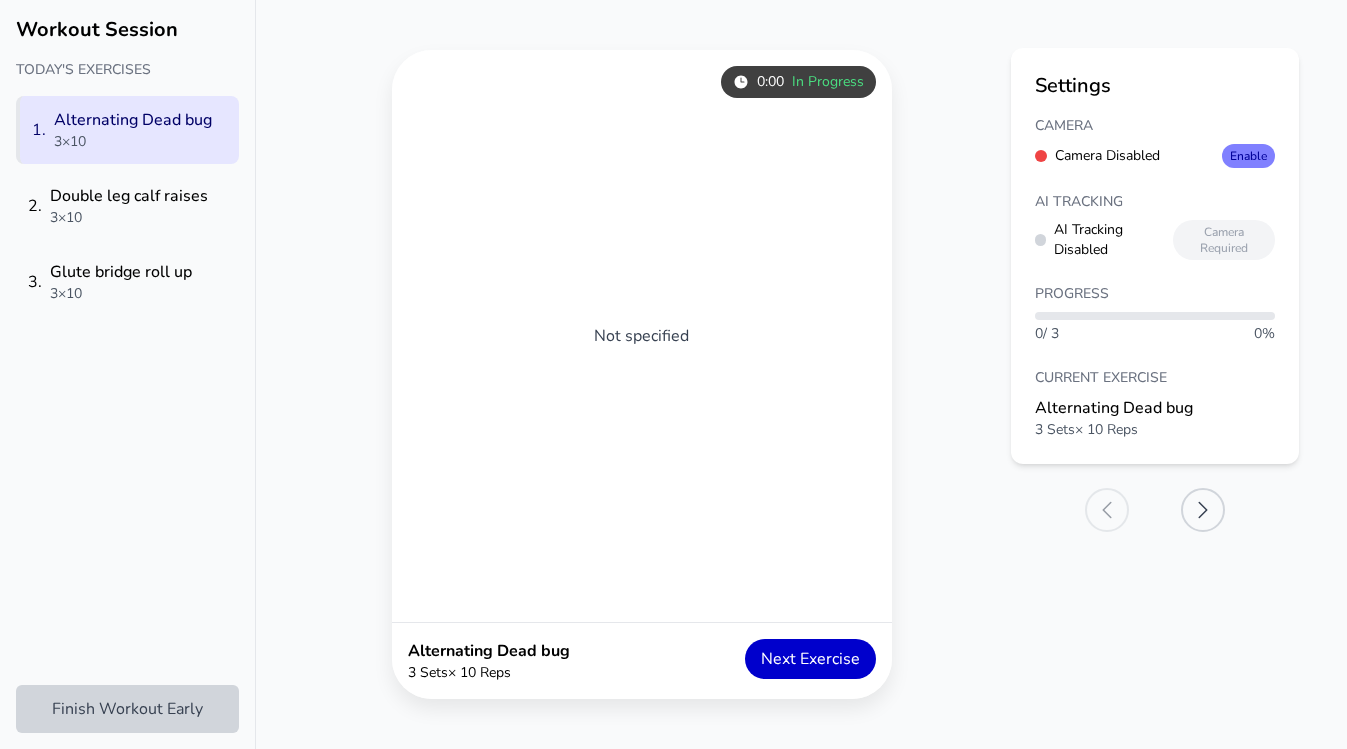 click on "Next Exercise" at bounding box center (810, 659) 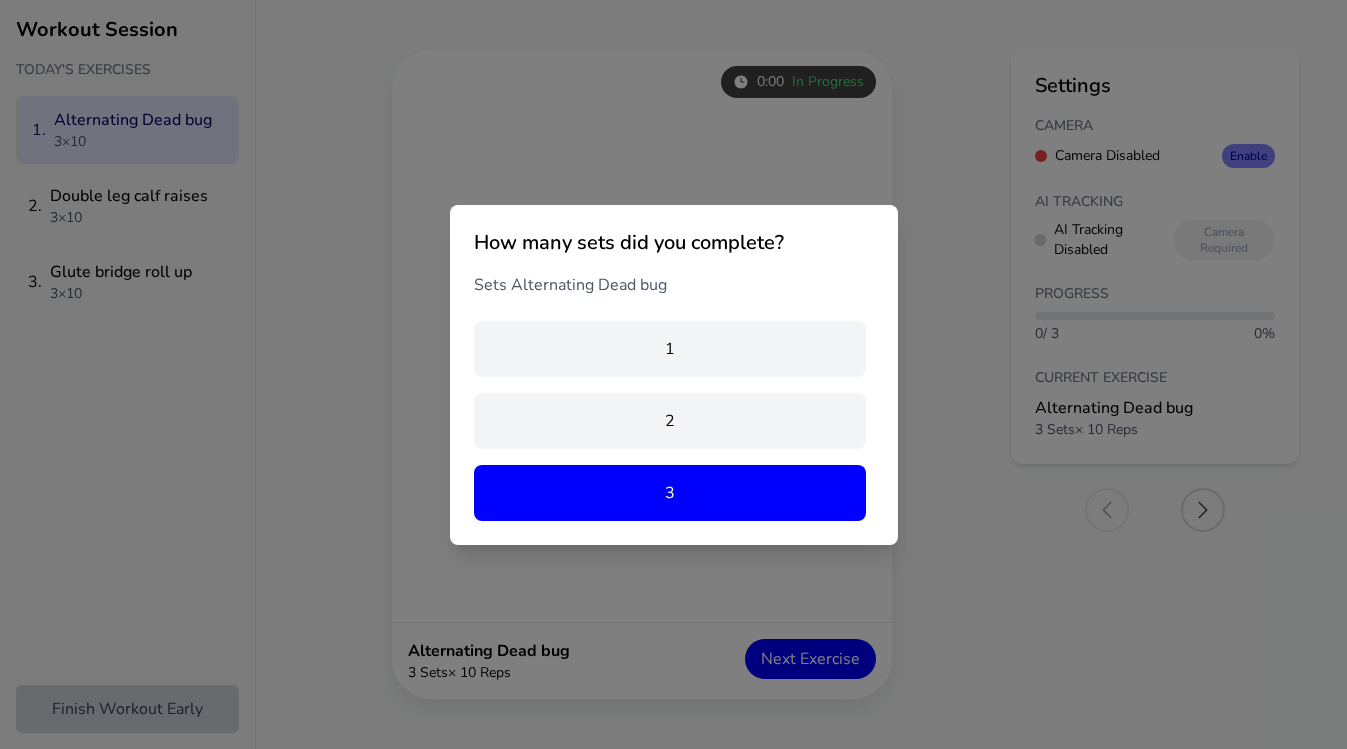 click on "3" at bounding box center [670, 493] 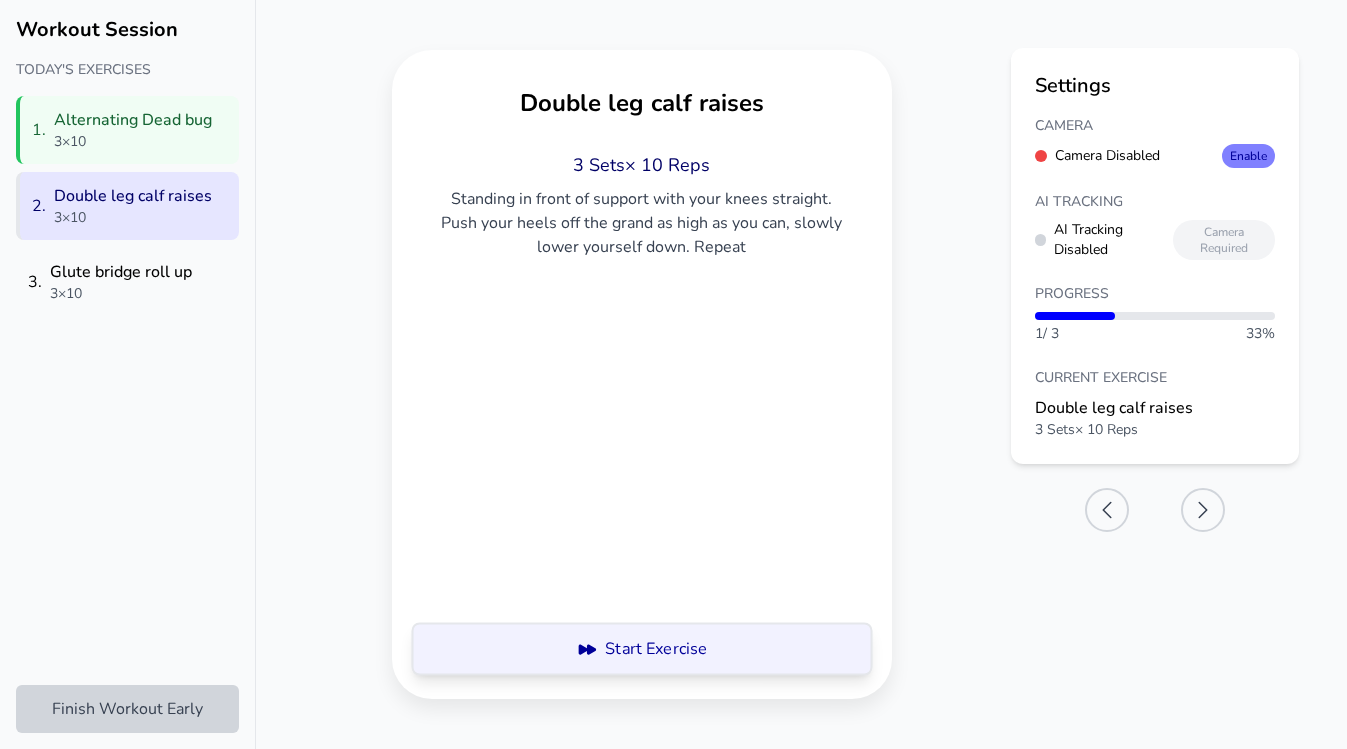 click on "Start Exercise" at bounding box center (641, 649) 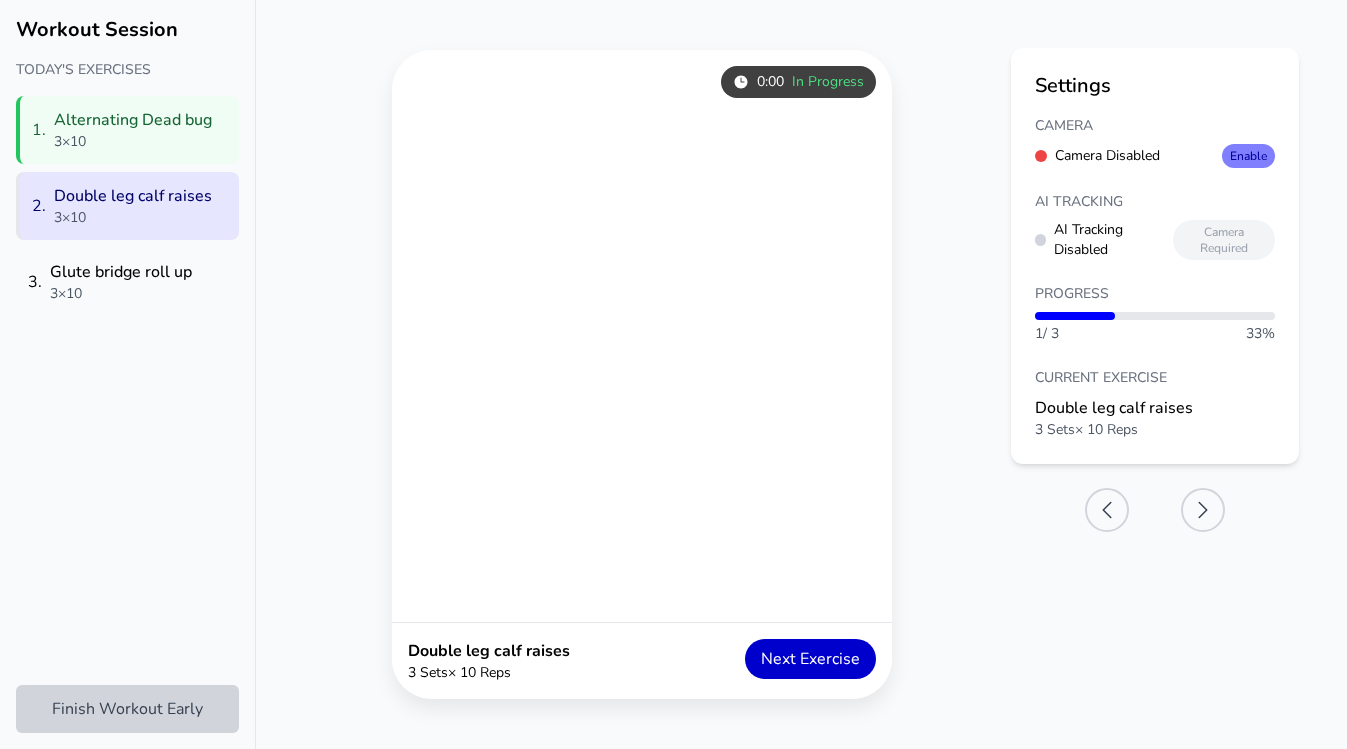 click on "Next Exercise" at bounding box center (810, 659) 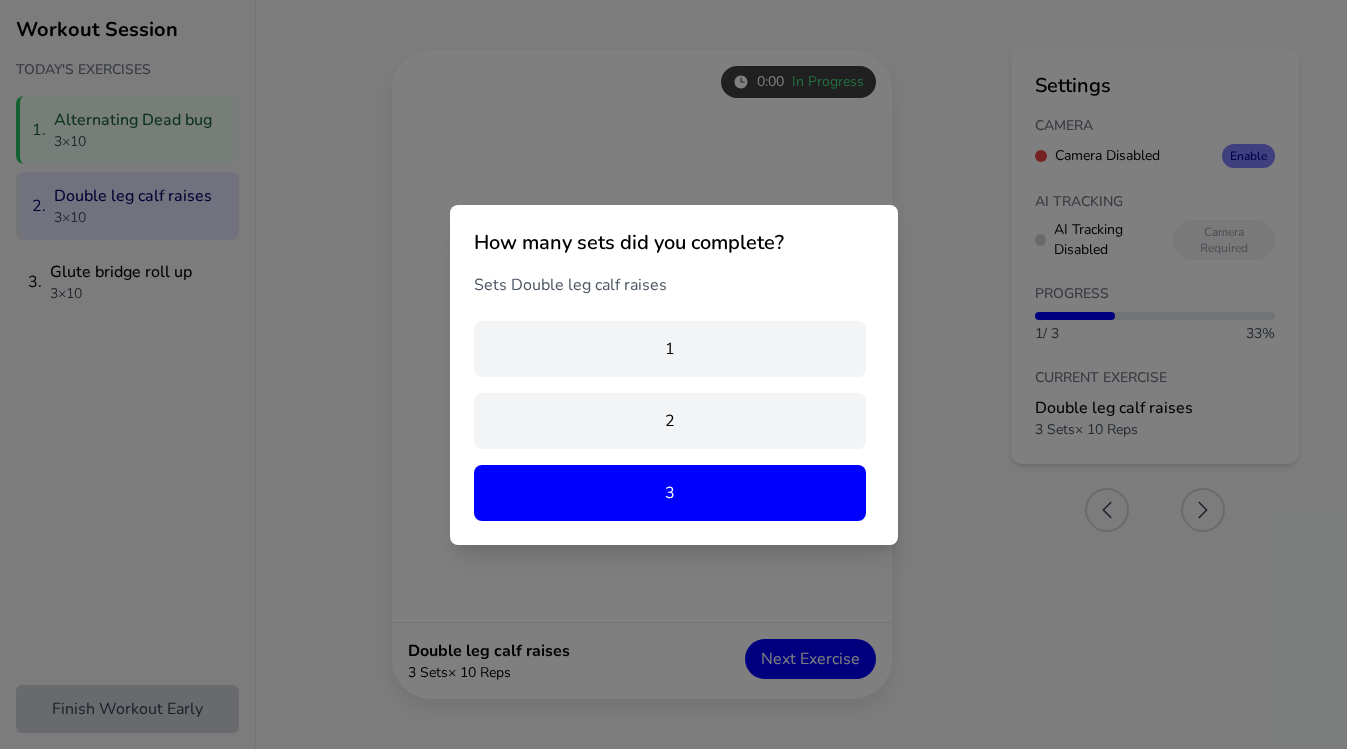 click on "3" at bounding box center [670, 493] 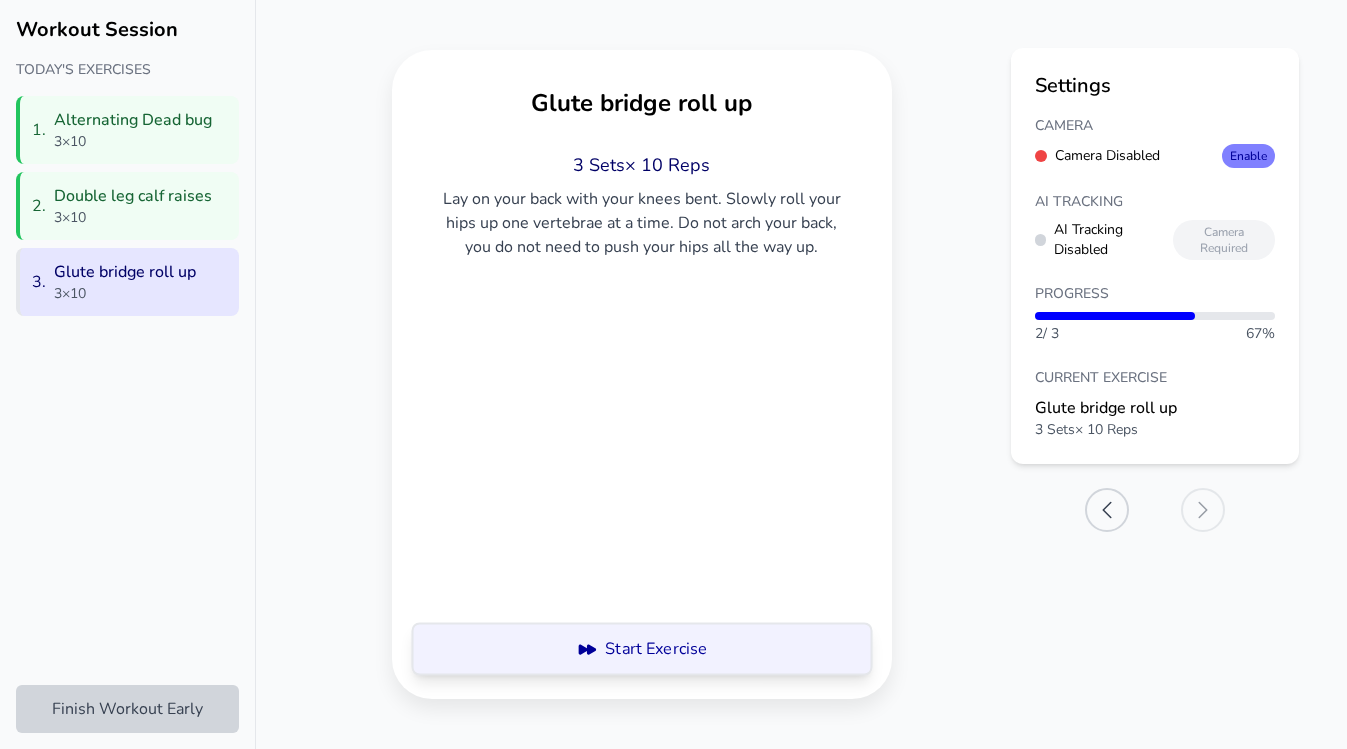 click on "Start Exercise" at bounding box center (641, 649) 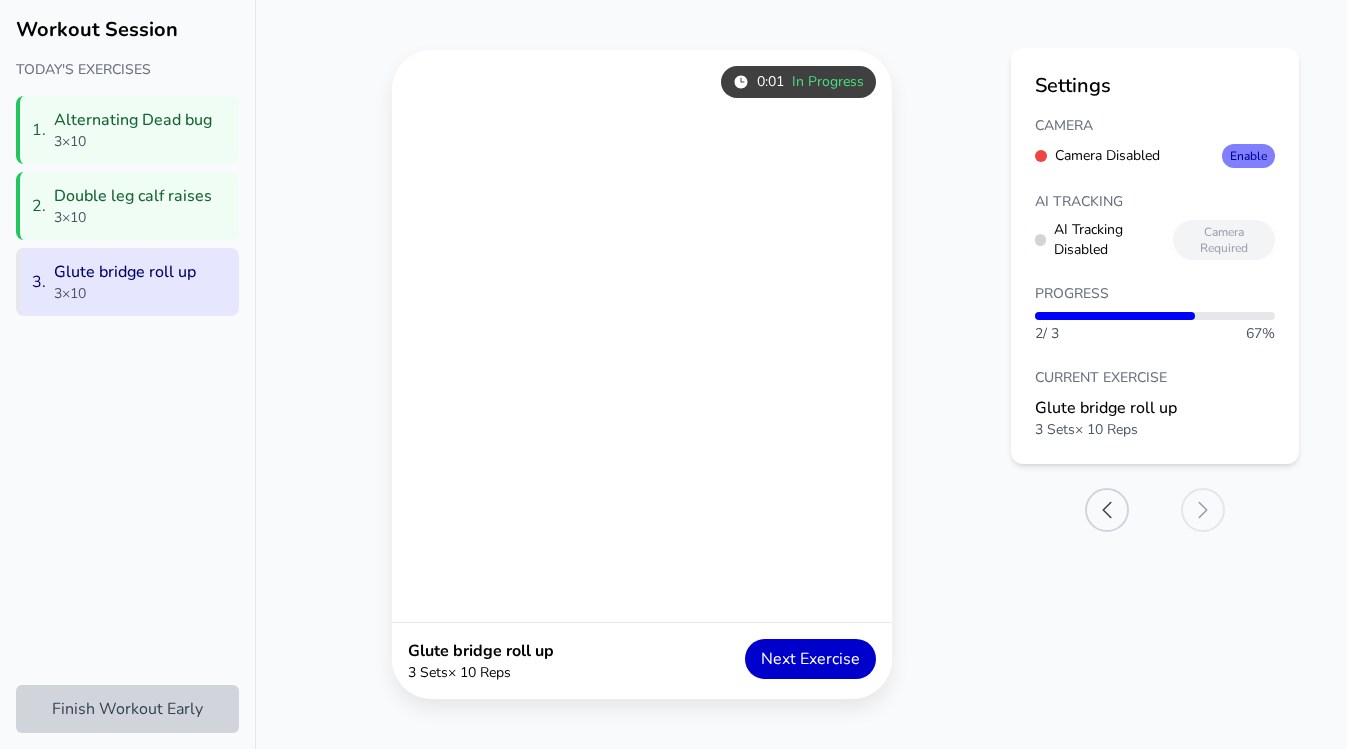 click on "Next Exercise" at bounding box center (810, 659) 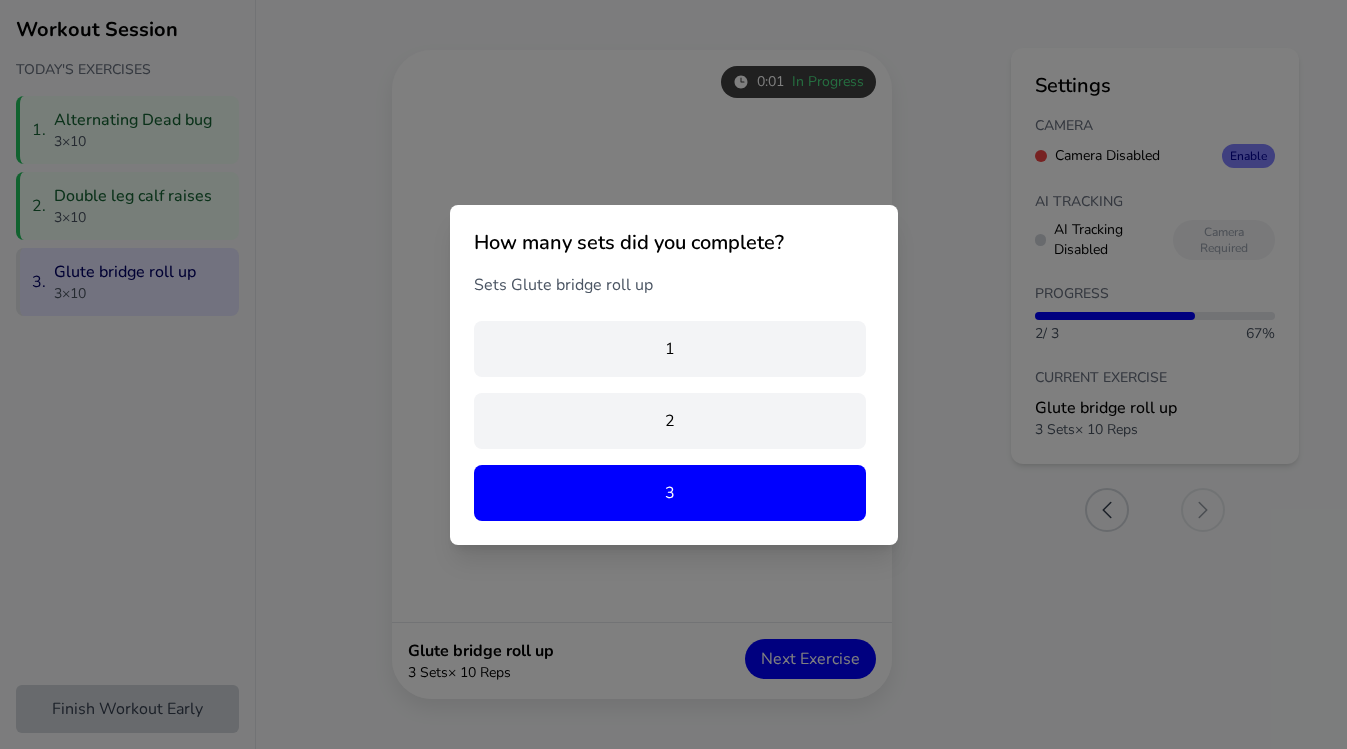 click on "3" at bounding box center (670, 493) 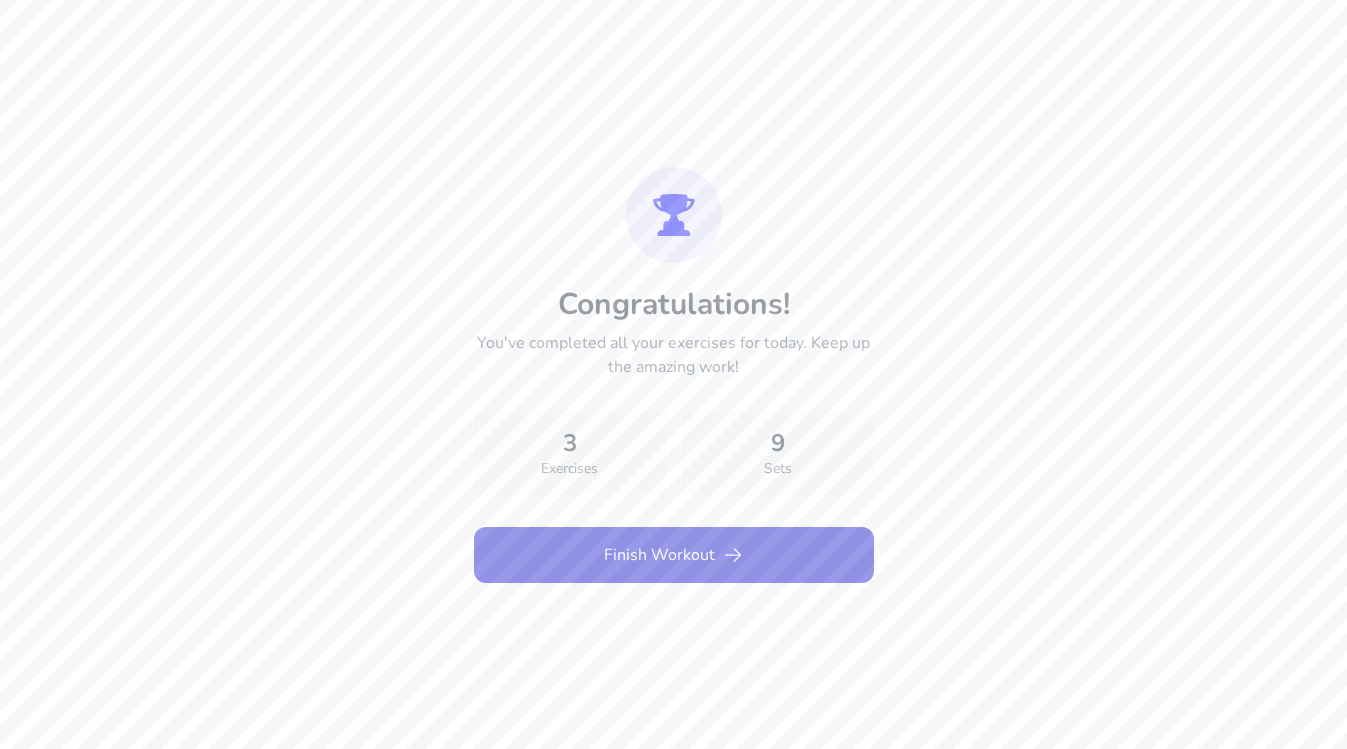 click on "Finish Workout" at bounding box center (674, 555) 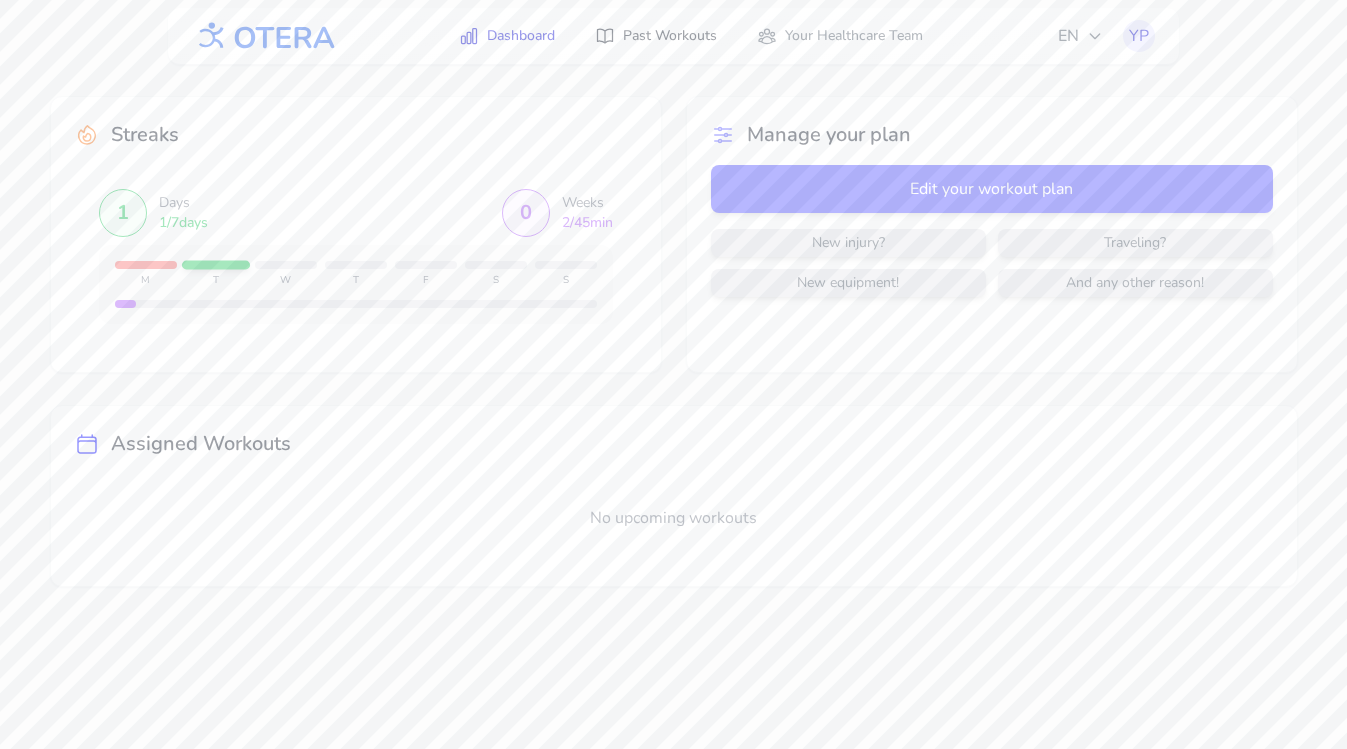 click on "Past Workouts" at bounding box center [656, 36] 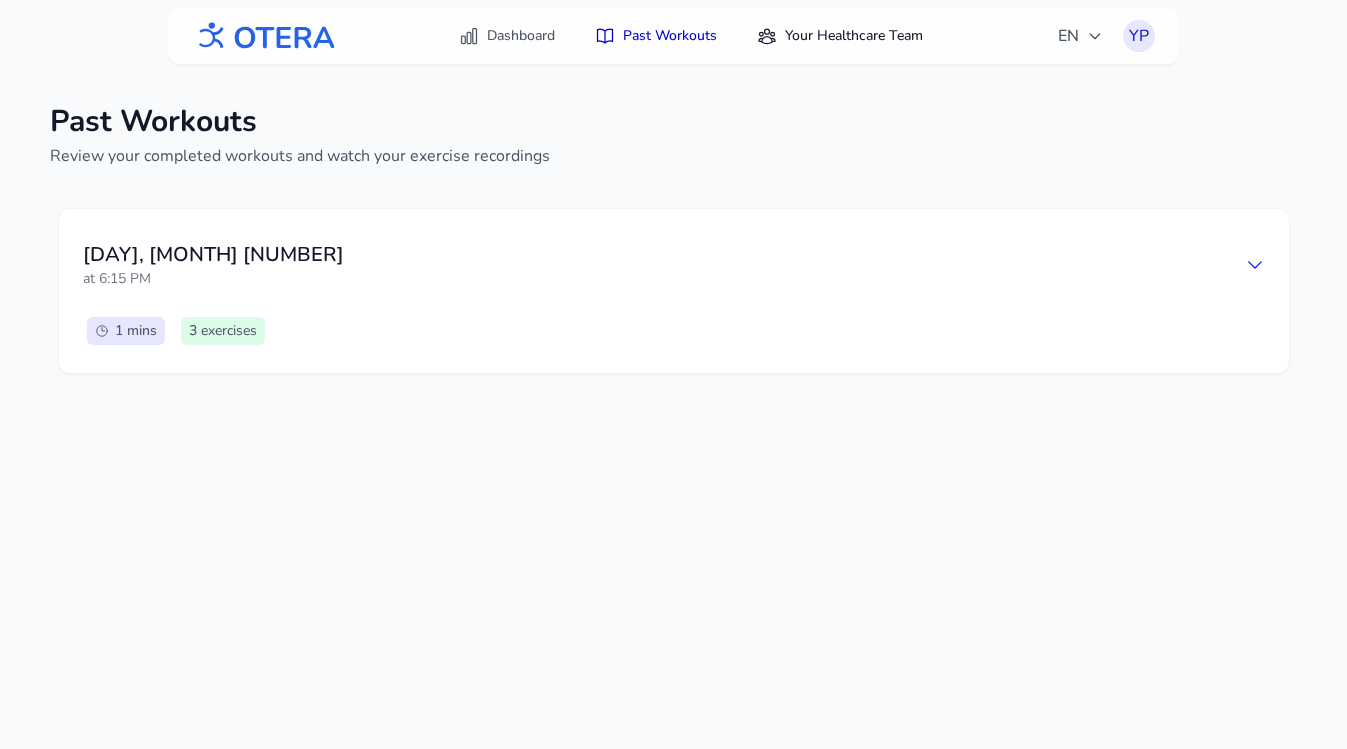 click on "Your Healthcare Team" at bounding box center (840, 36) 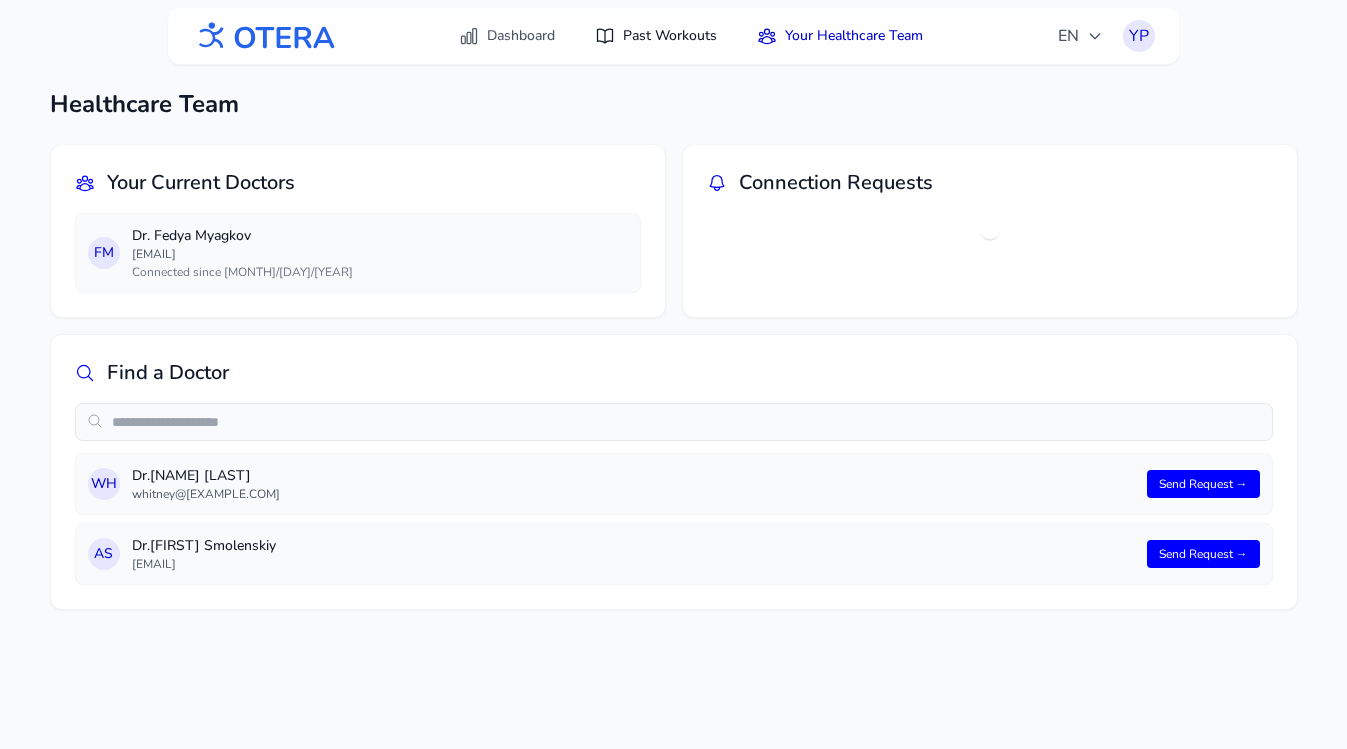 click on "Past Workouts" at bounding box center [656, 36] 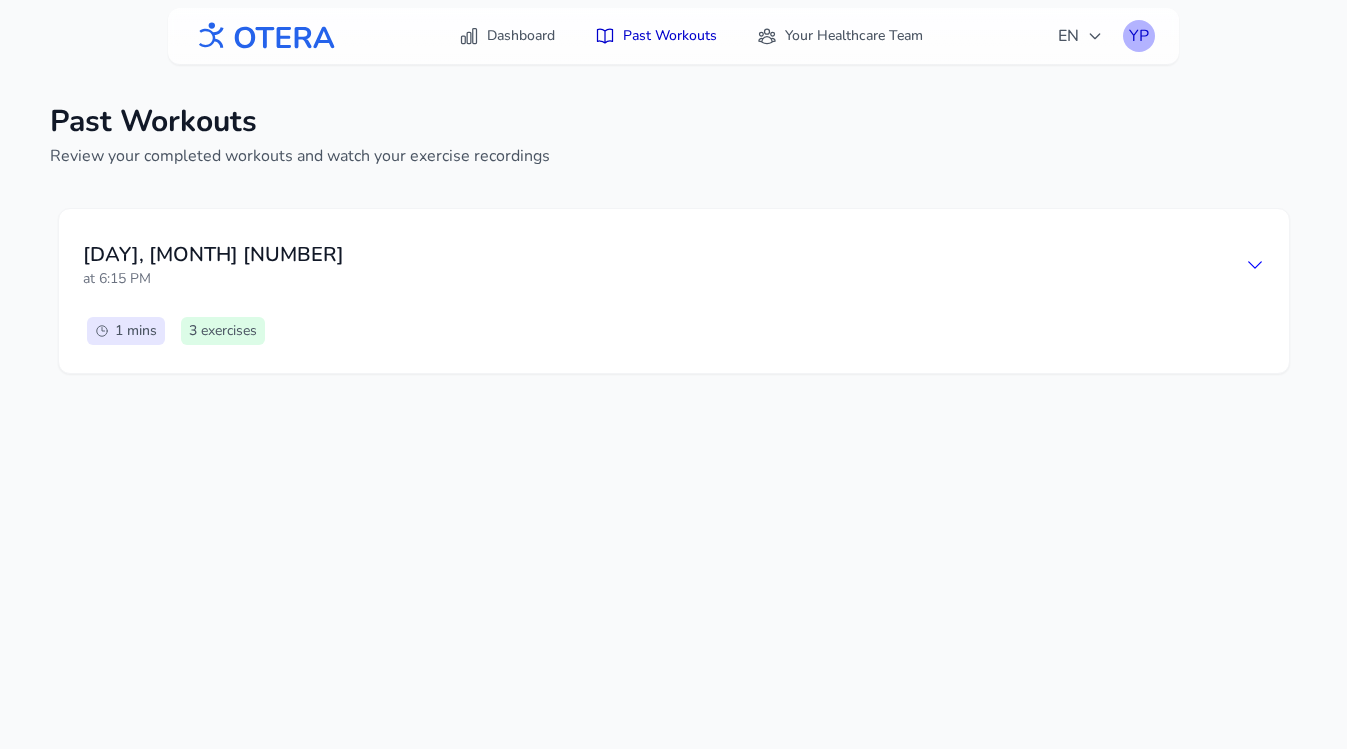 click on "YP" at bounding box center [1139, 36] 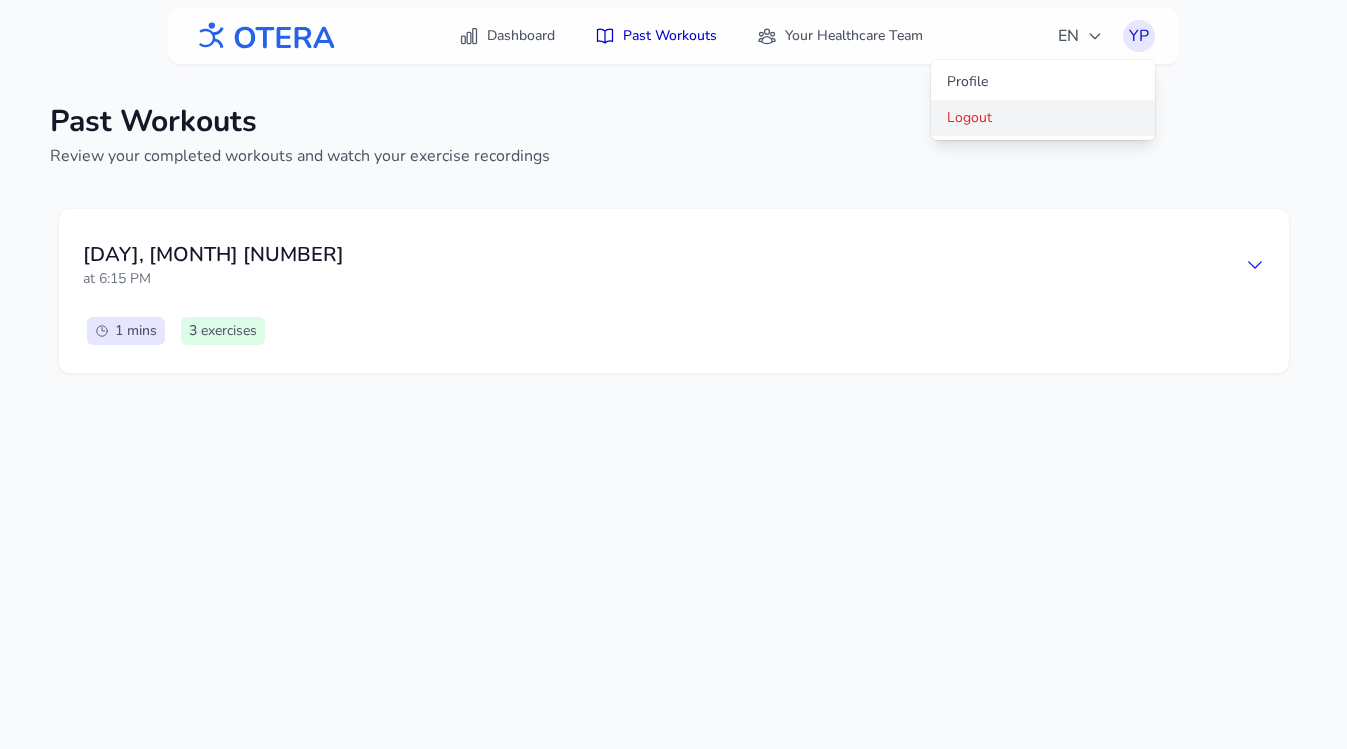 click on "Logout" at bounding box center [1043, 118] 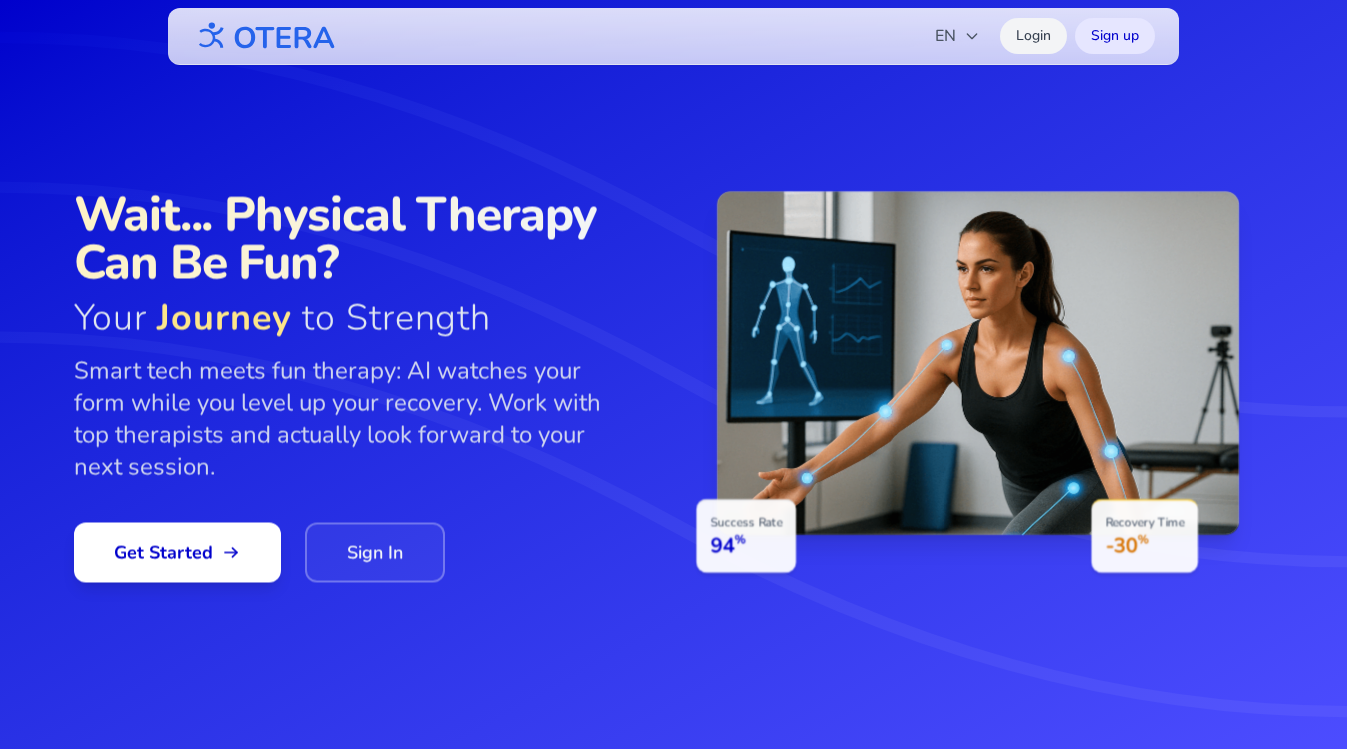 click on "Login" at bounding box center [1033, 36] 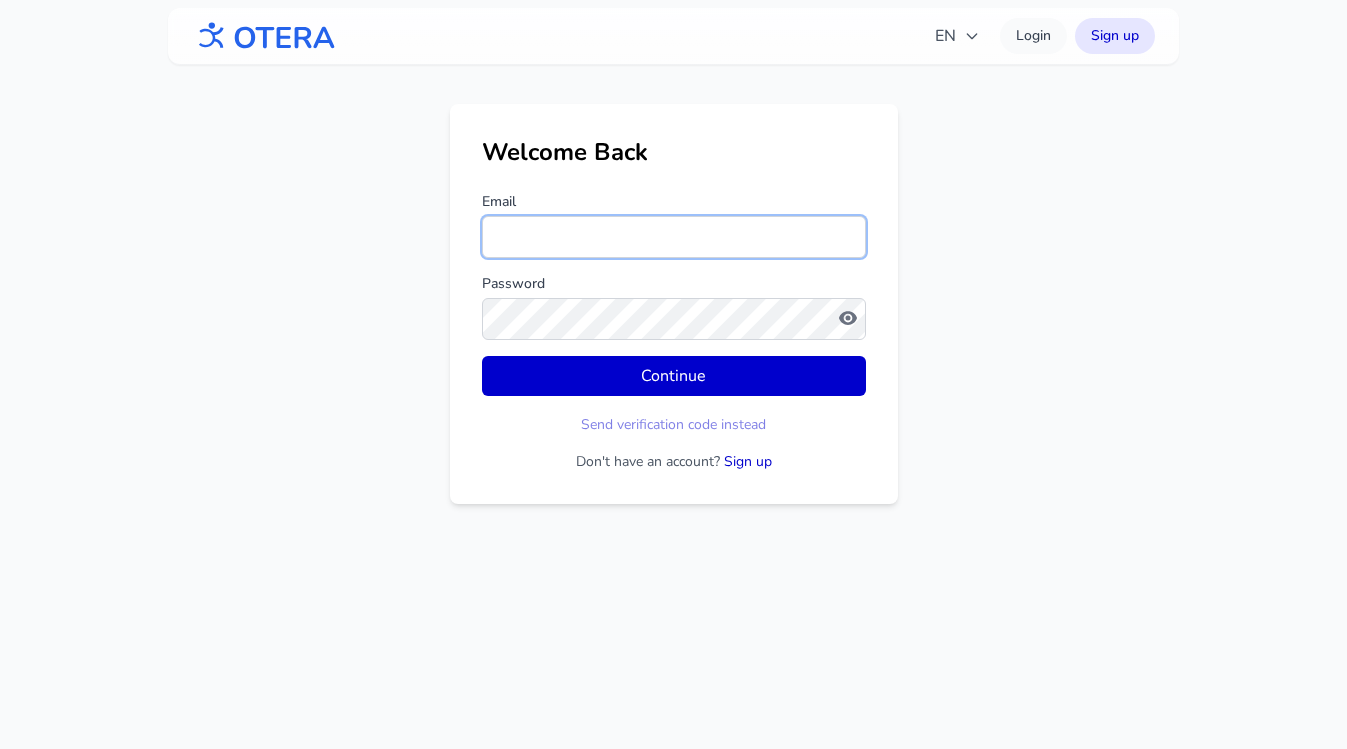 click on "Email" at bounding box center (674, 237) 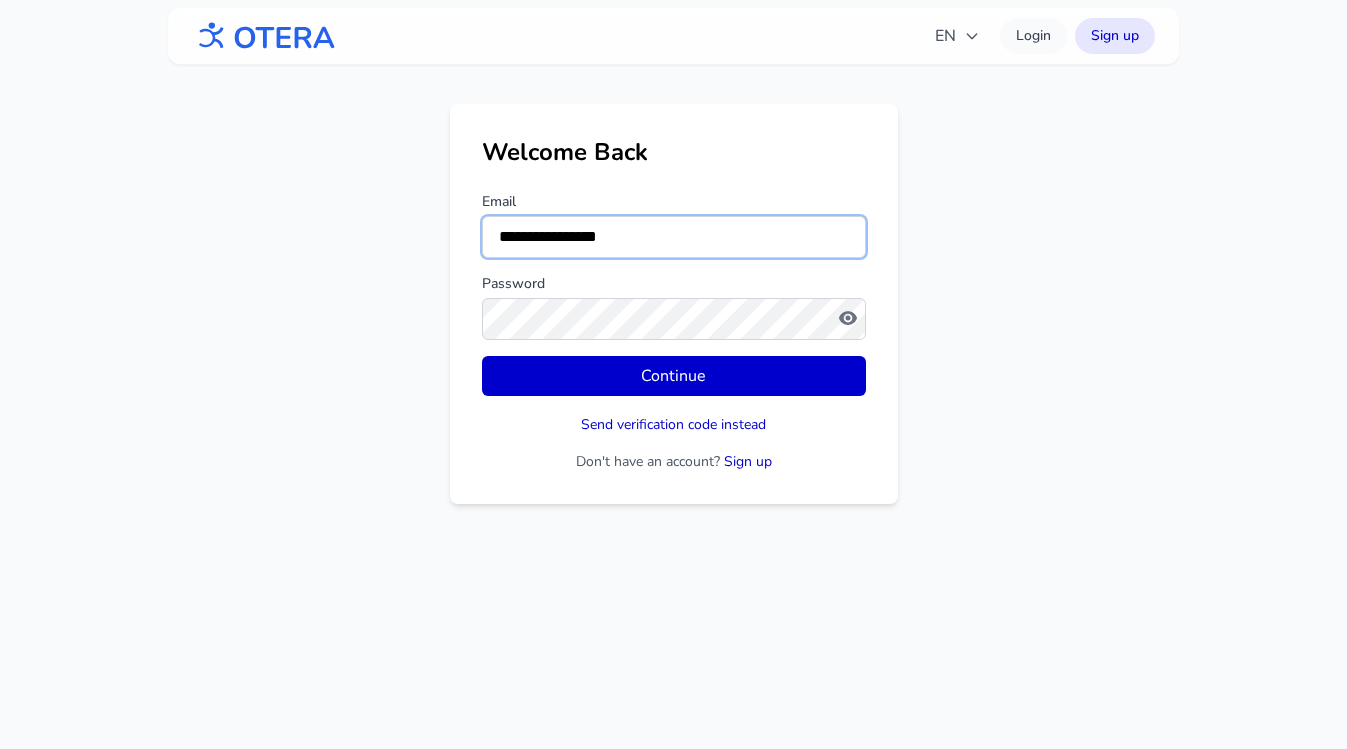 type on "**********" 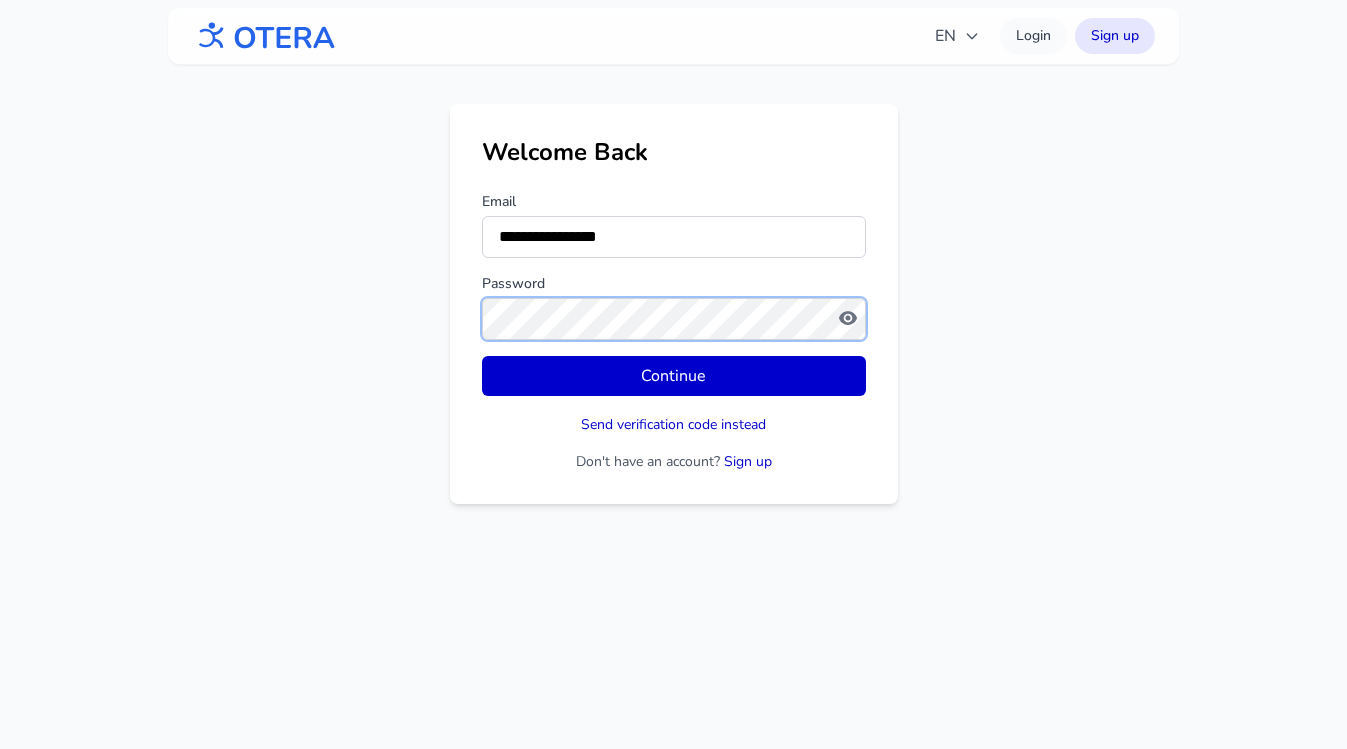 click on "Continue" at bounding box center (674, 376) 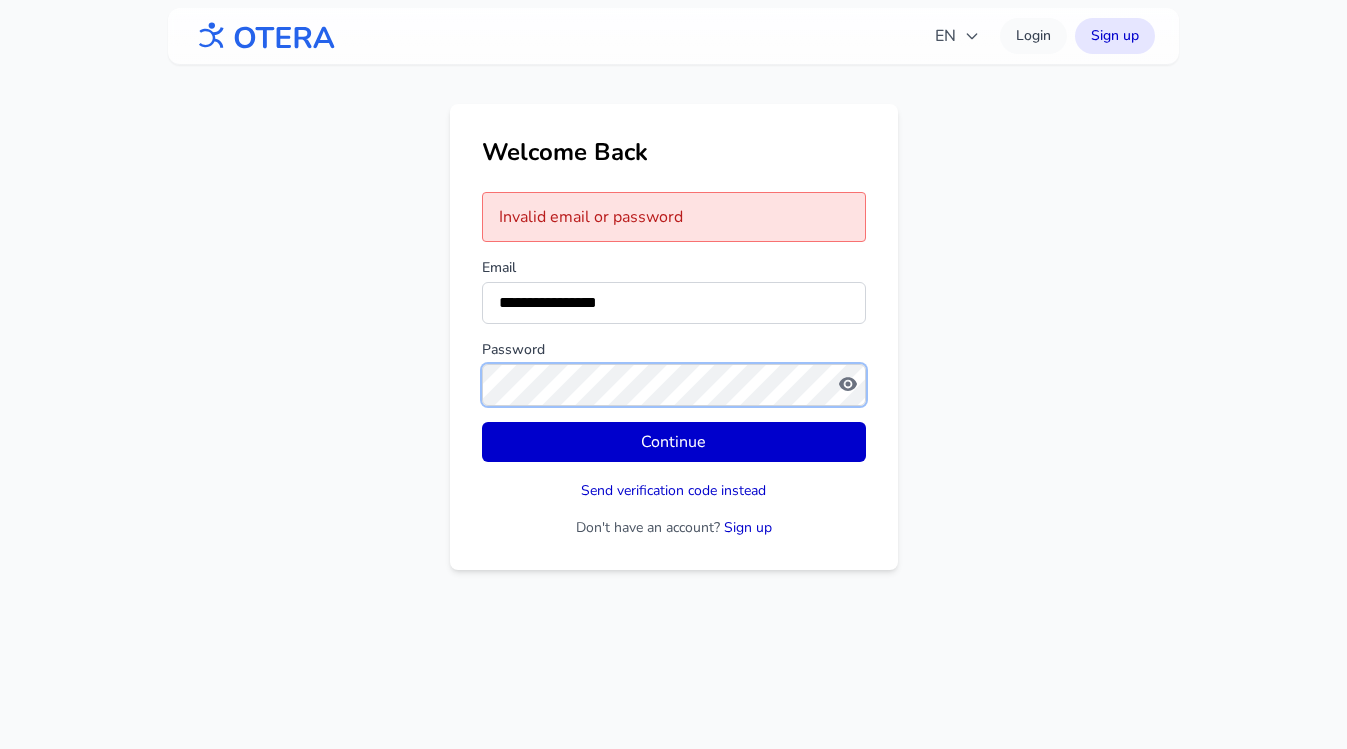 click on "**********" at bounding box center [674, 337] 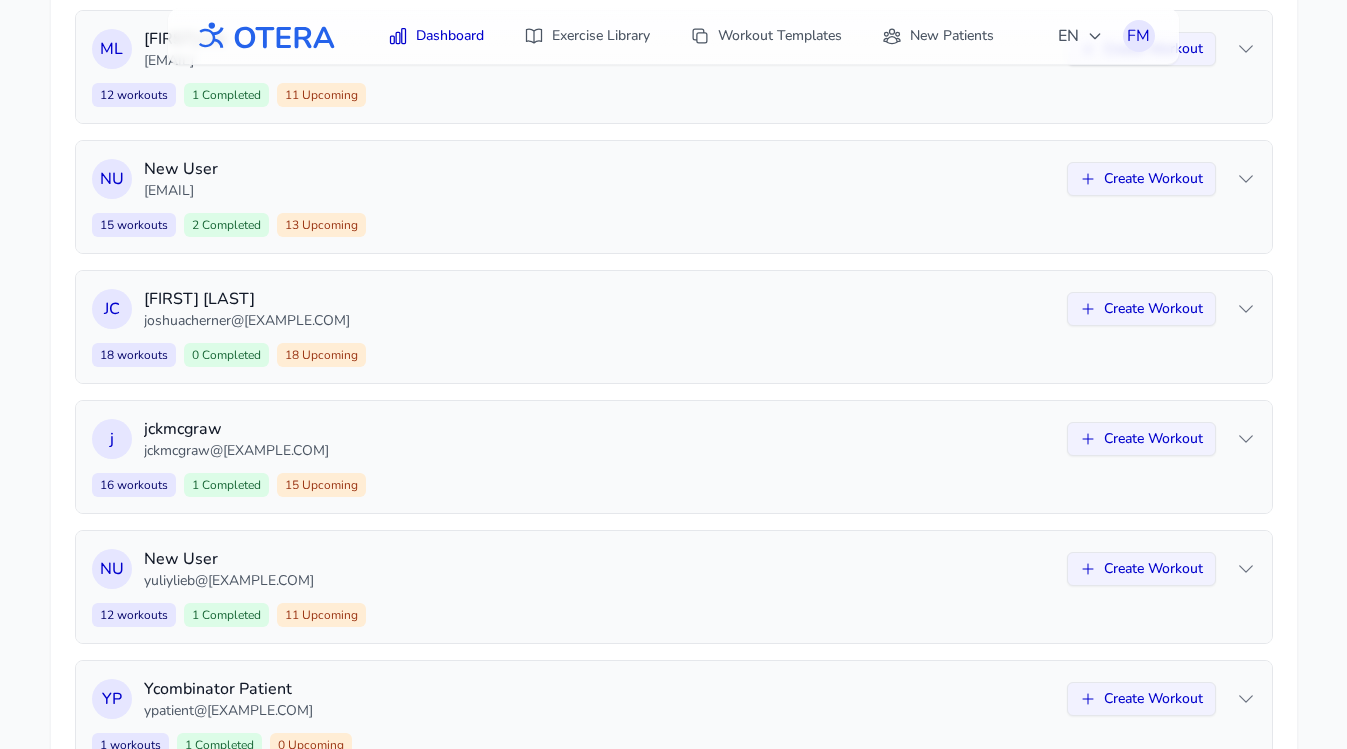 scroll, scrollTop: 727, scrollLeft: 0, axis: vertical 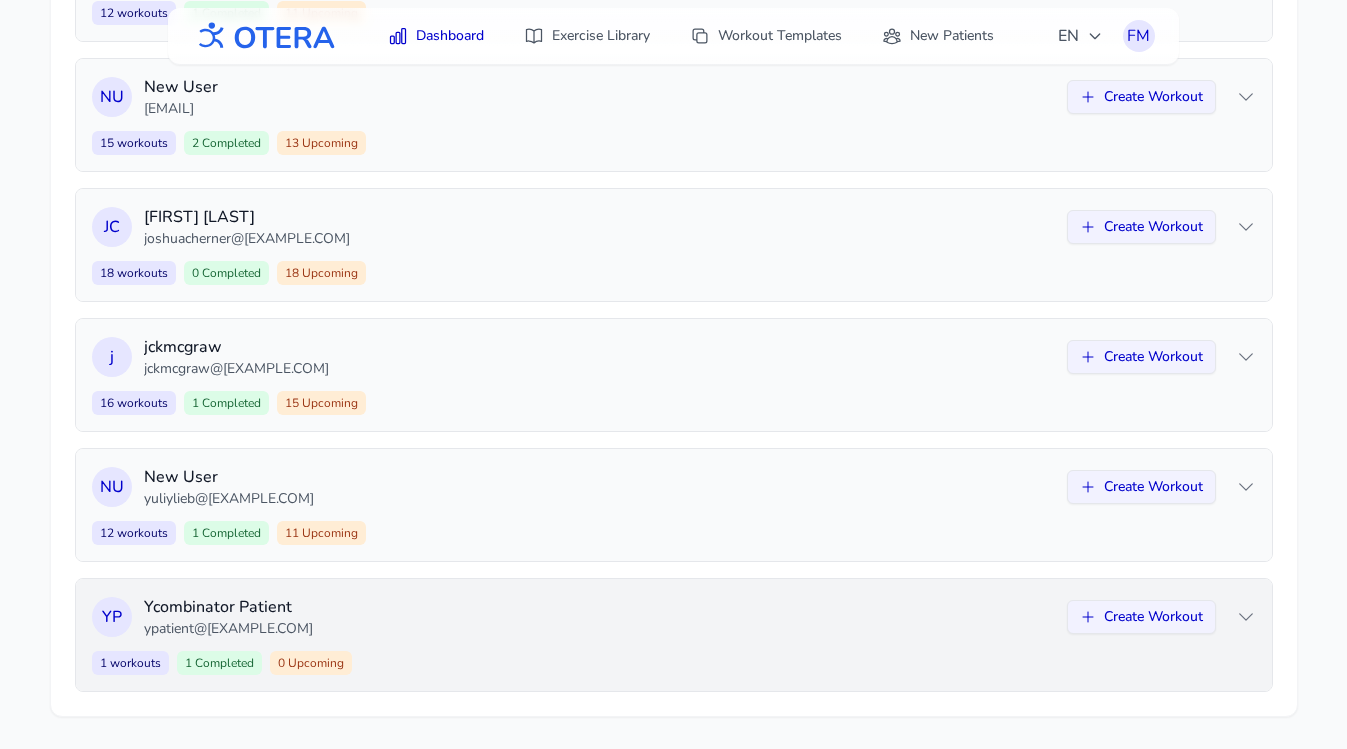 click on "Ycombinator   Patient ypatient@[EXAMPLE.COM] Create Workout 1   workouts 1   Completed 0   Upcoming Create Workout" at bounding box center [674, 635] 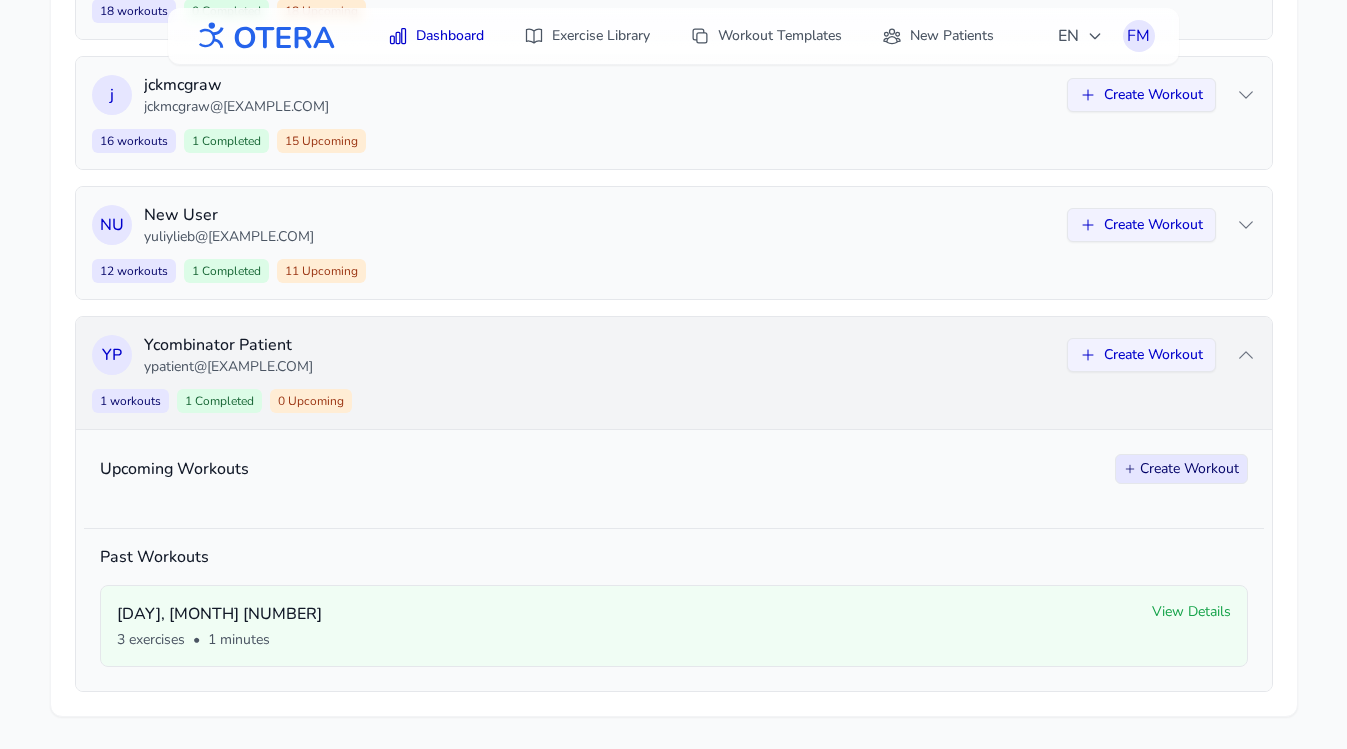 scroll, scrollTop: 0, scrollLeft: 0, axis: both 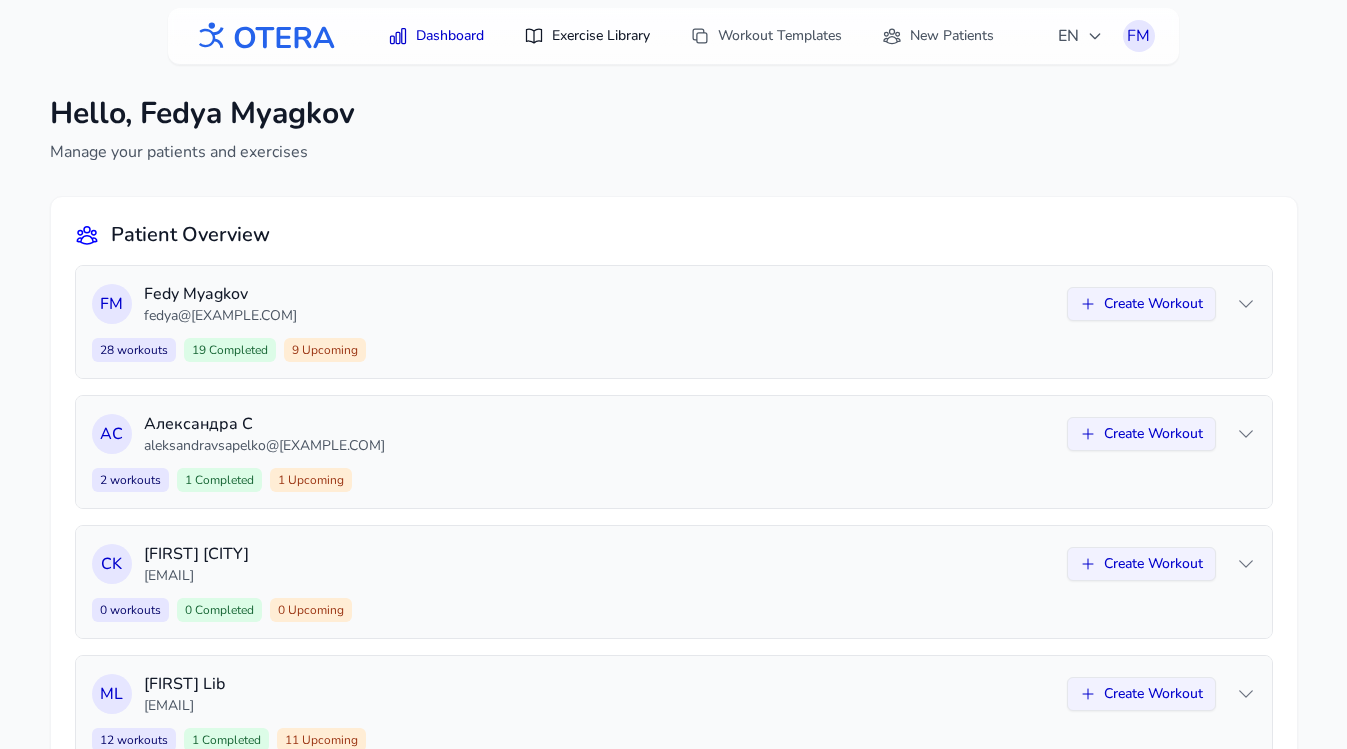 click on "Exercise Library" at bounding box center (587, 36) 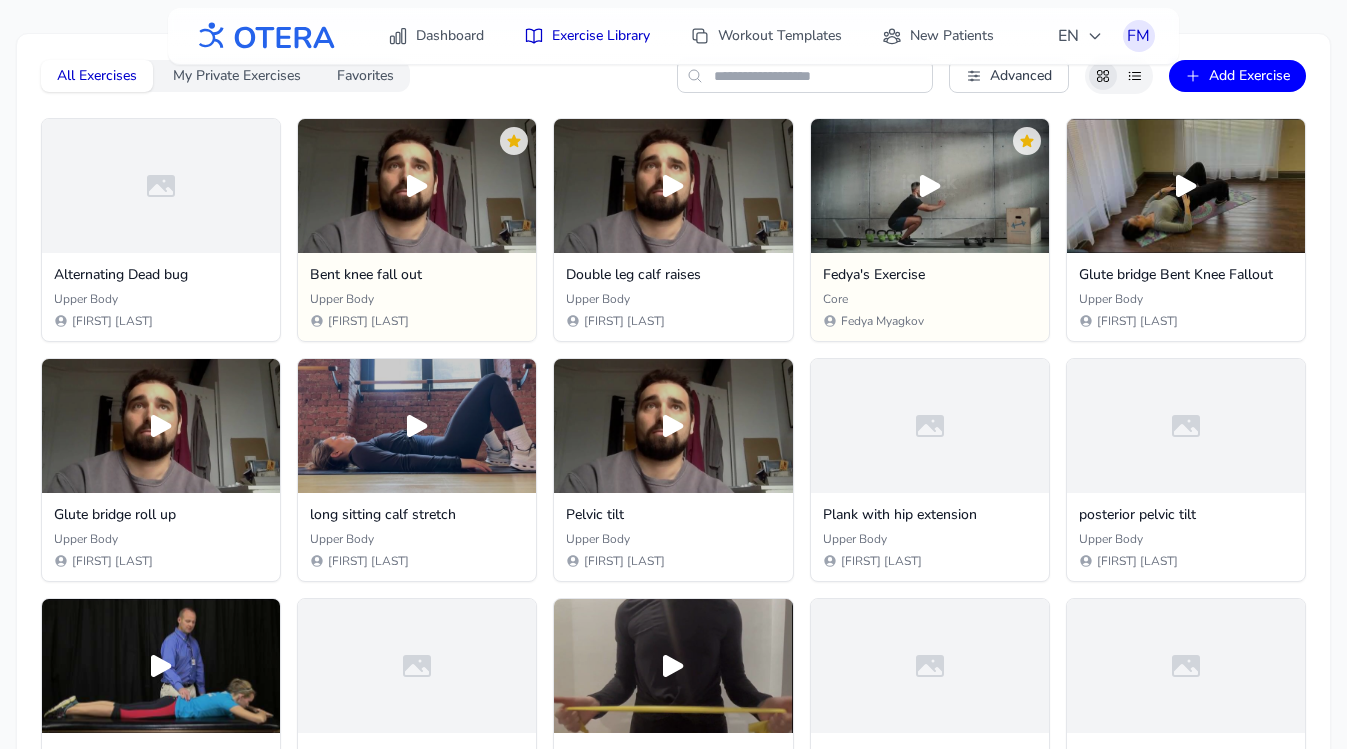 scroll, scrollTop: 0, scrollLeft: 0, axis: both 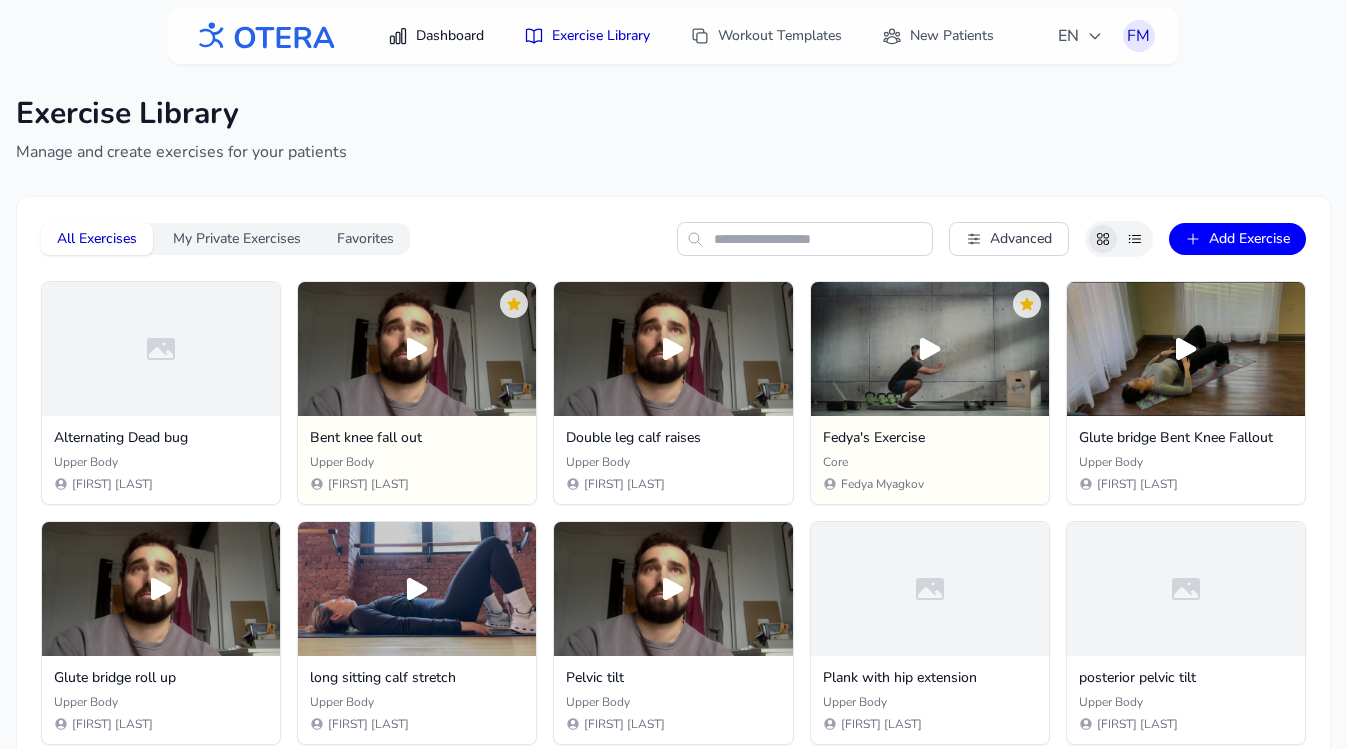click on "Dashboard" at bounding box center (436, 36) 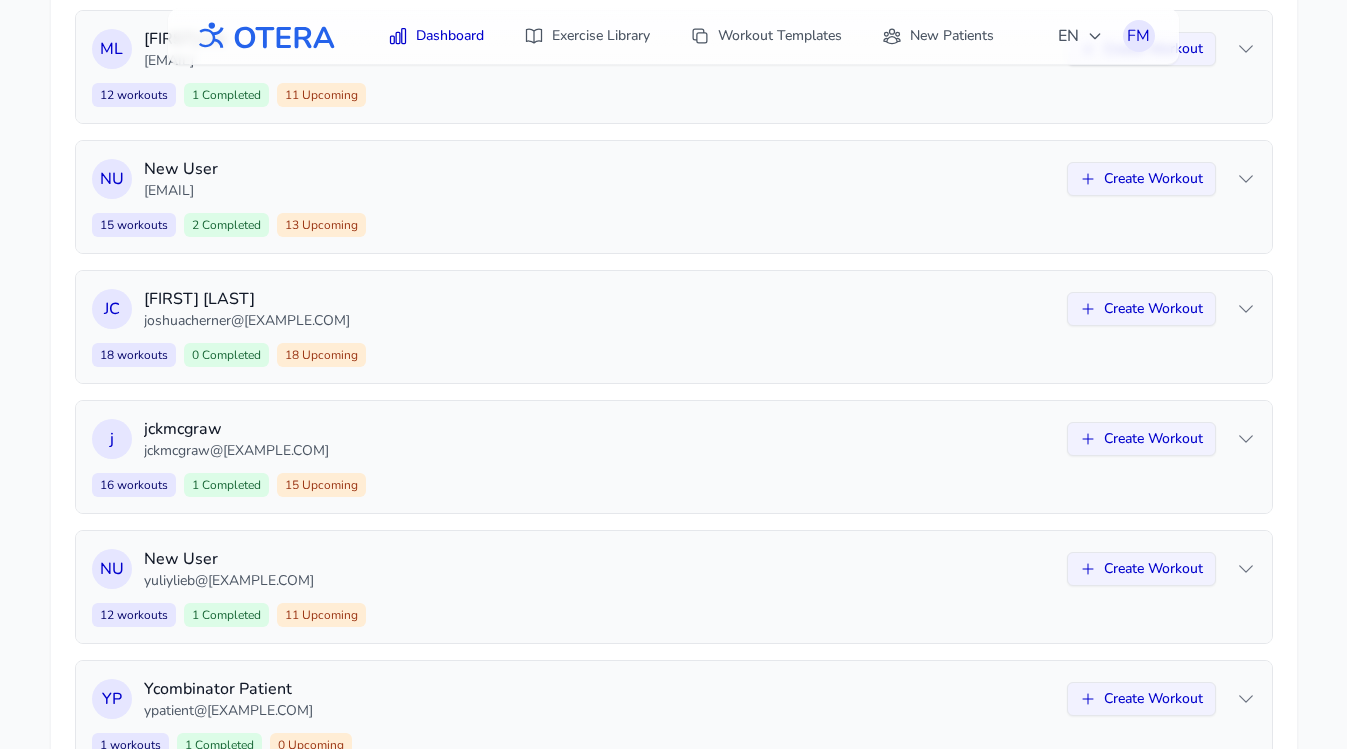 scroll, scrollTop: 727, scrollLeft: 0, axis: vertical 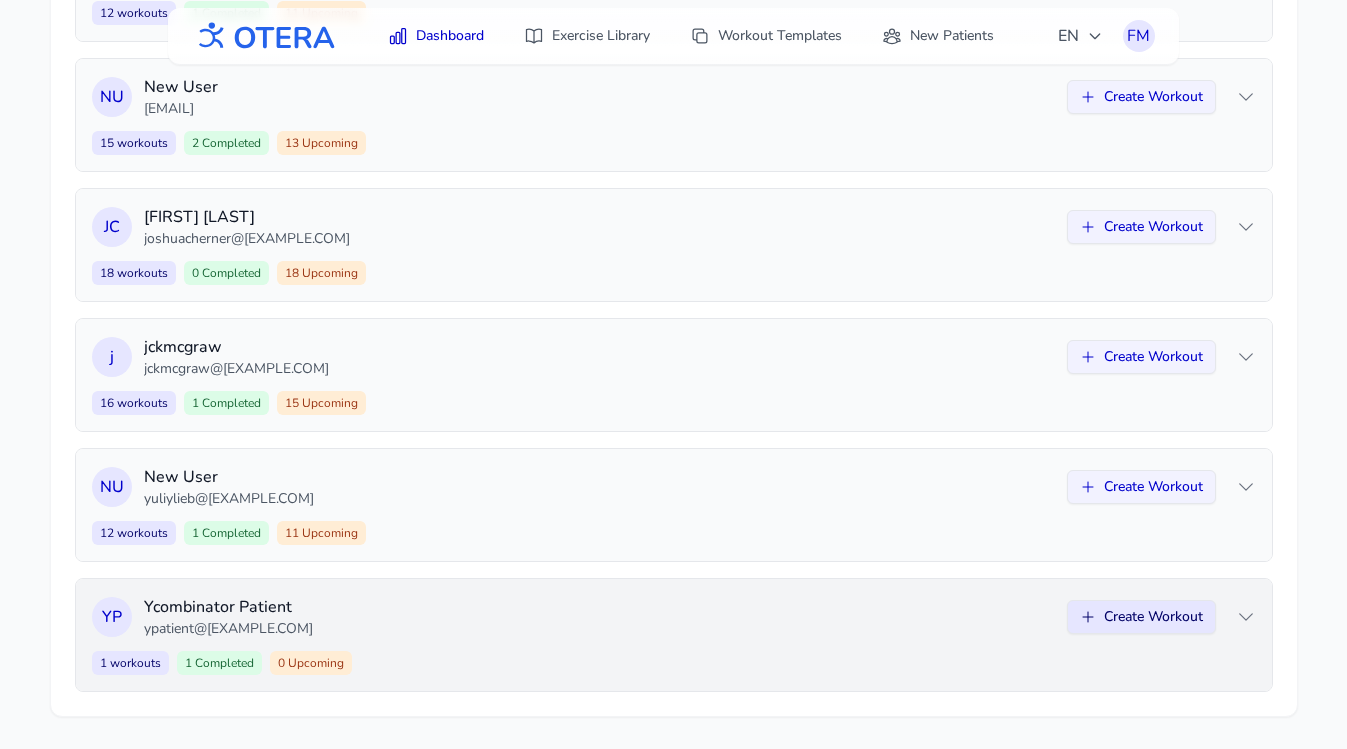 click on "Create Workout" at bounding box center [1141, 617] 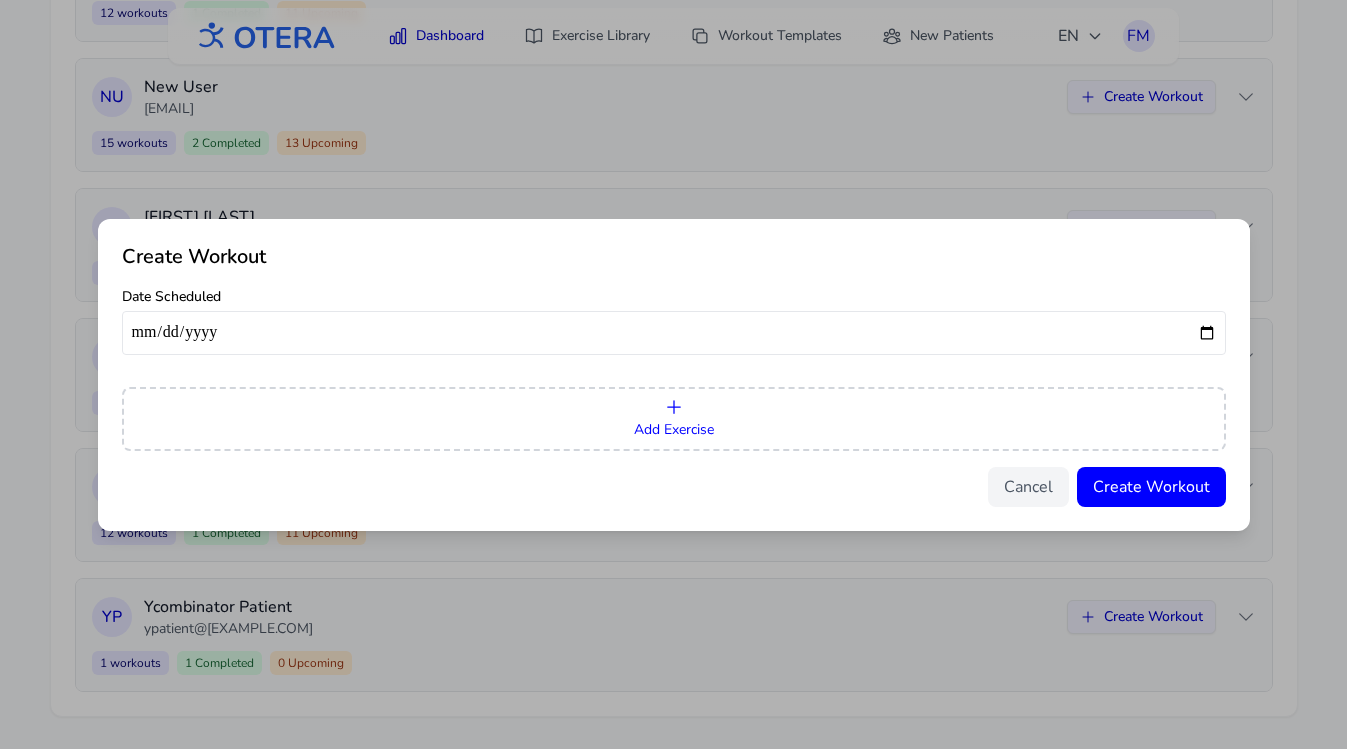 click on "Add Exercise" at bounding box center (674, 419) 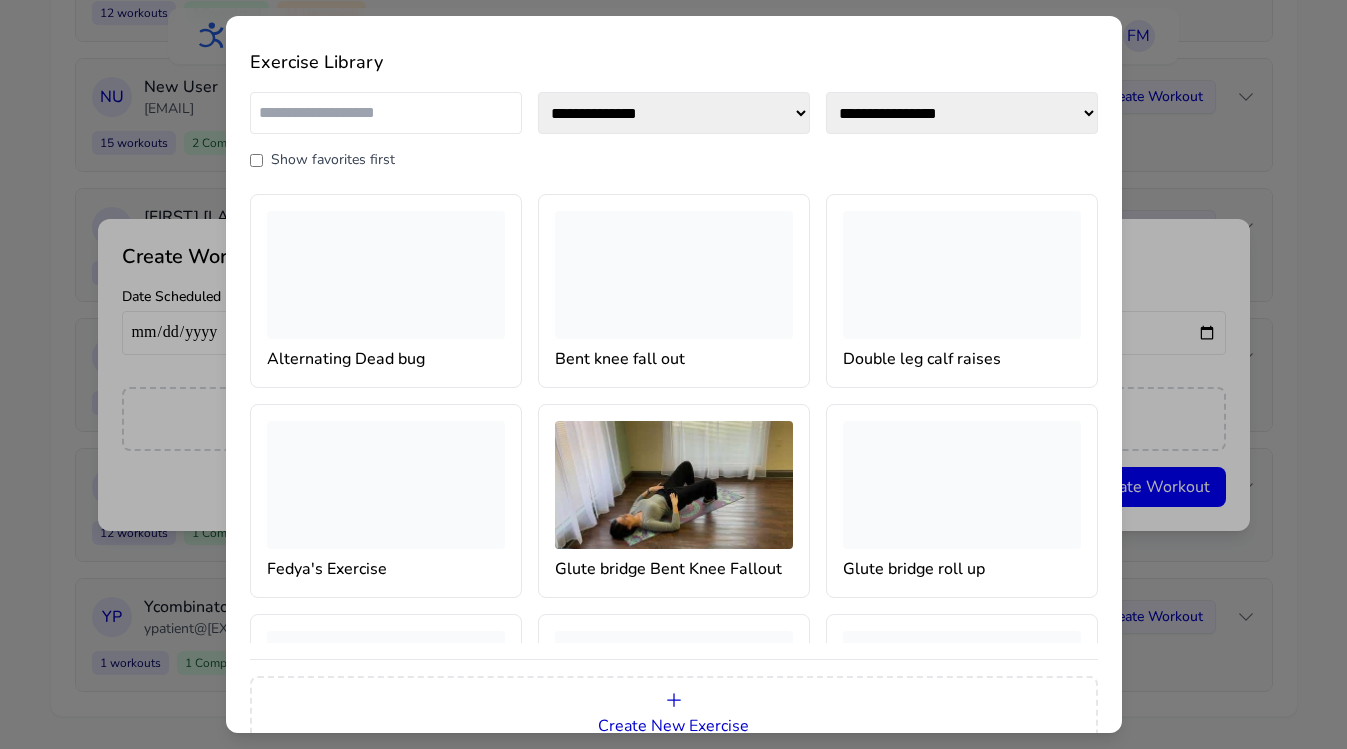 click at bounding box center [386, 113] 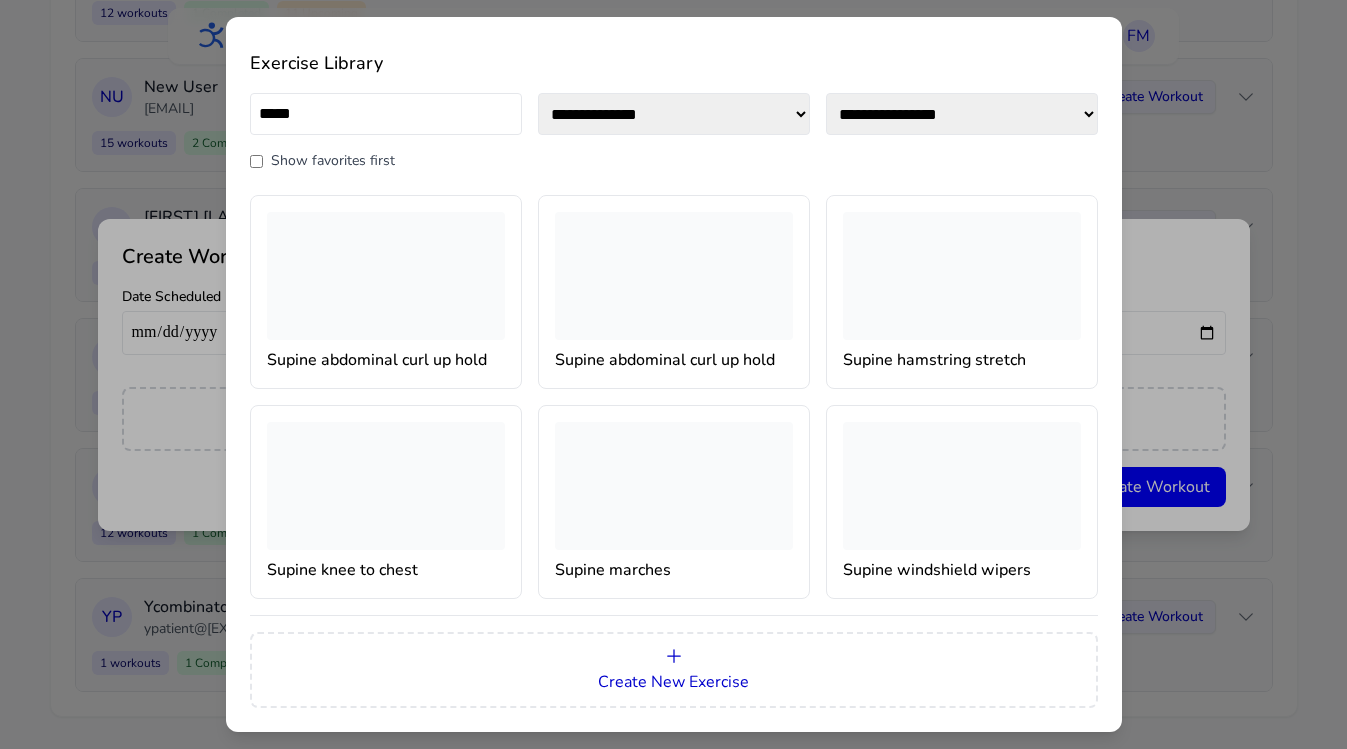 type on "*****" 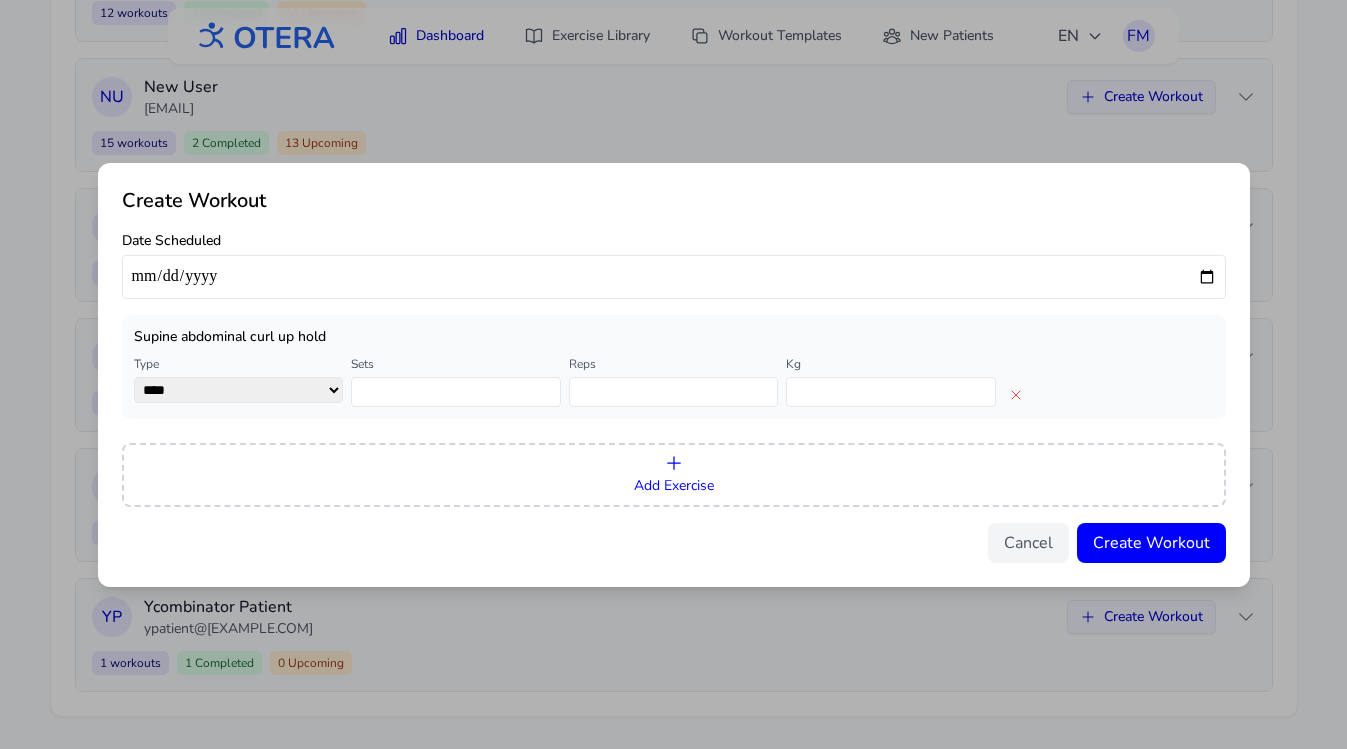 click on "Add Exercise" at bounding box center (674, 485) 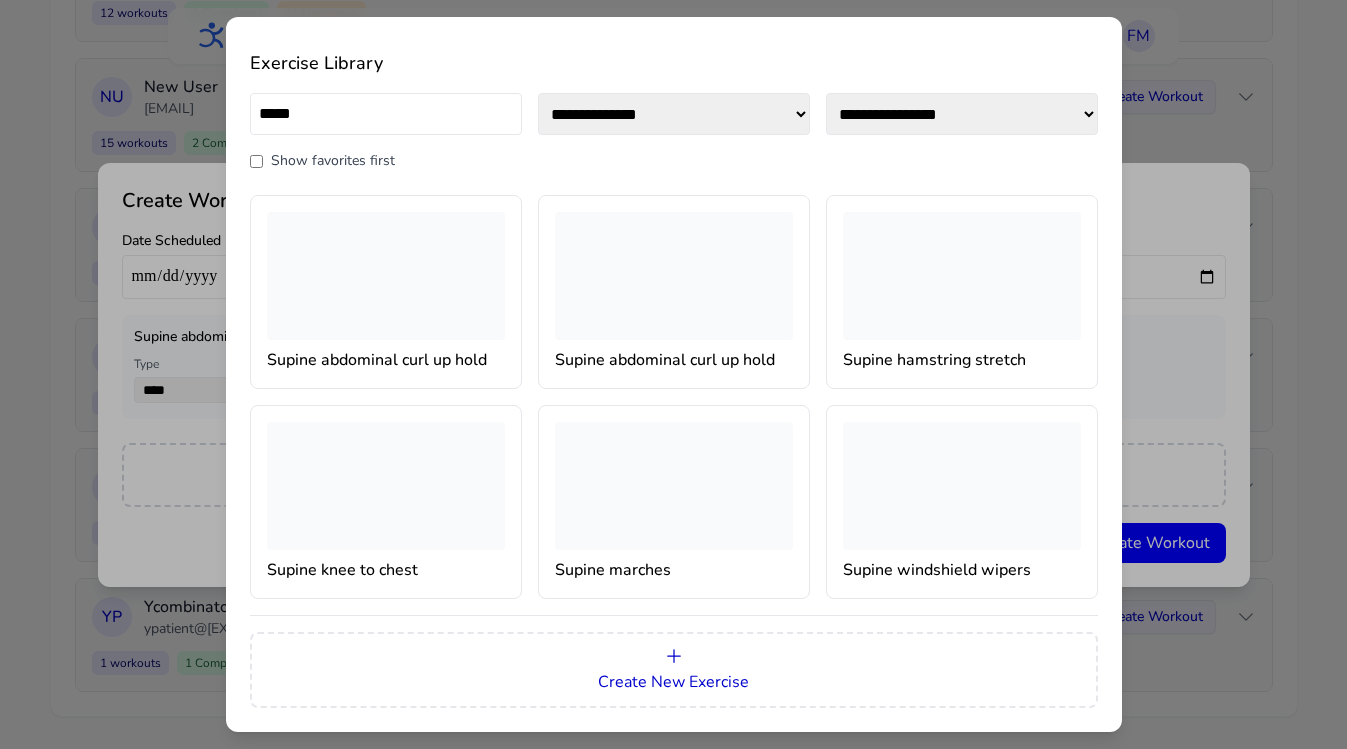 drag, startPoint x: 371, startPoint y: 123, endPoint x: 237, endPoint y: 106, distance: 135.07405 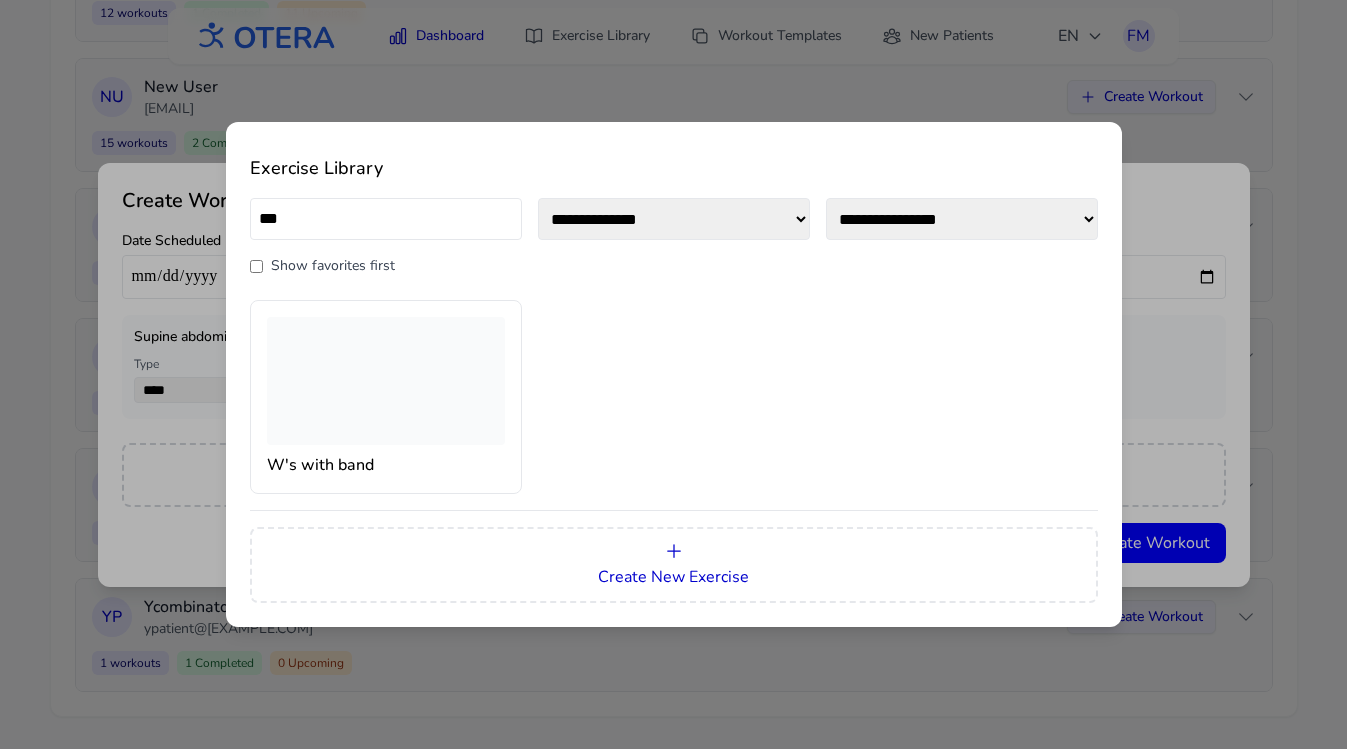 type on "***" 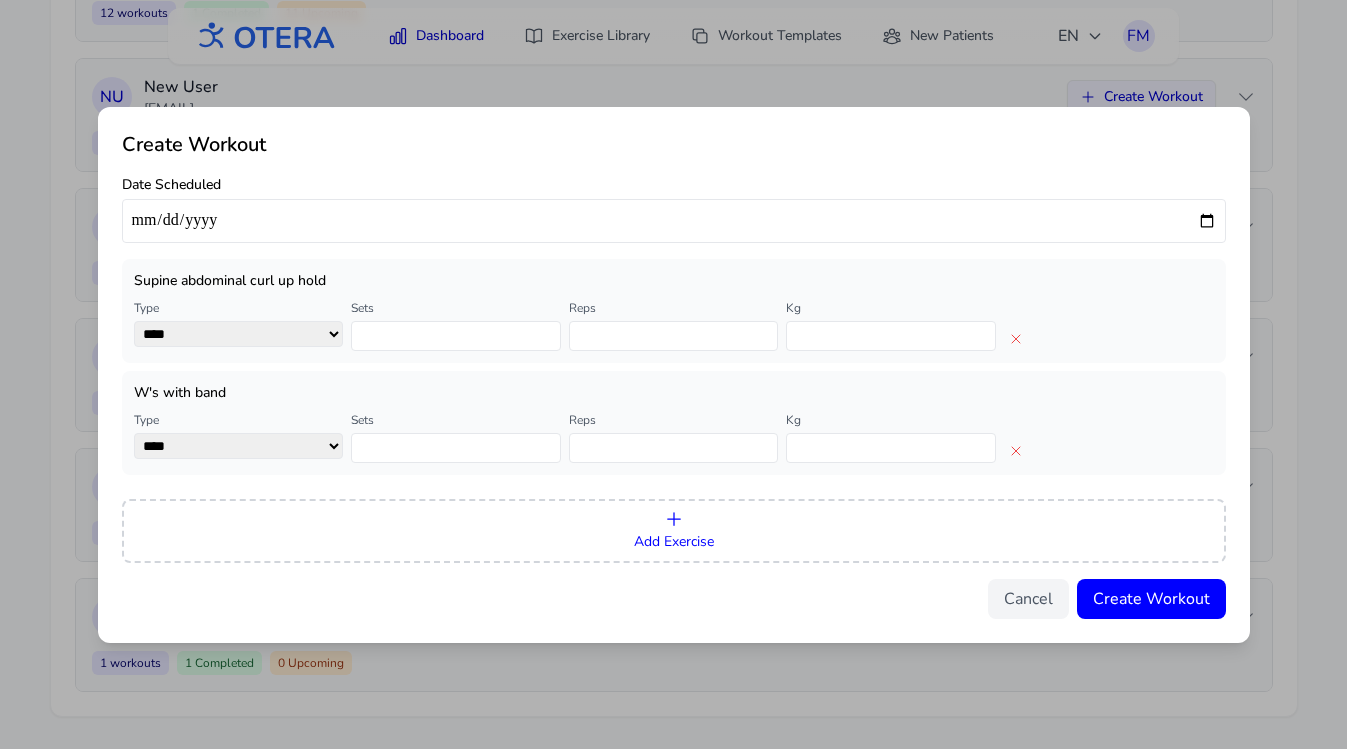 click on "Add Exercise" at bounding box center [674, 541] 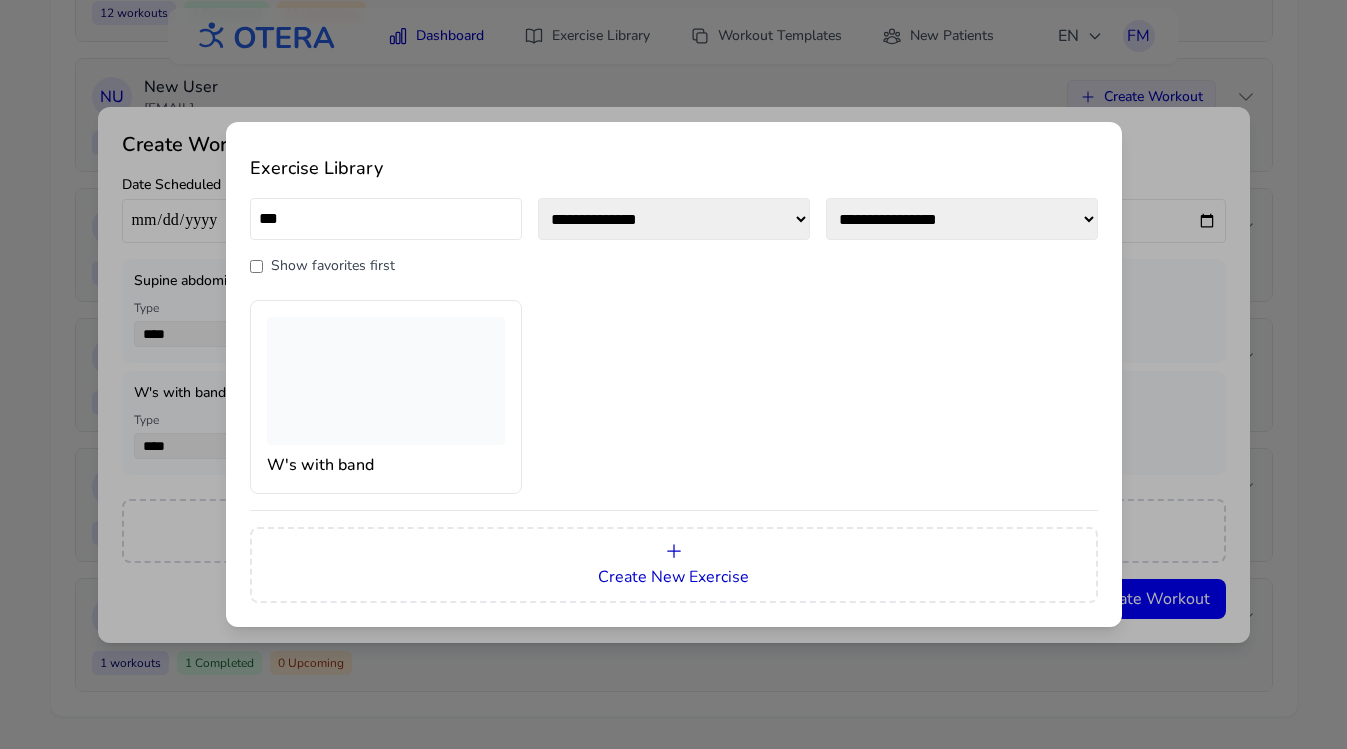 drag, startPoint x: 351, startPoint y: 223, endPoint x: 223, endPoint y: 200, distance: 130.04999 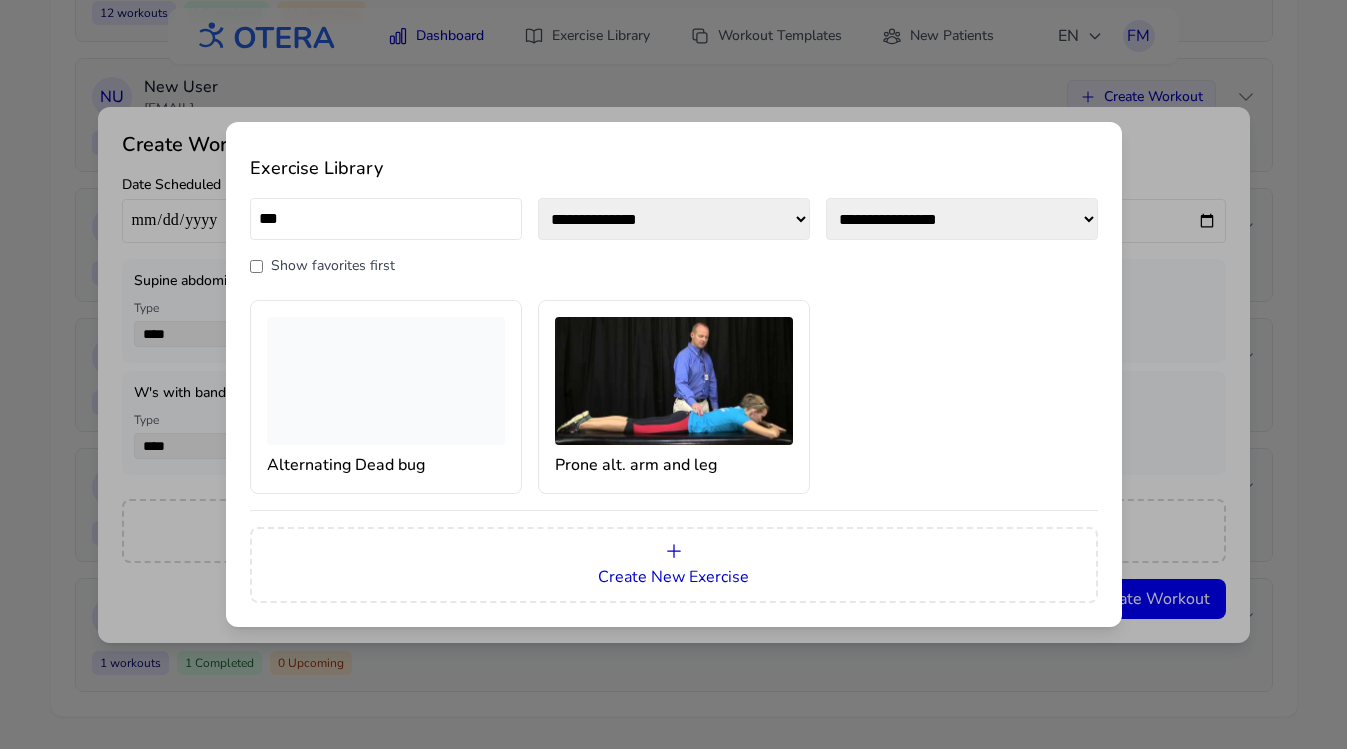 type on "***" 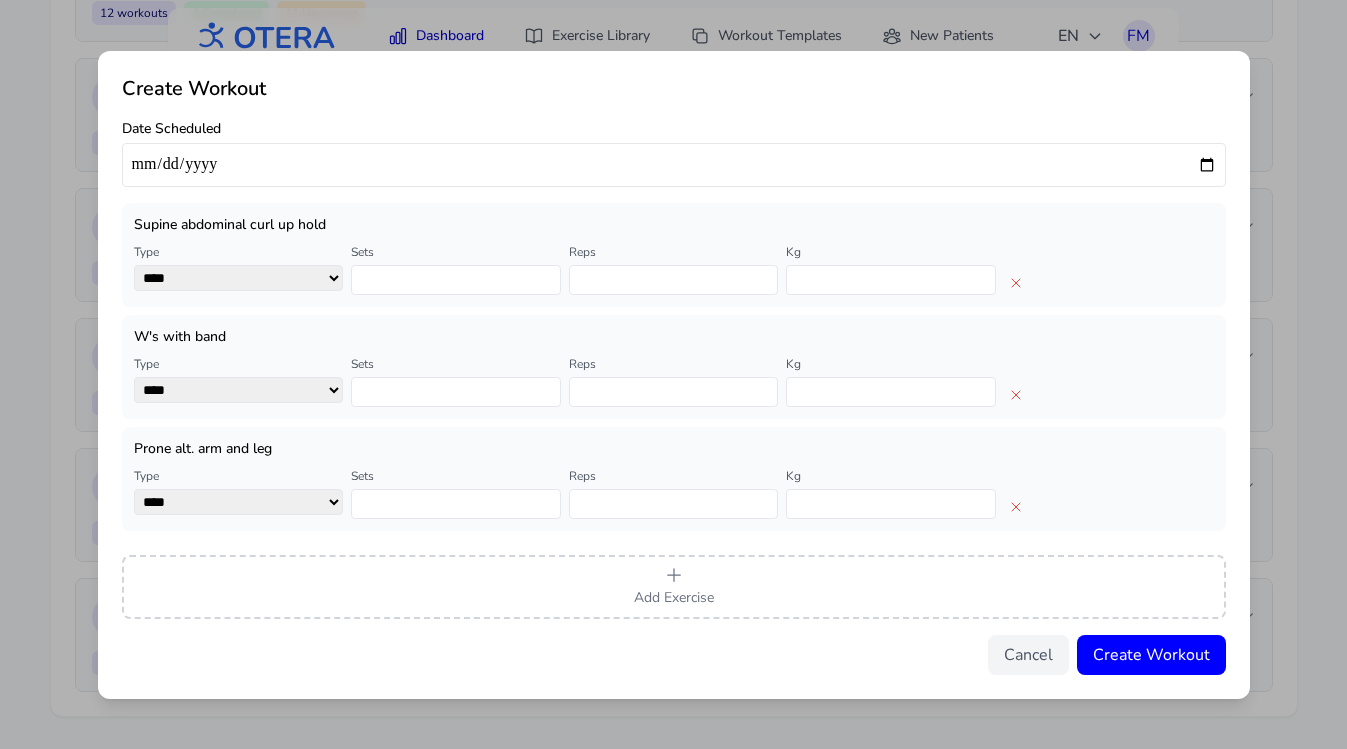 click at bounding box center [674, 165] 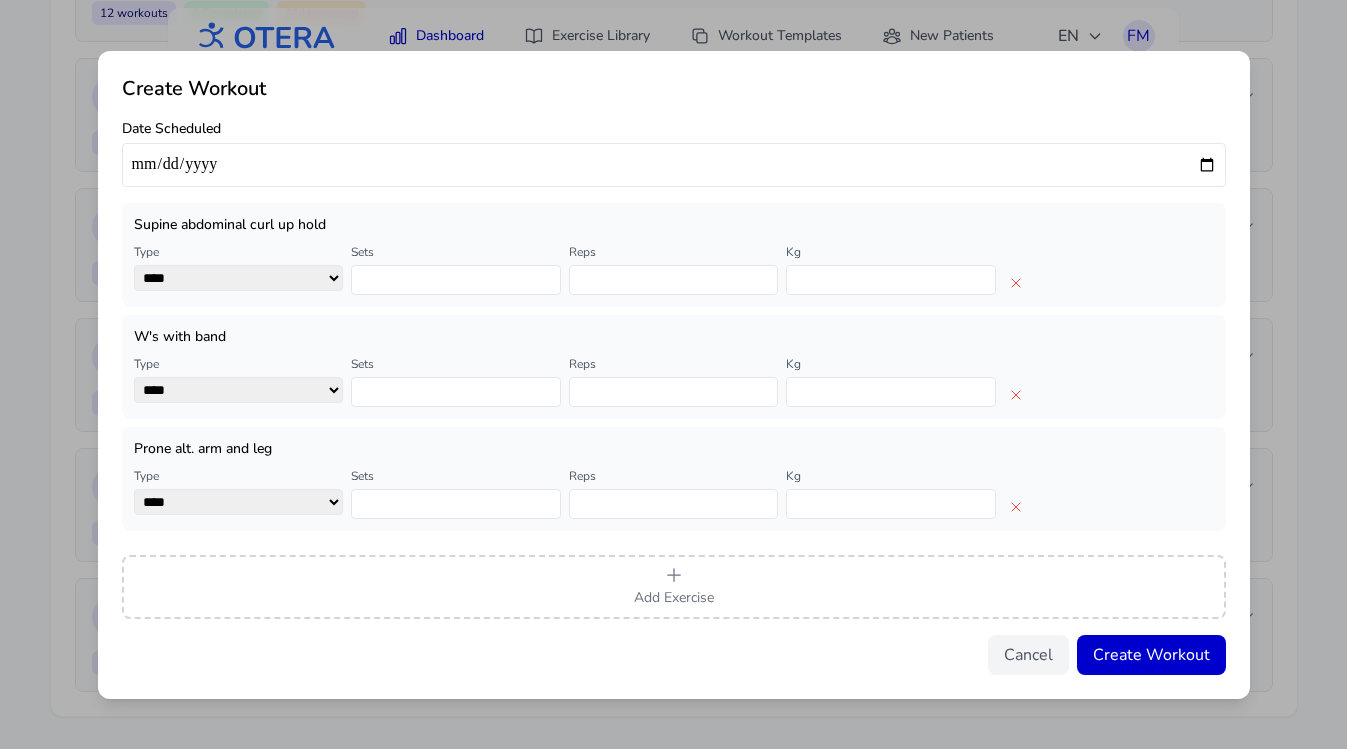 click on "Create Workout" at bounding box center (1151, 655) 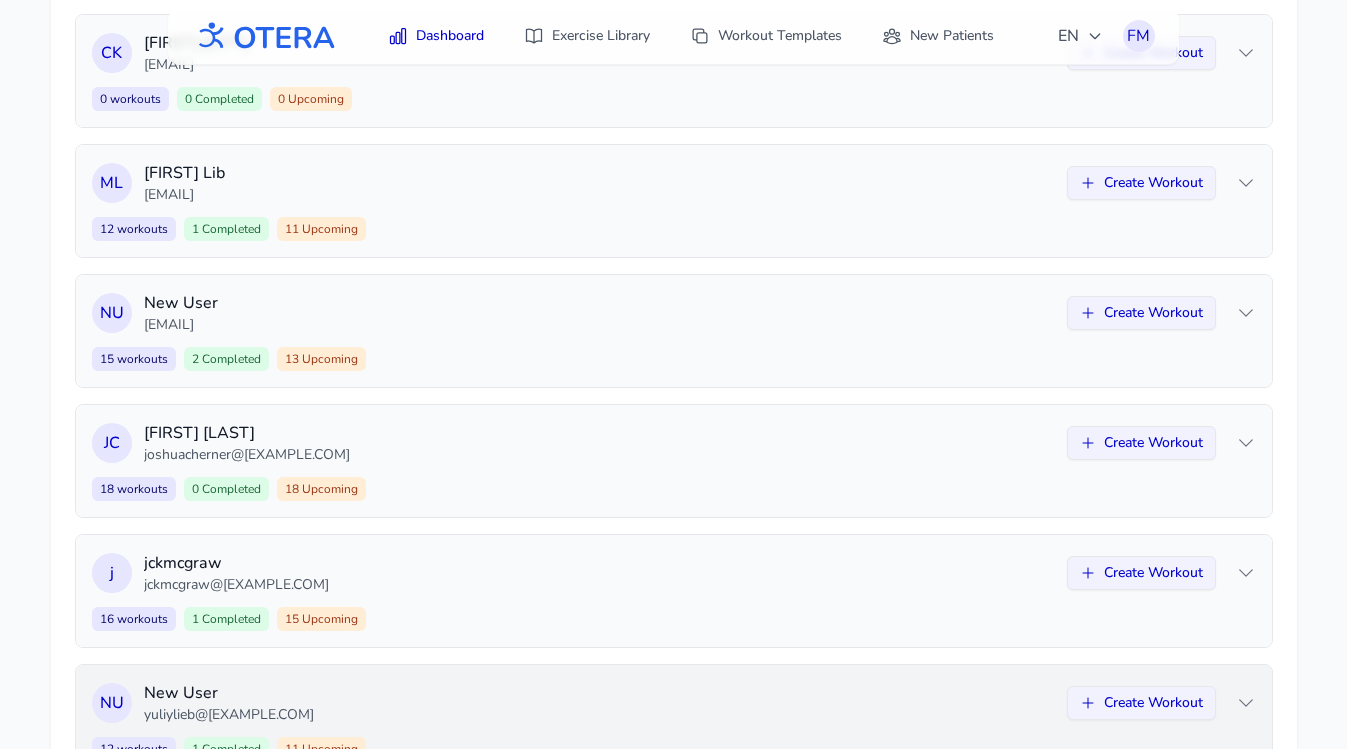 scroll, scrollTop: 727, scrollLeft: 0, axis: vertical 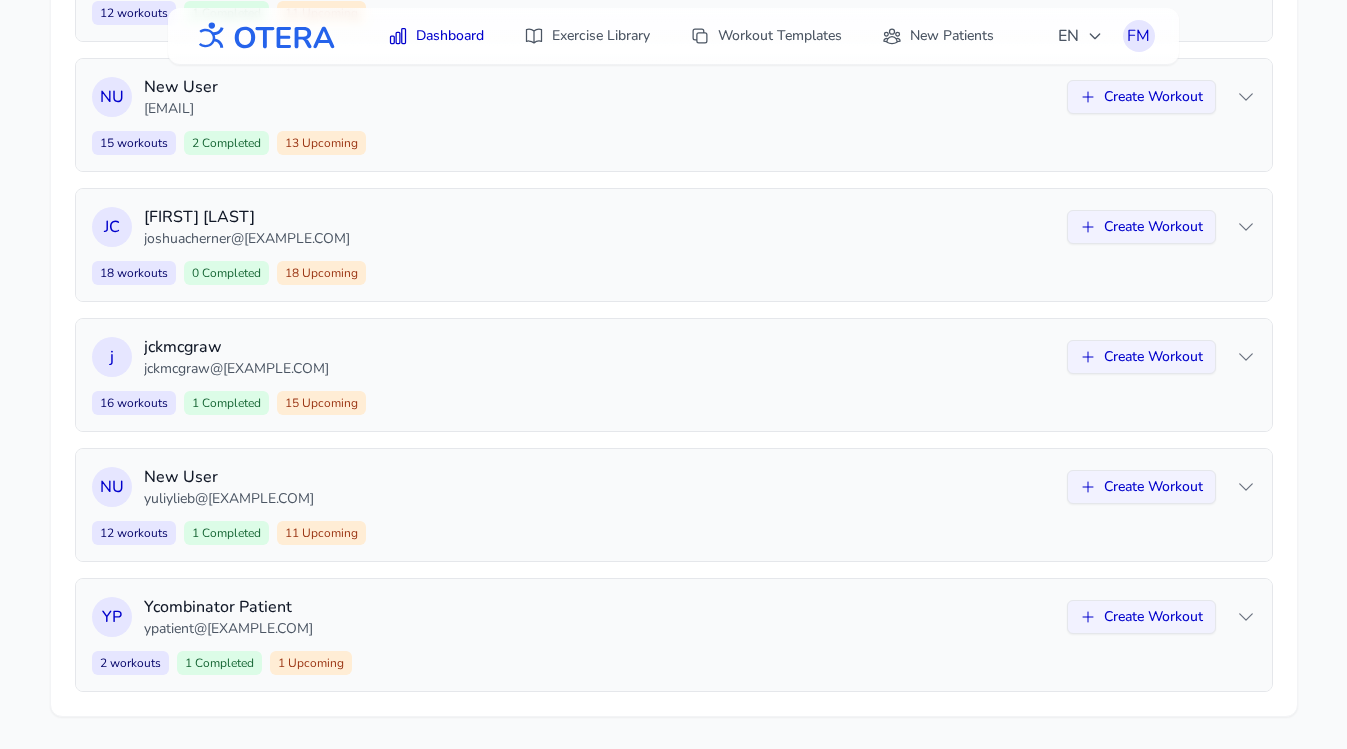 click at bounding box center [264, 36] 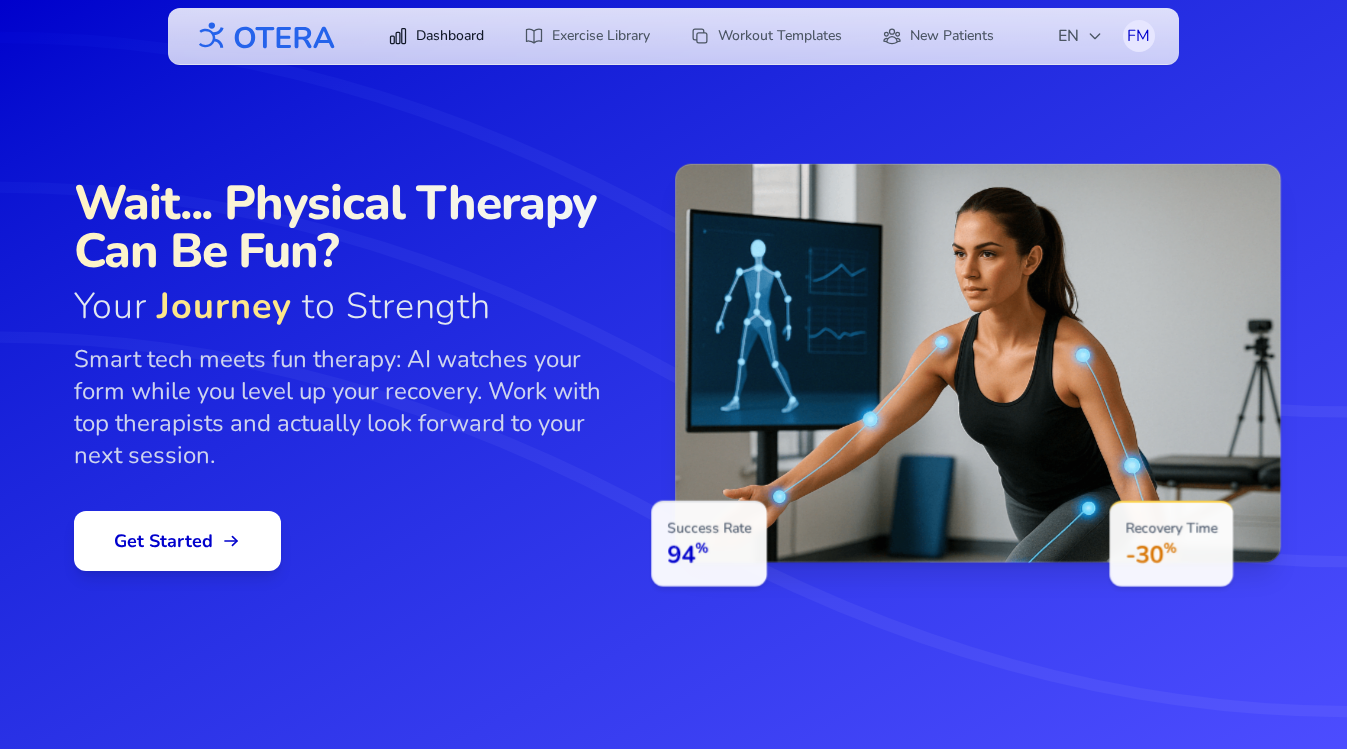 click on "Dashboard" at bounding box center [436, 36] 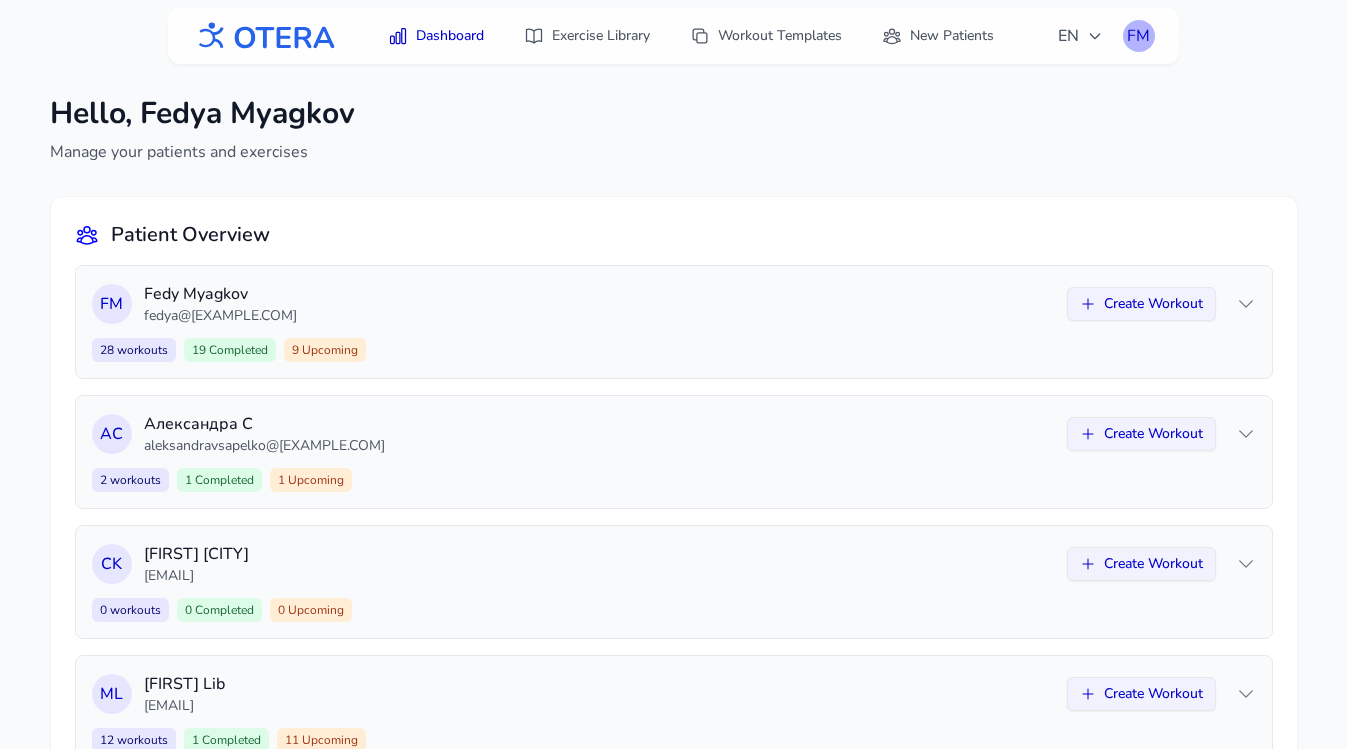 click on "FM" at bounding box center [1139, 36] 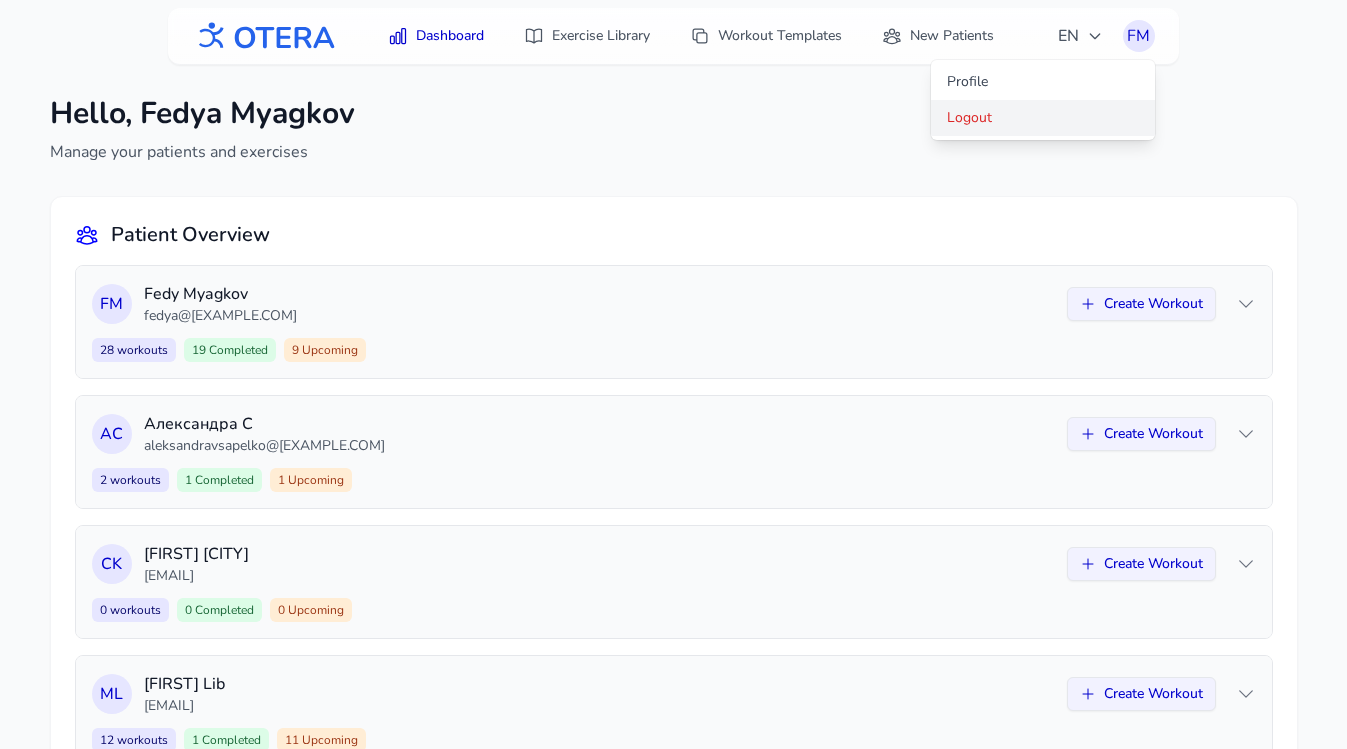 click on "Logout" at bounding box center (1043, 118) 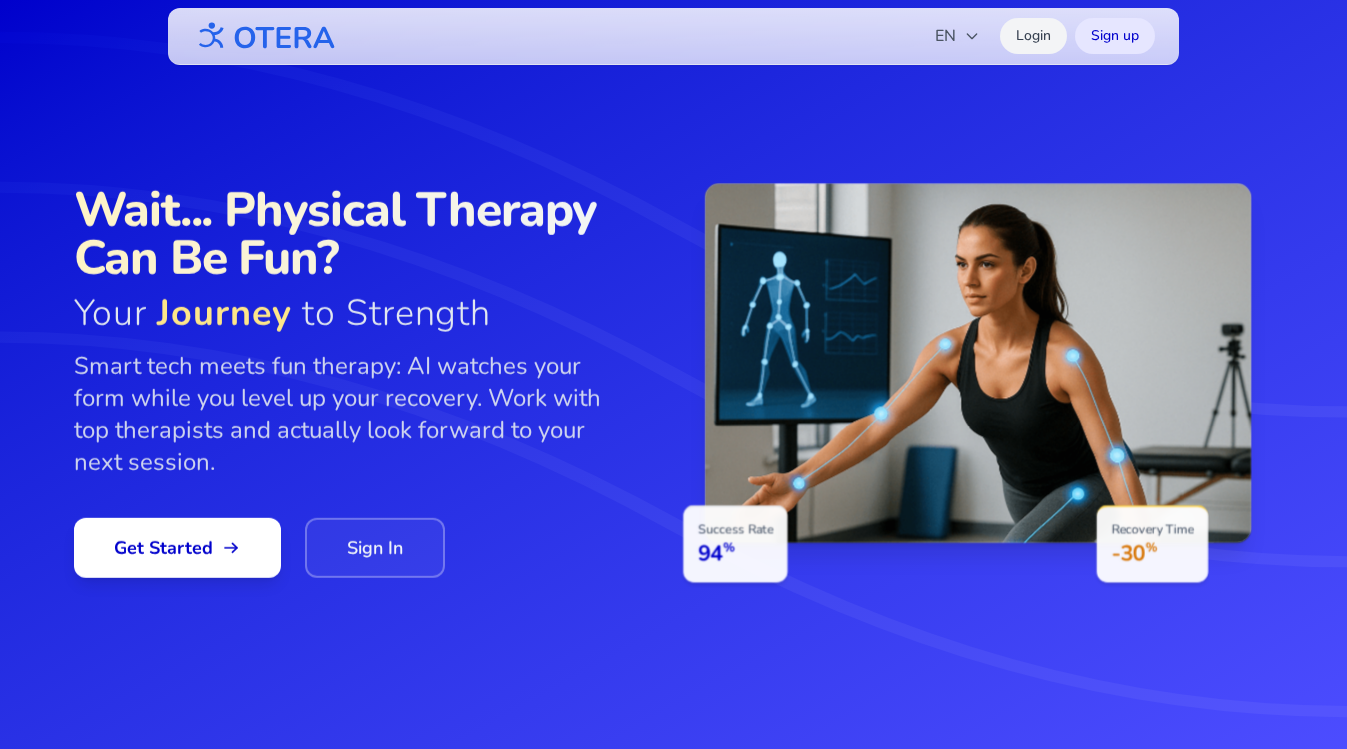 click on "Login" at bounding box center [1033, 36] 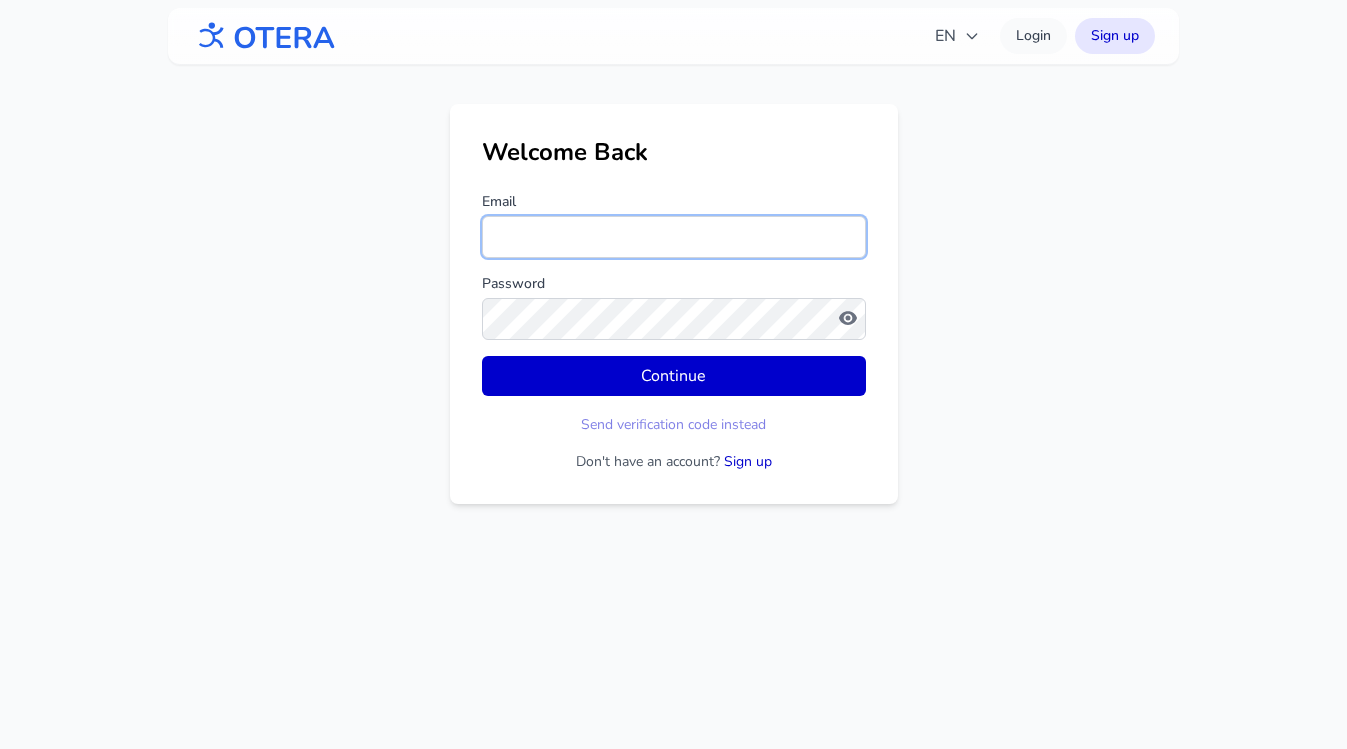 click on "Email" at bounding box center (674, 237) 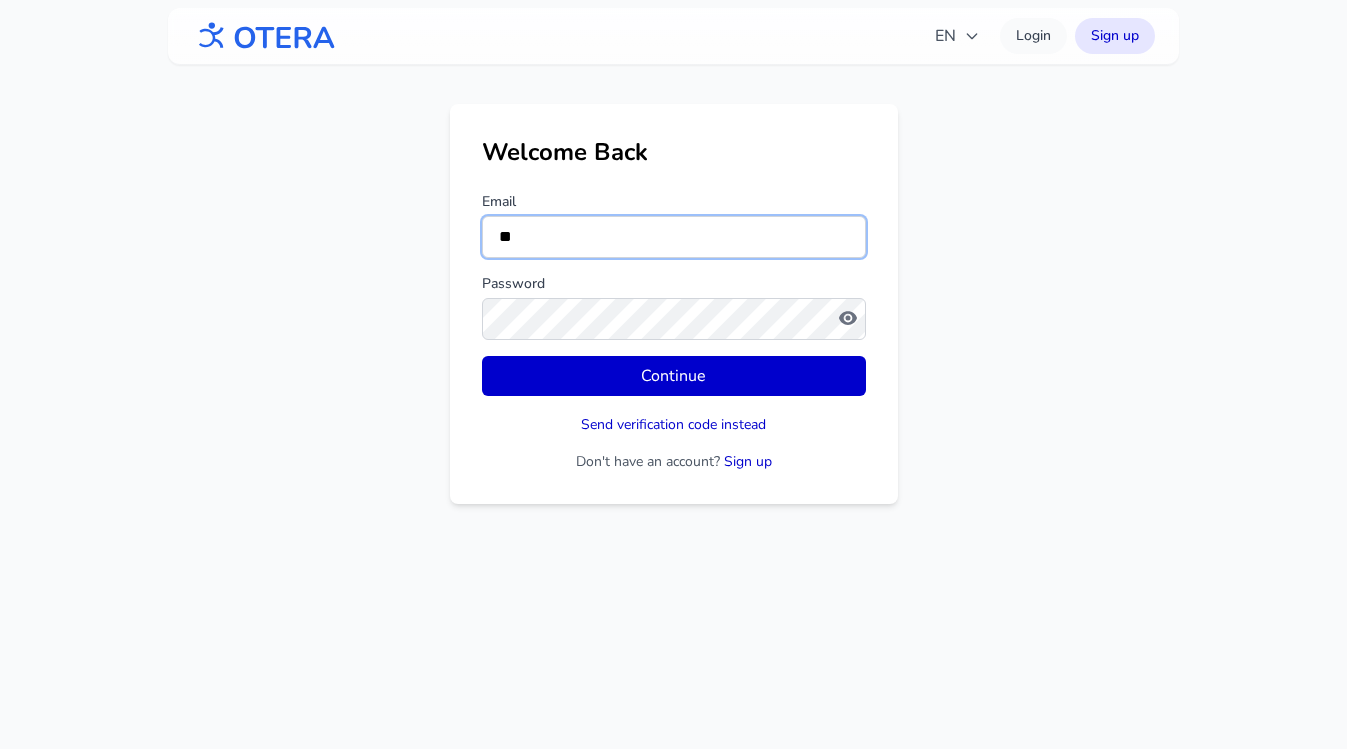 type on "*" 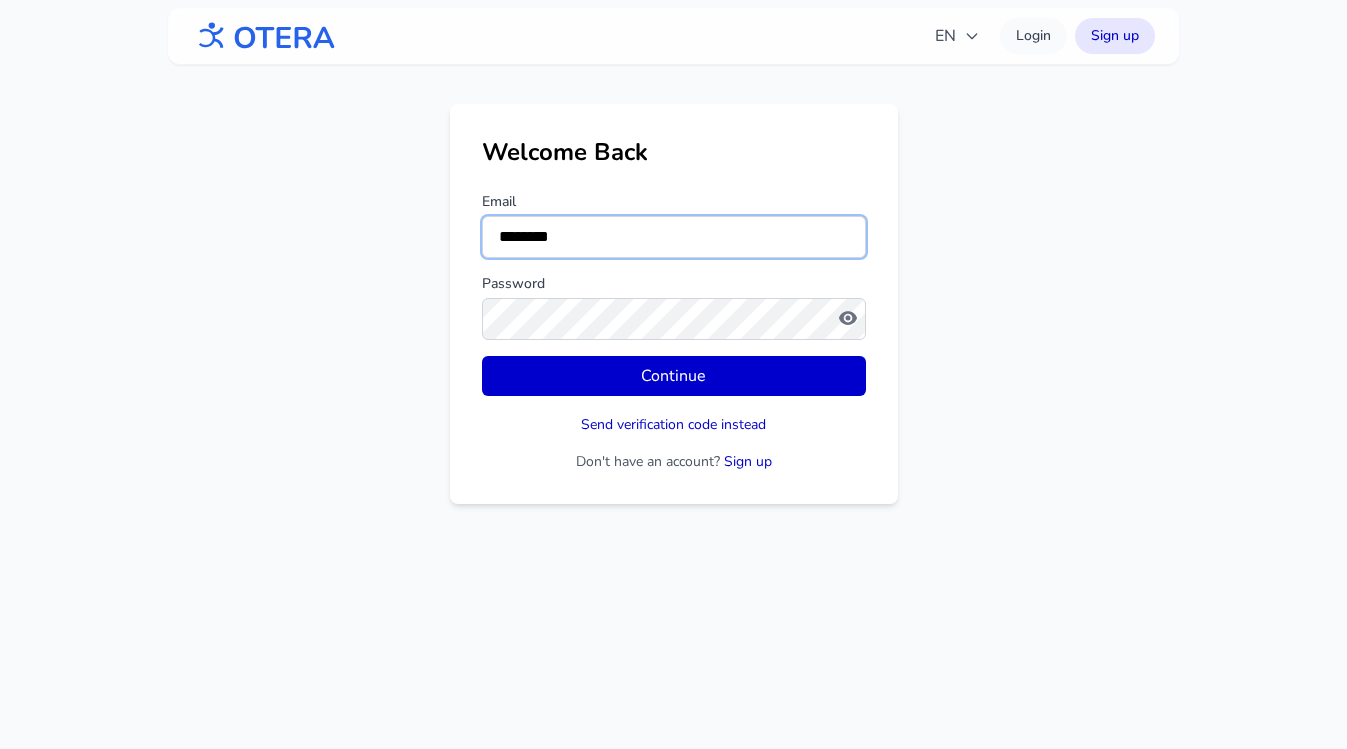 type on "**********" 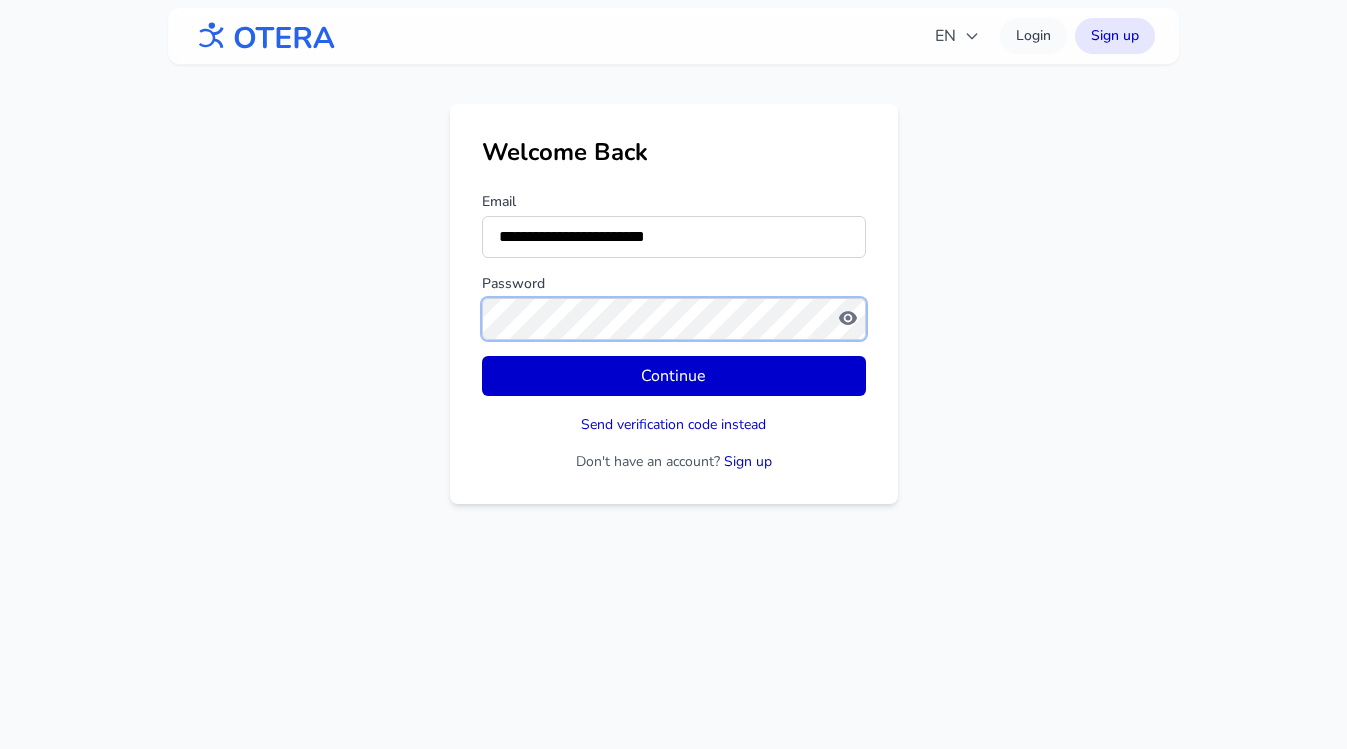 click on "Continue" at bounding box center (674, 376) 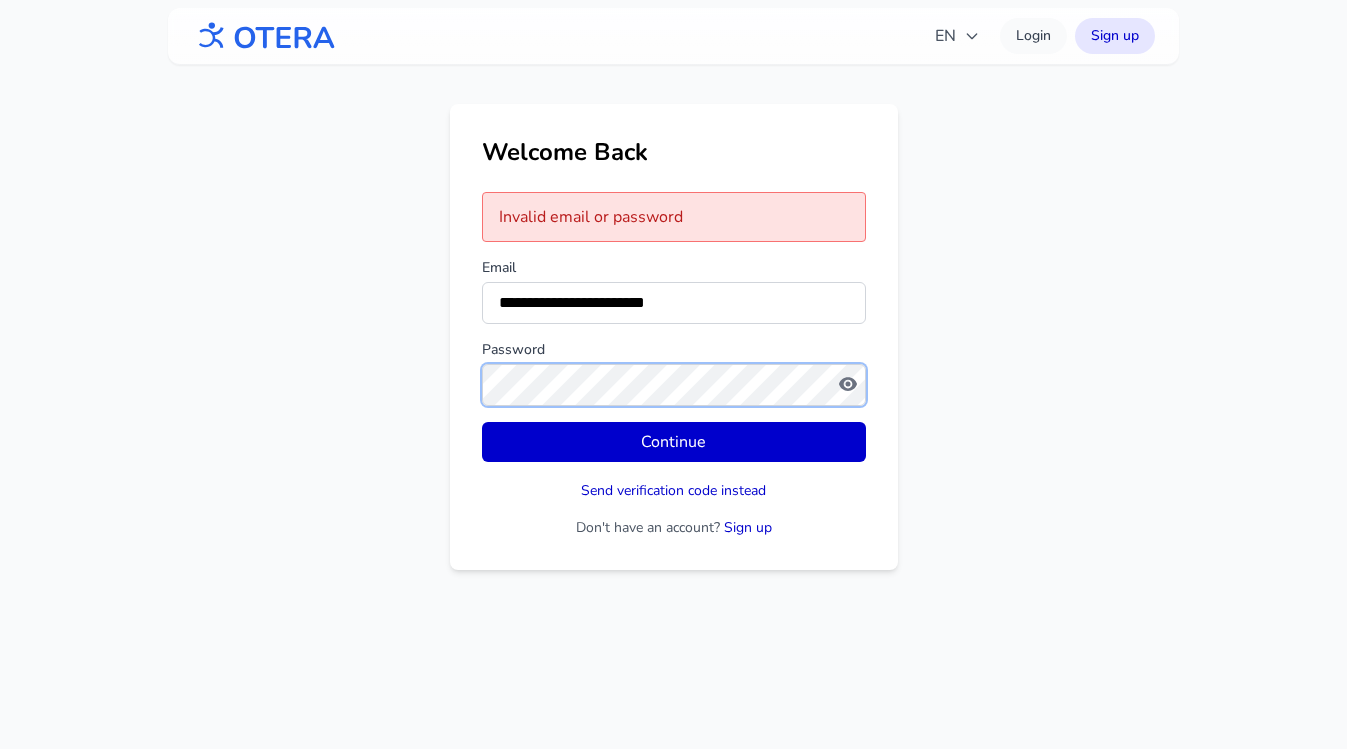 click on "**********" at bounding box center [674, 337] 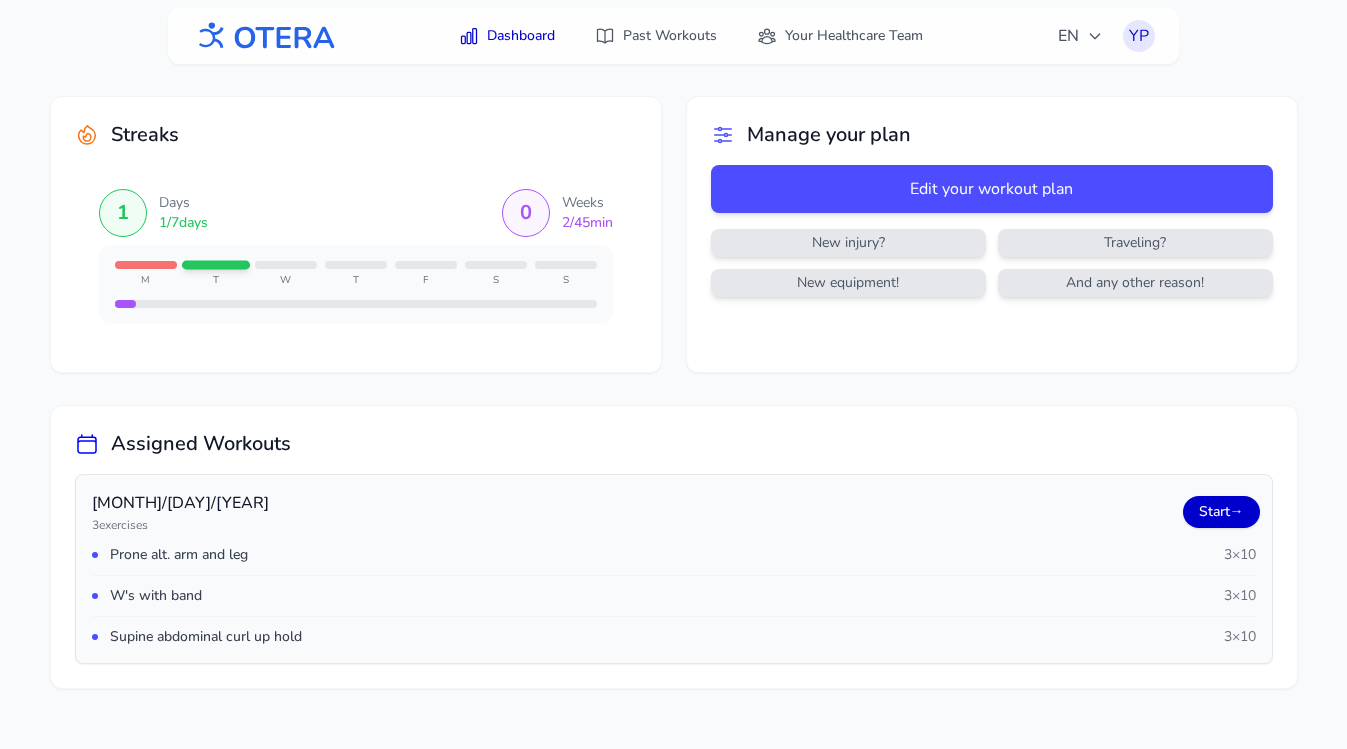 click on "Start  →" at bounding box center [1221, 512] 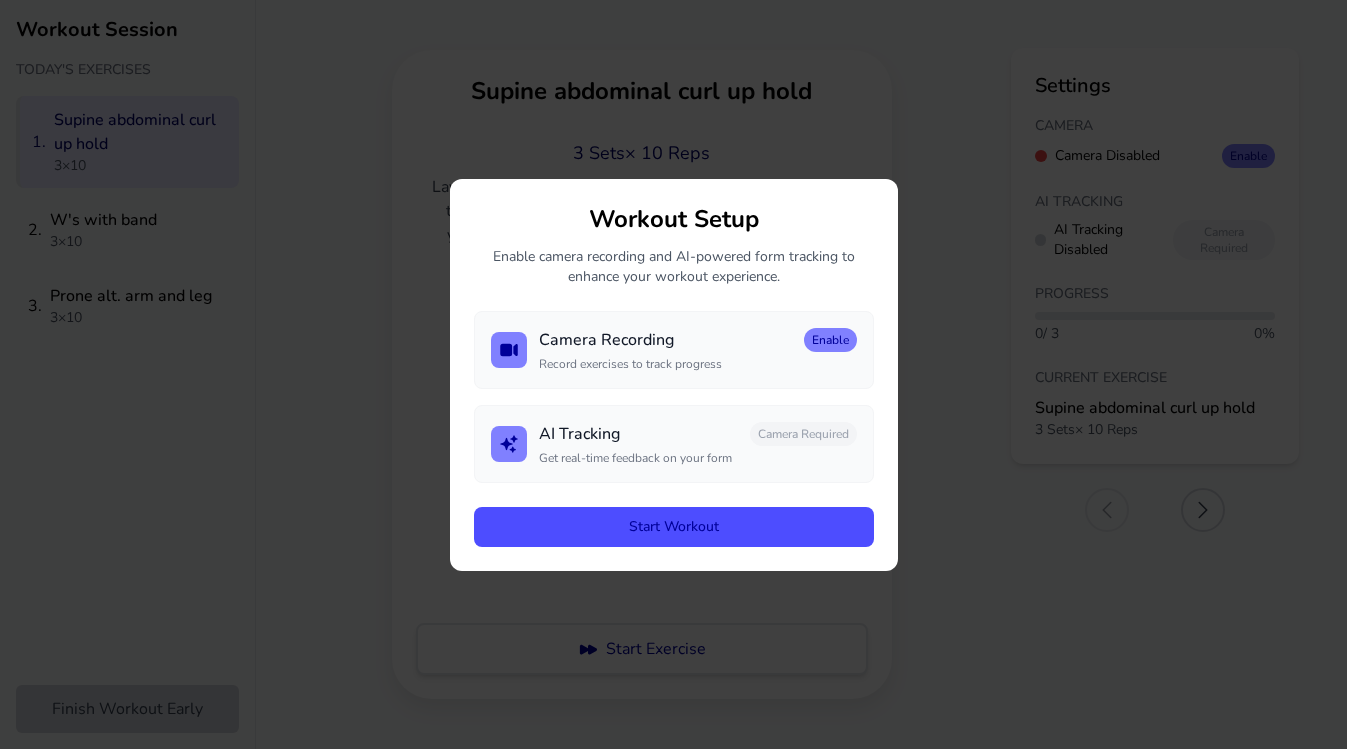 click on "Start Workout" at bounding box center (674, 527) 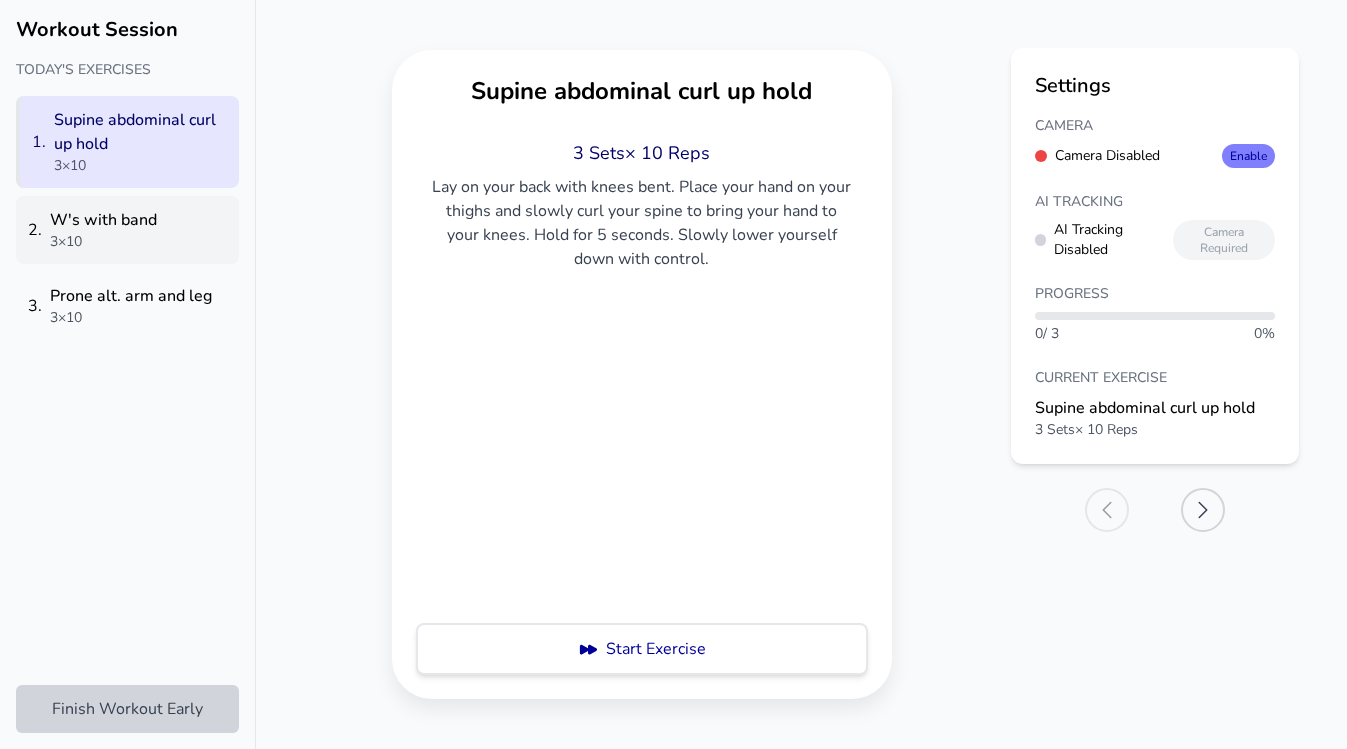 click on "3  ×  10" at bounding box center (103, 242) 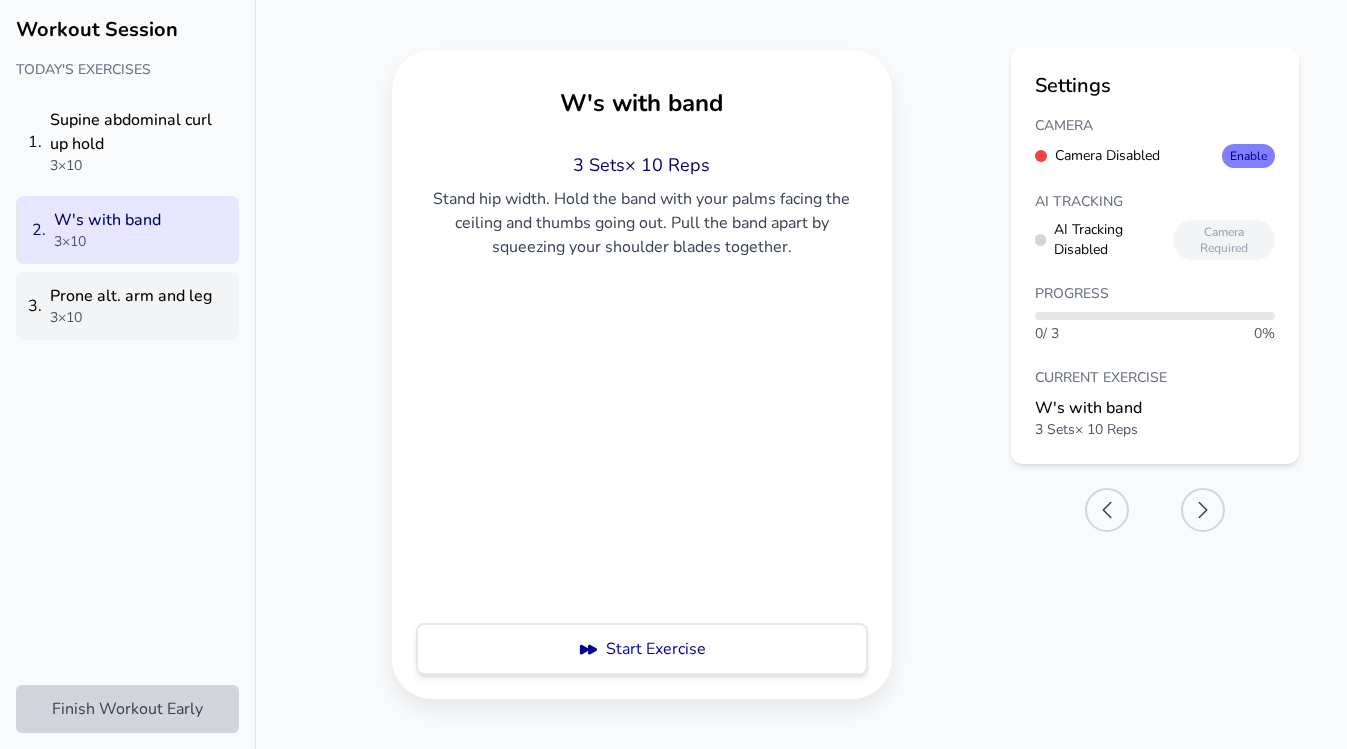 click on "Prone alt. arm and leg" at bounding box center [131, 296] 